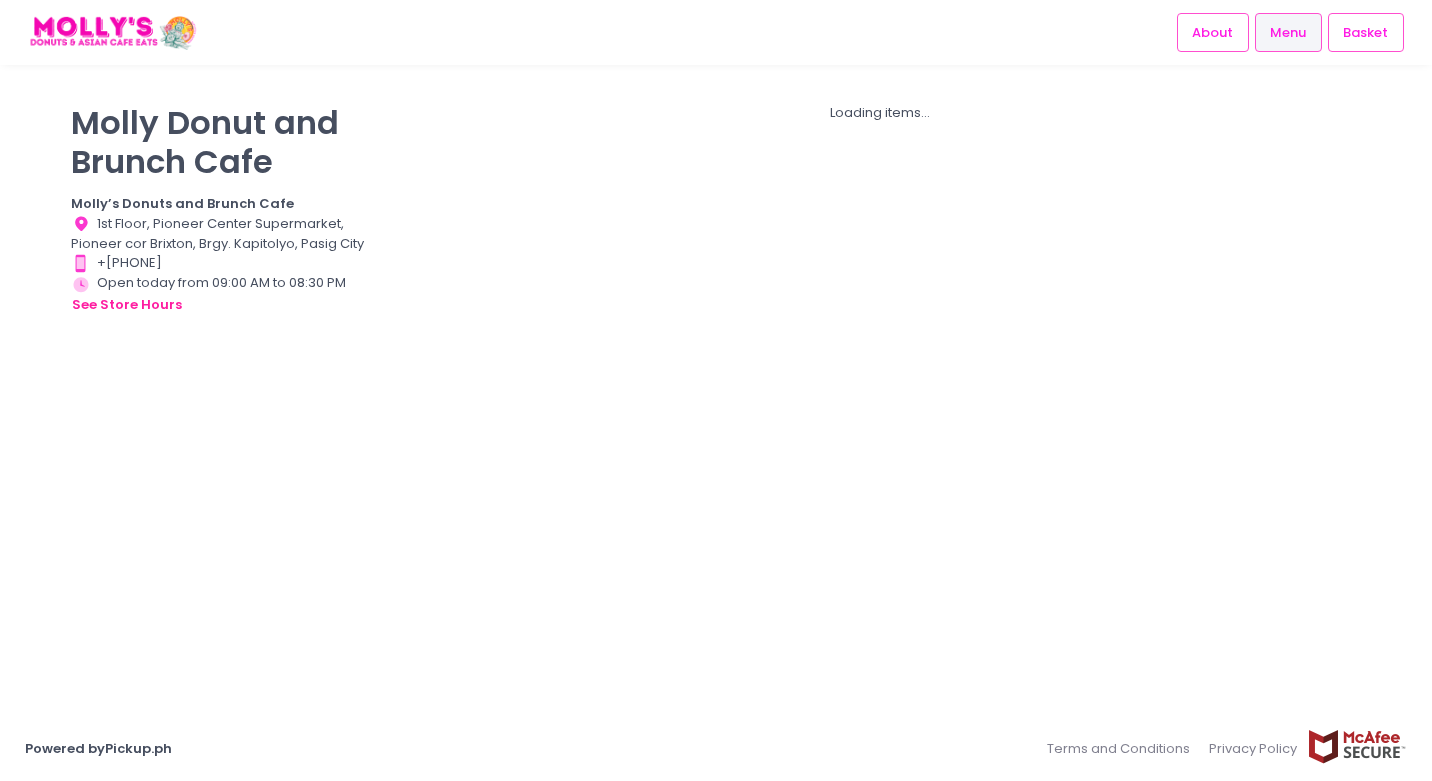 scroll, scrollTop: 0, scrollLeft: 0, axis: both 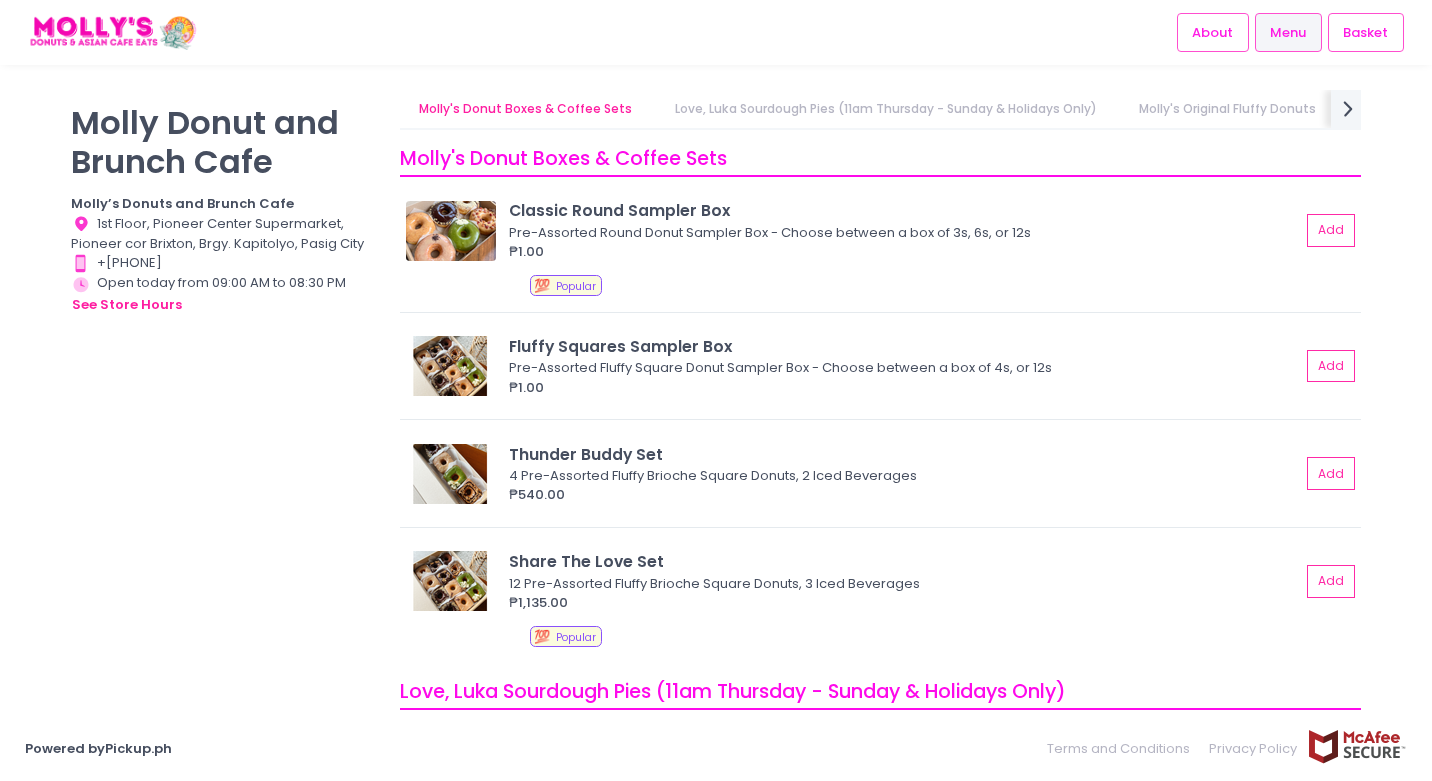 click on "Molly's Original Fluffy Donuts" at bounding box center (1227, 109) 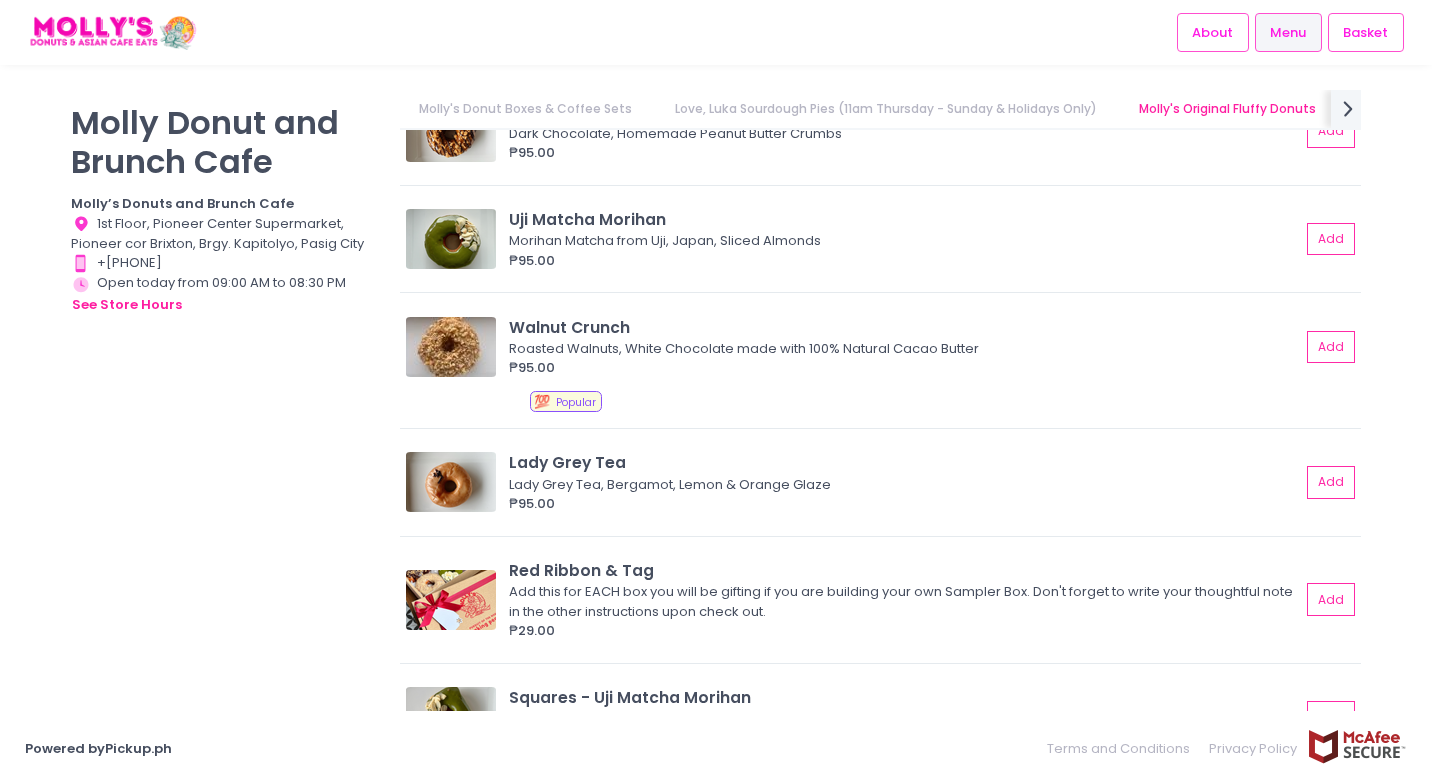 scroll, scrollTop: 2224, scrollLeft: 0, axis: vertical 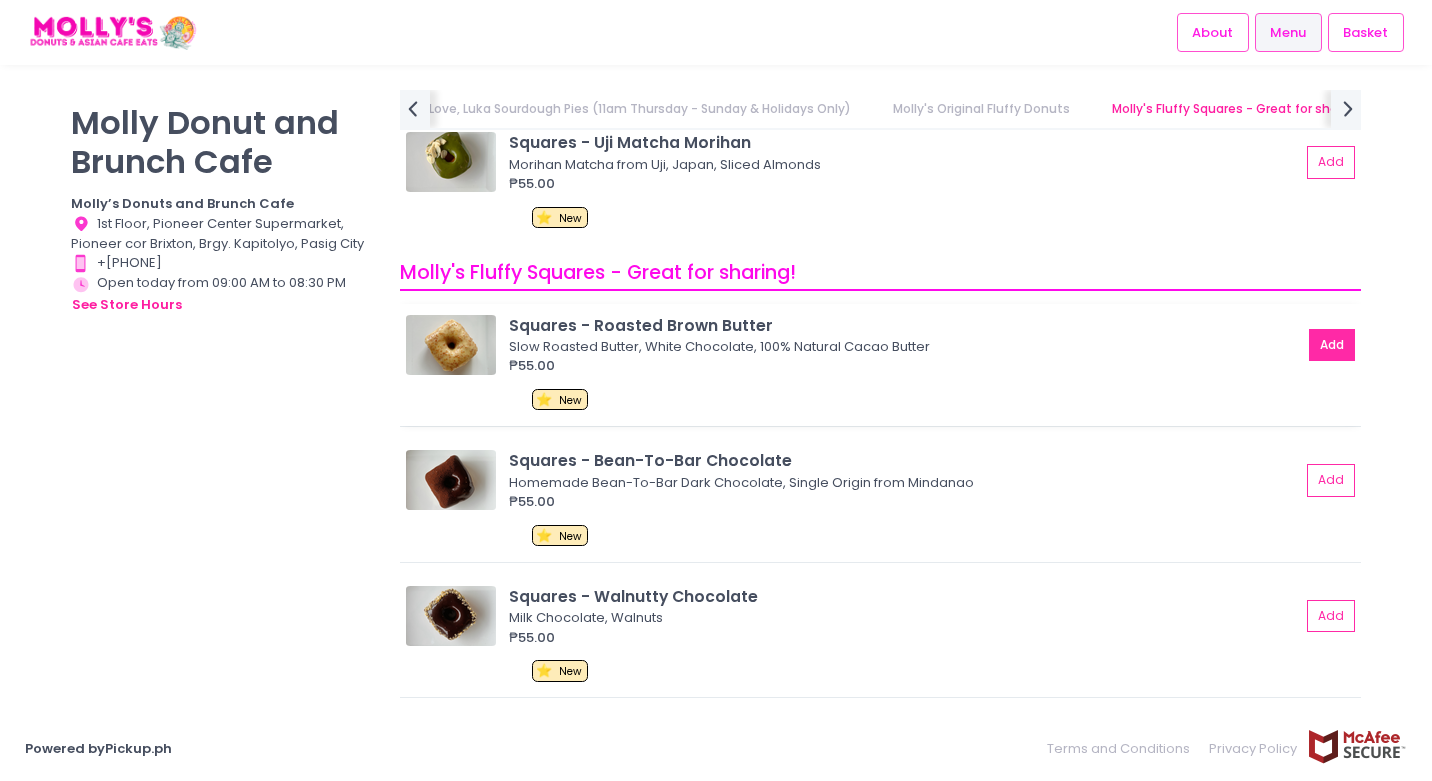 click on "Add" at bounding box center [1332, 345] 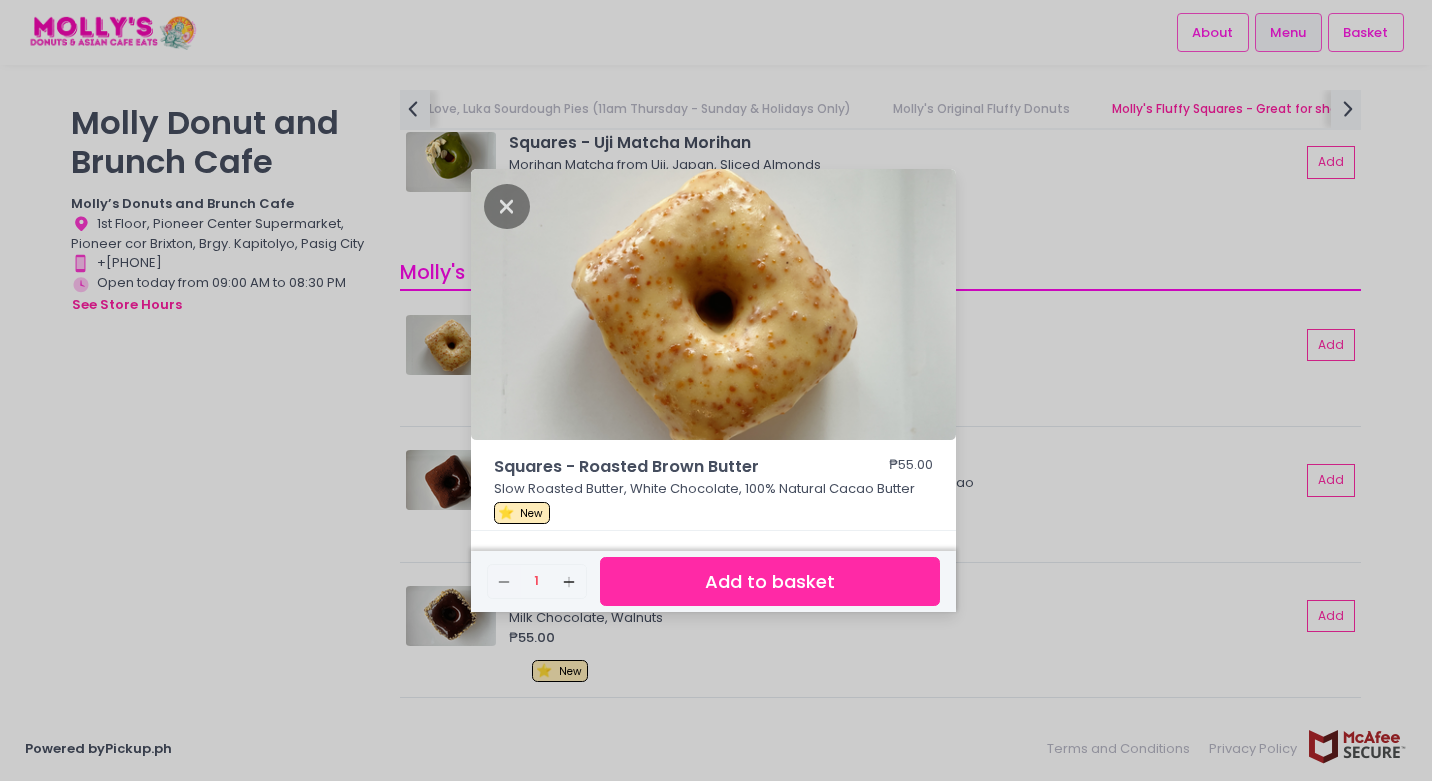 click on "Add to basket" at bounding box center [770, 581] 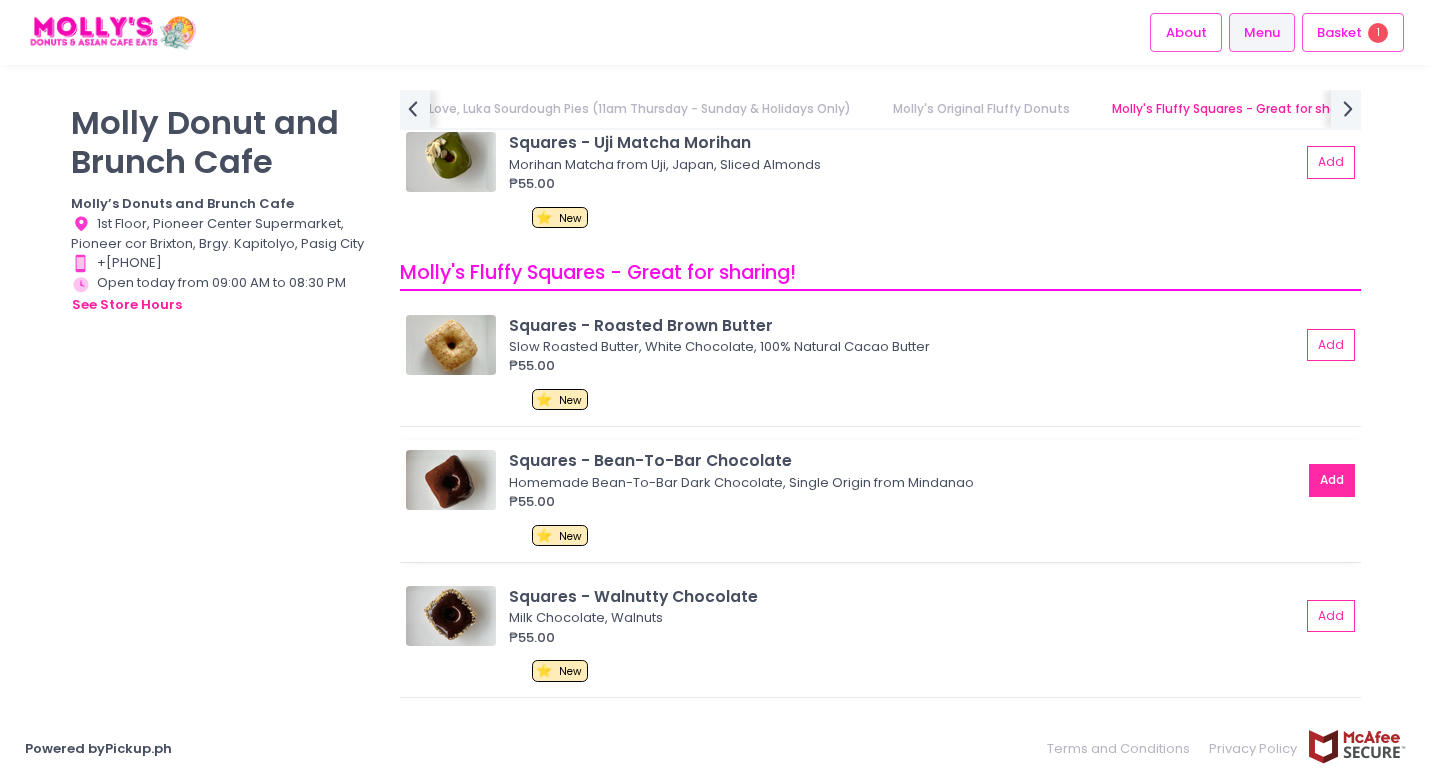 click on "Add" at bounding box center [1332, 480] 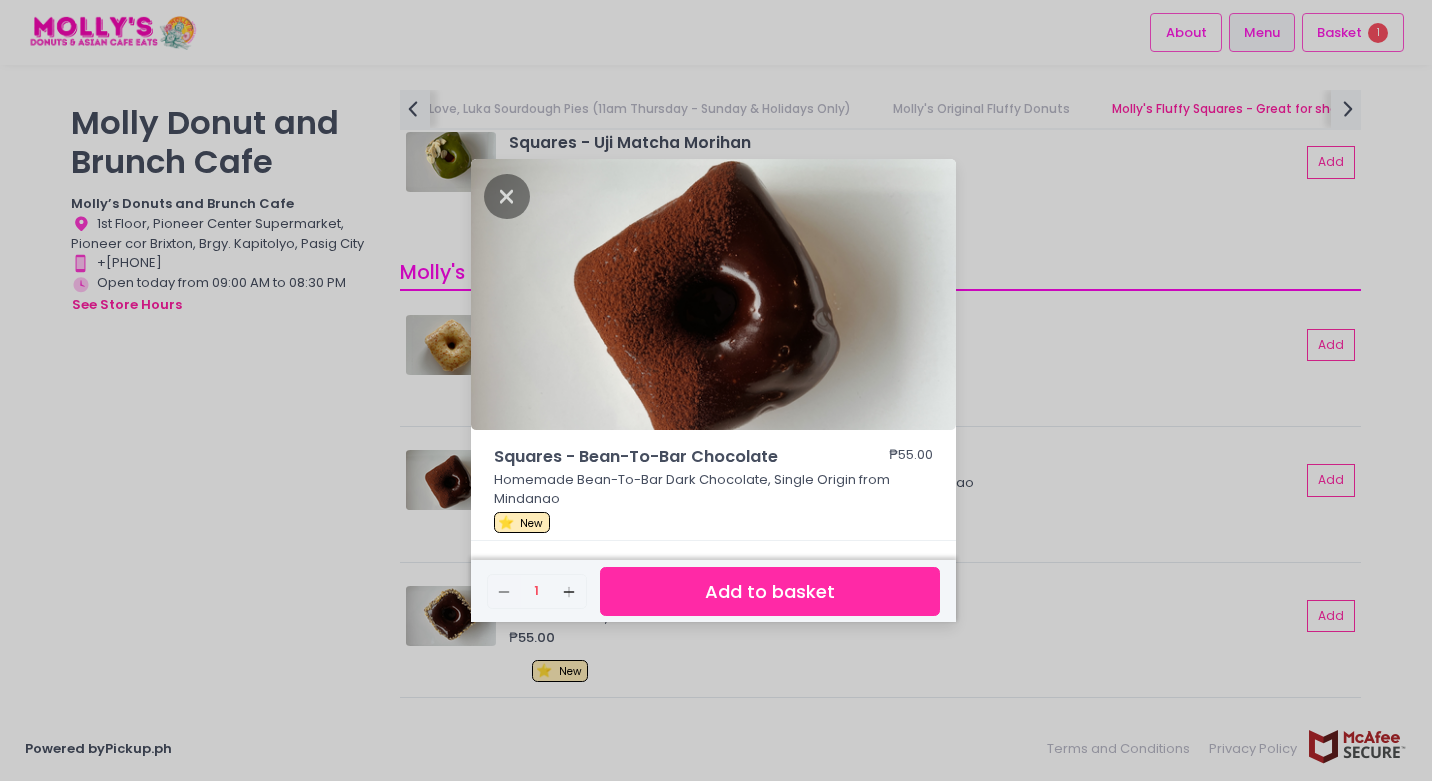 click on "Add to basket" at bounding box center (770, 591) 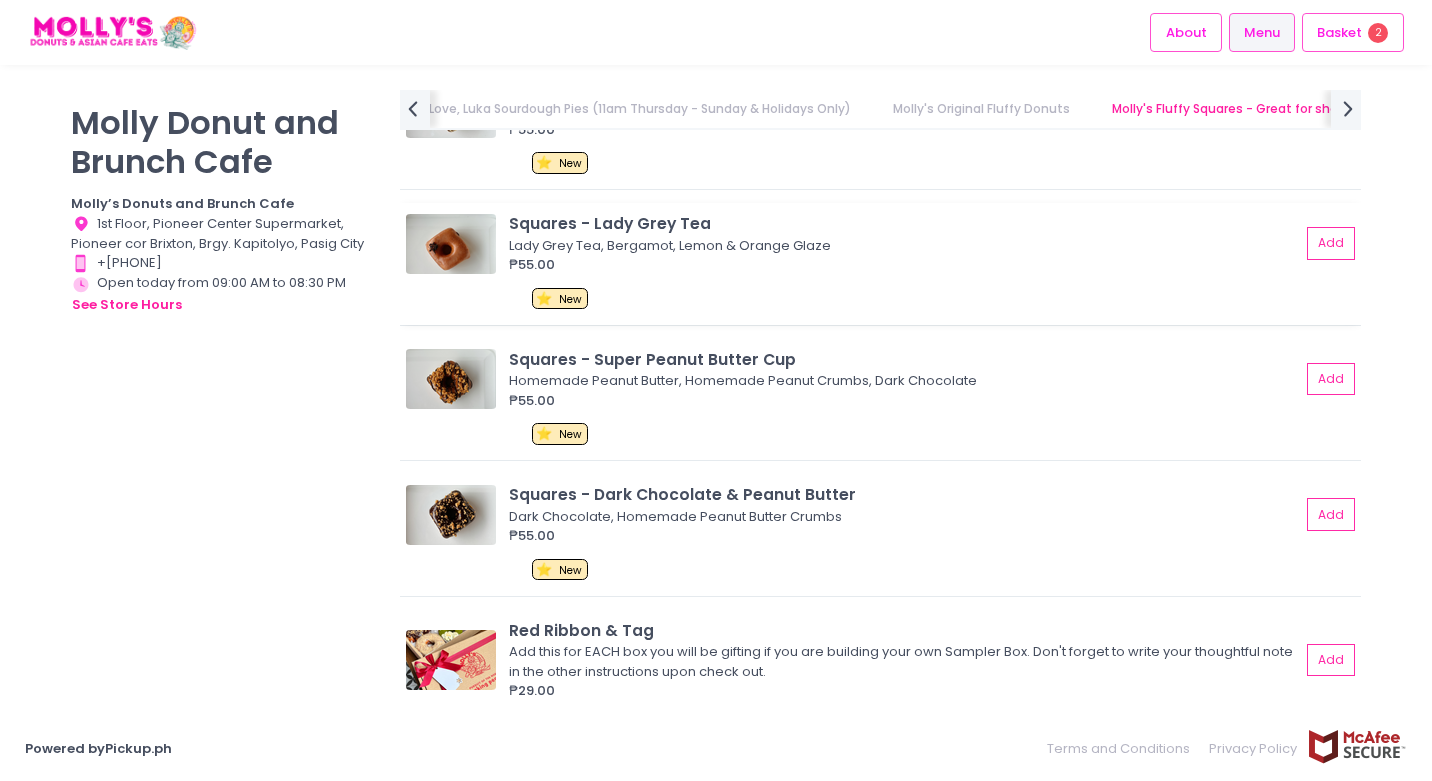 scroll, scrollTop: 2977, scrollLeft: 0, axis: vertical 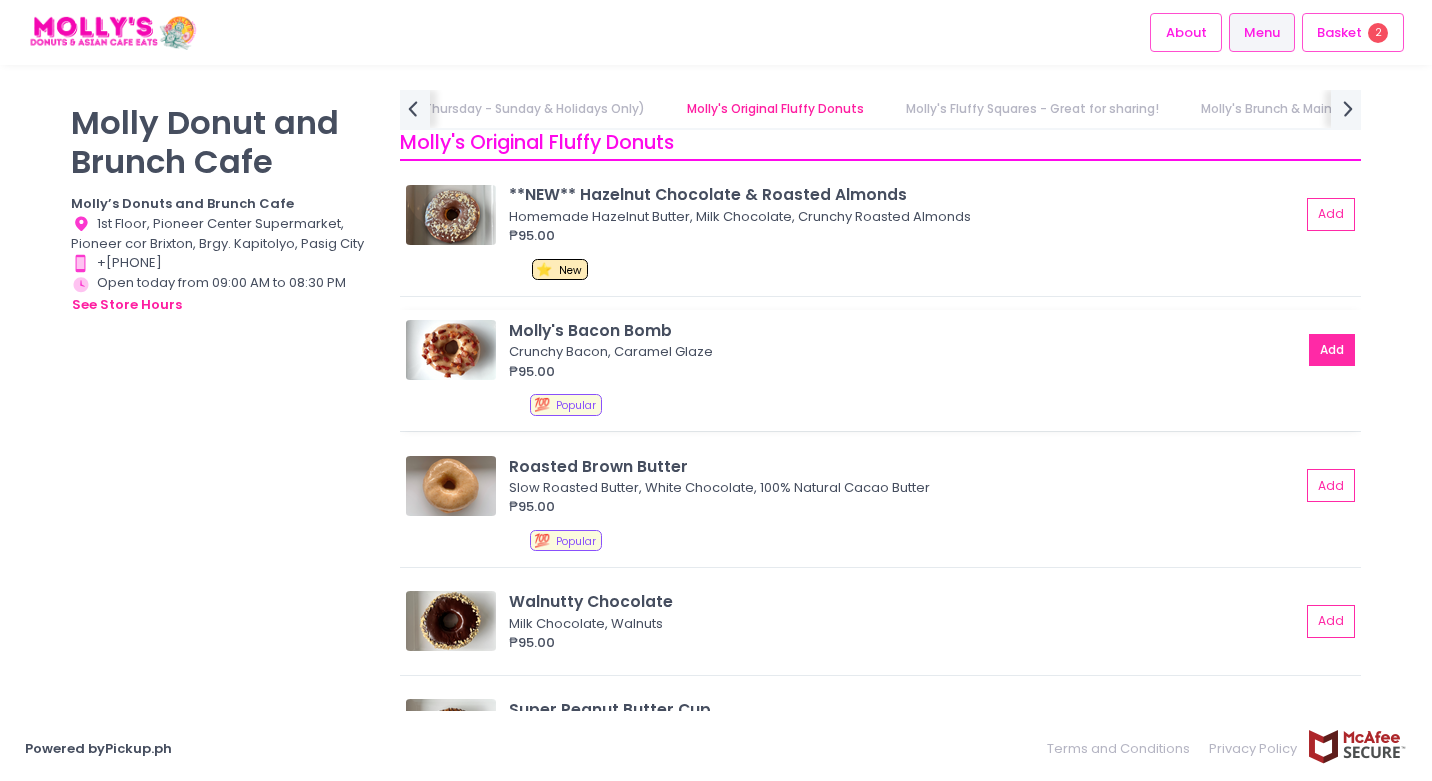 click on "Add" at bounding box center (1332, 350) 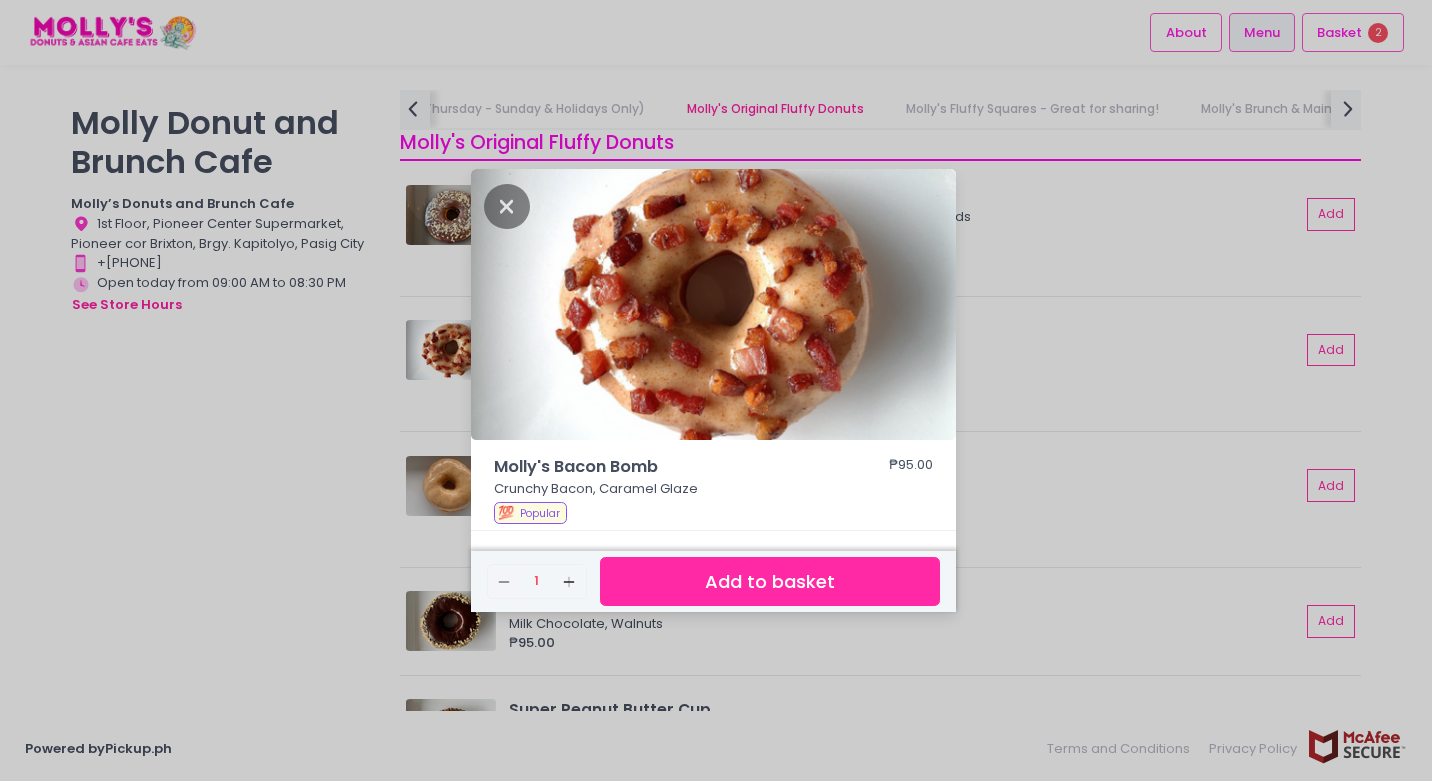click on "Add to basket" at bounding box center (770, 581) 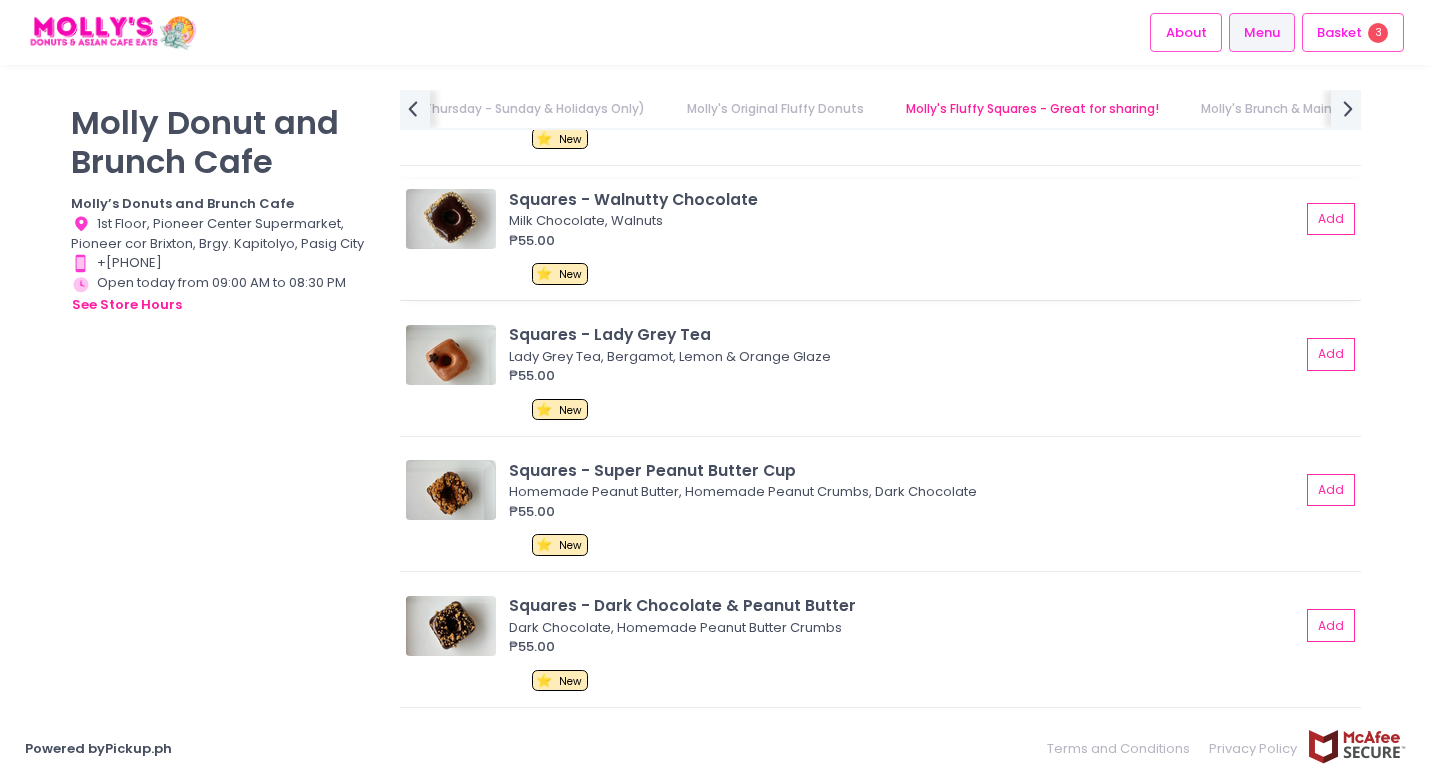 scroll, scrollTop: 2741, scrollLeft: 0, axis: vertical 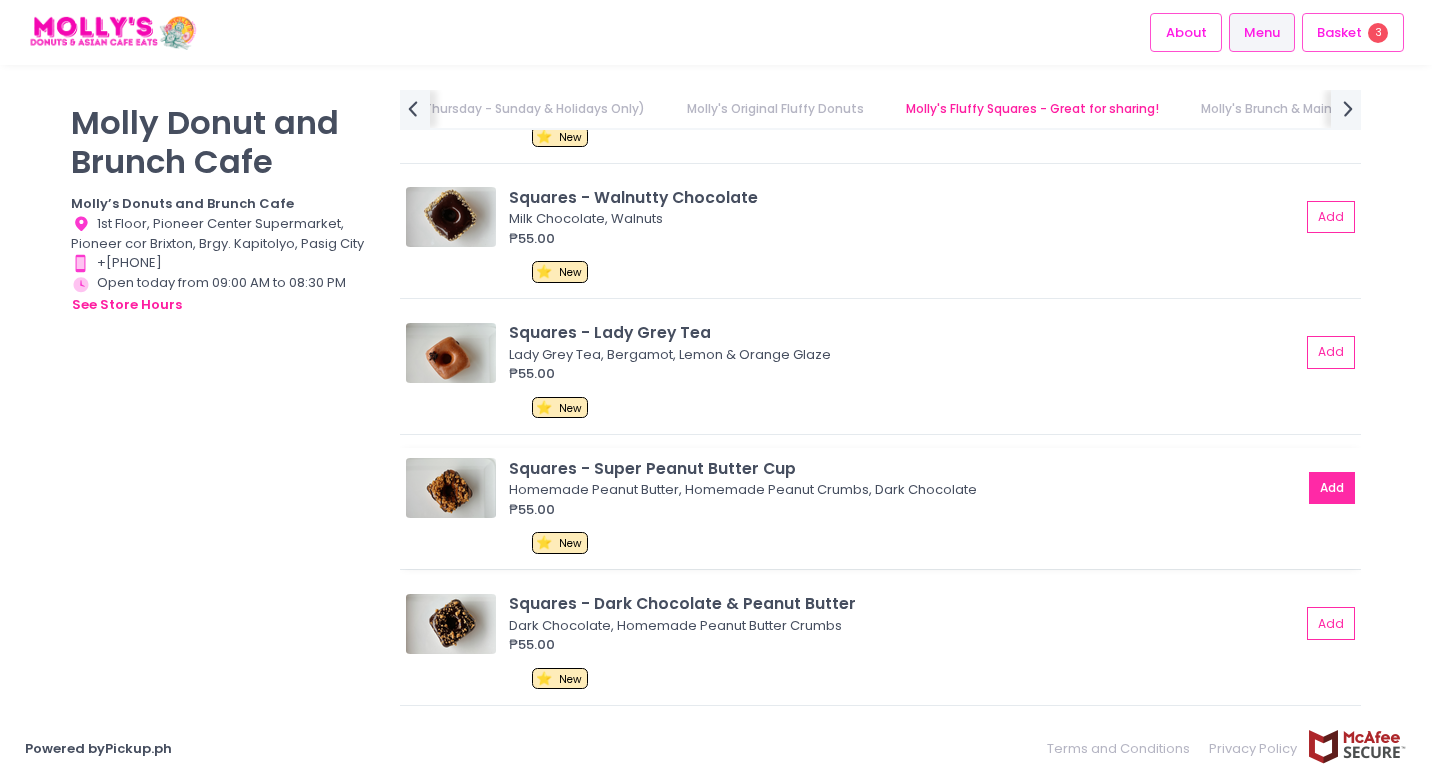 click on "Add" at bounding box center [1332, 488] 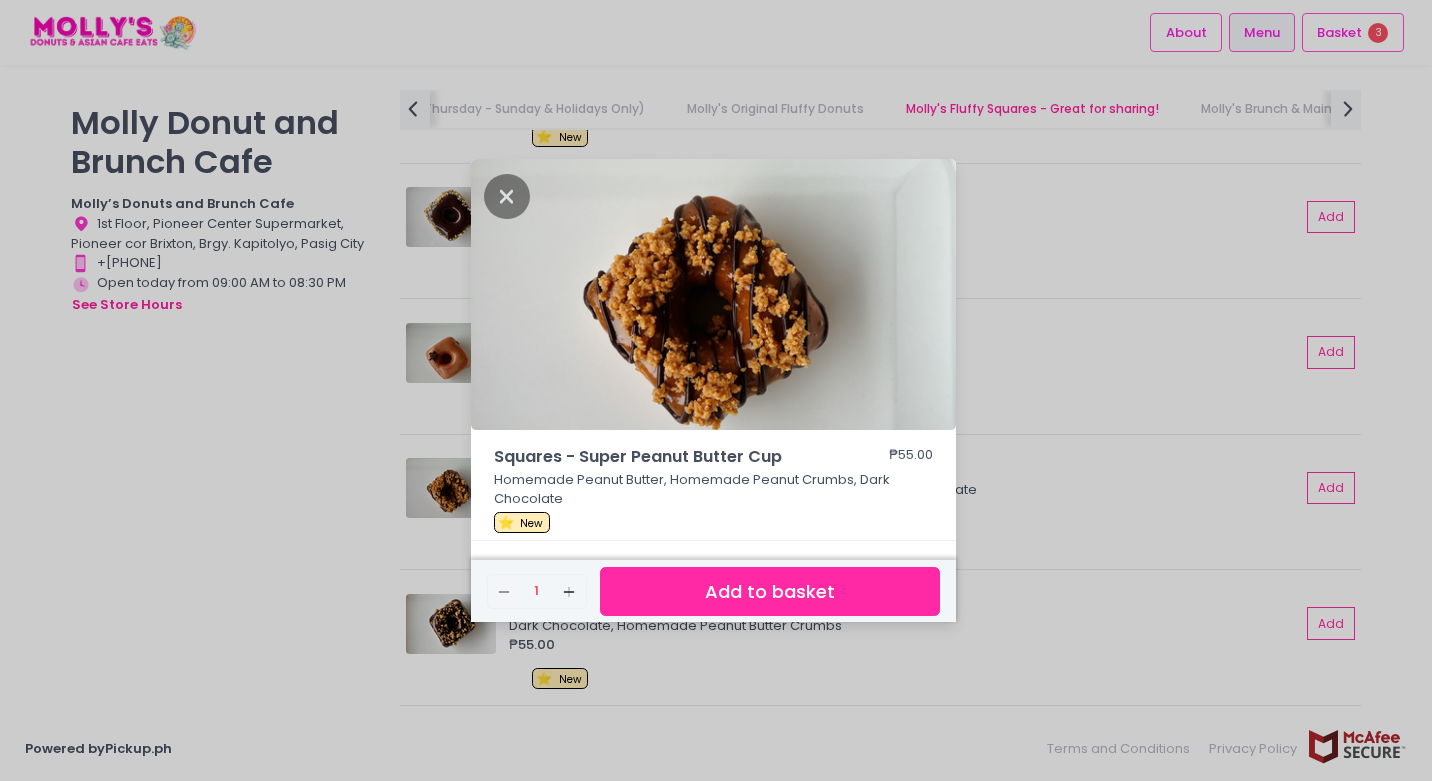 click on "Add to basket" at bounding box center [770, 591] 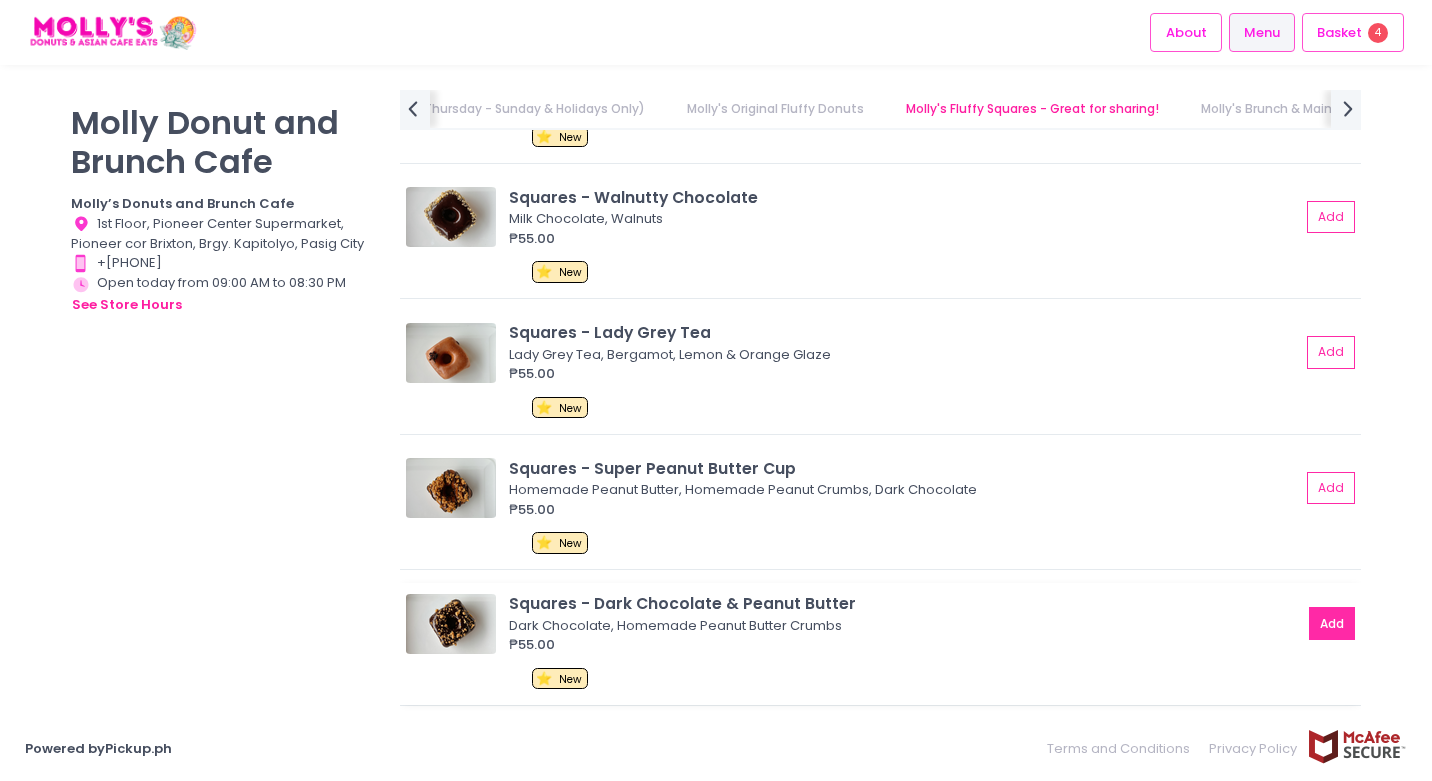 click on "Add" at bounding box center [1332, 623] 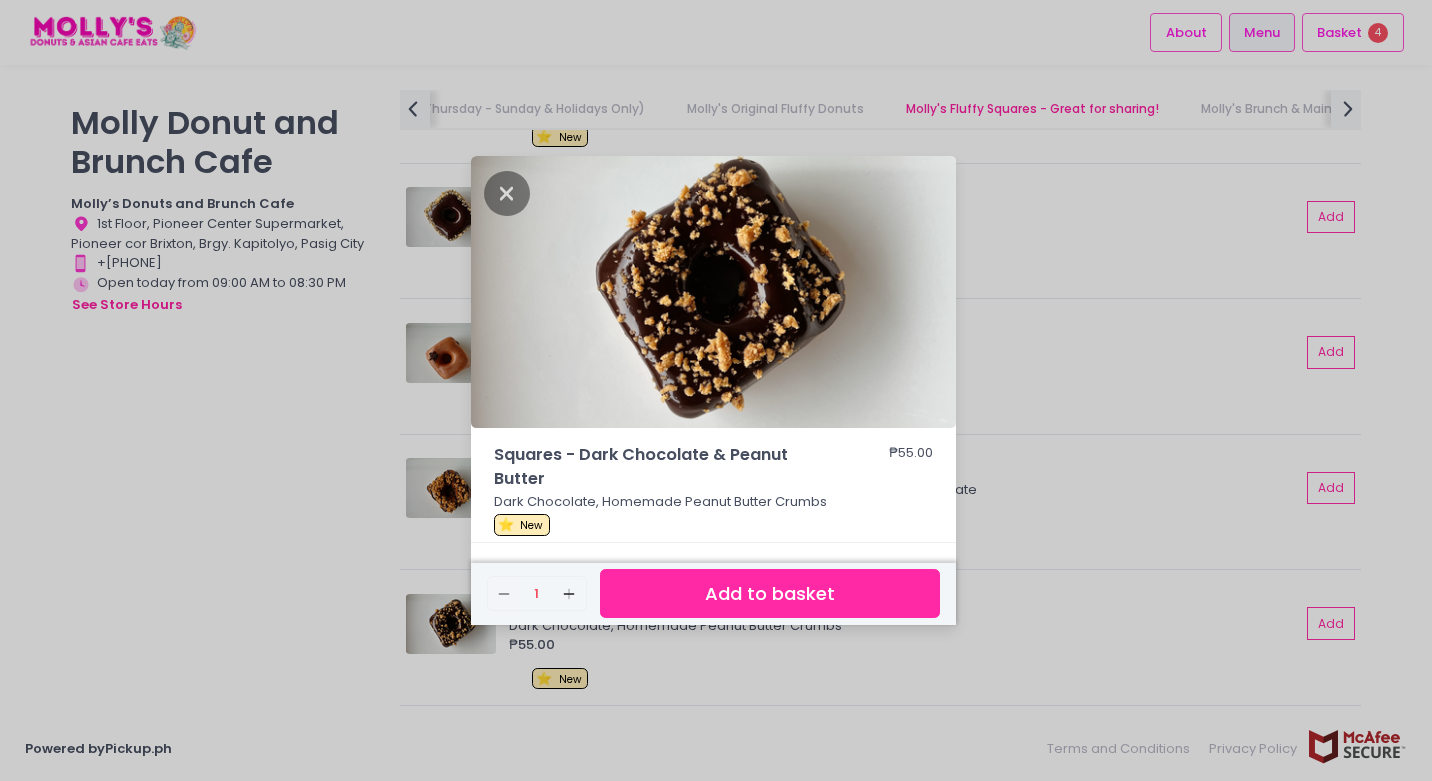 click on "Add to basket" at bounding box center [770, 593] 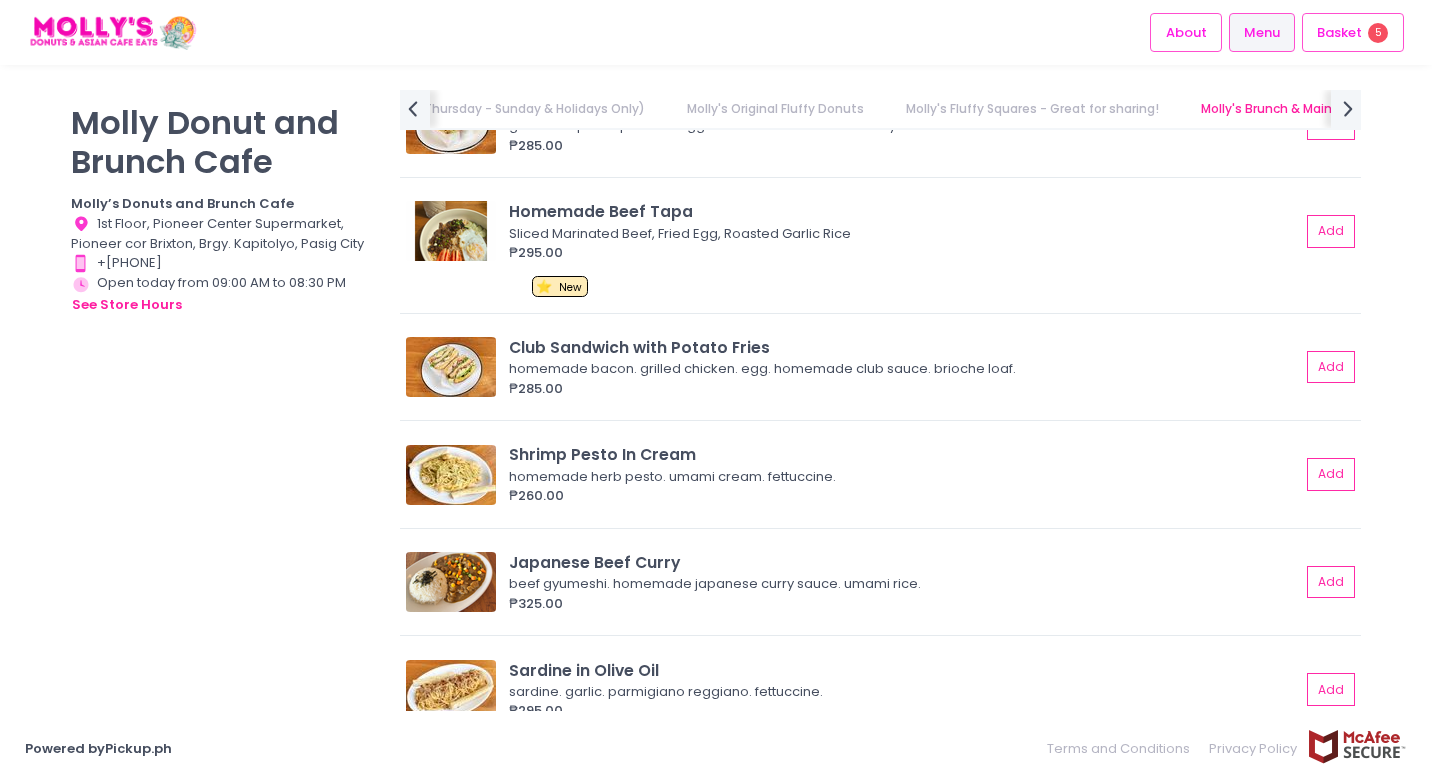 scroll, scrollTop: 5342, scrollLeft: 0, axis: vertical 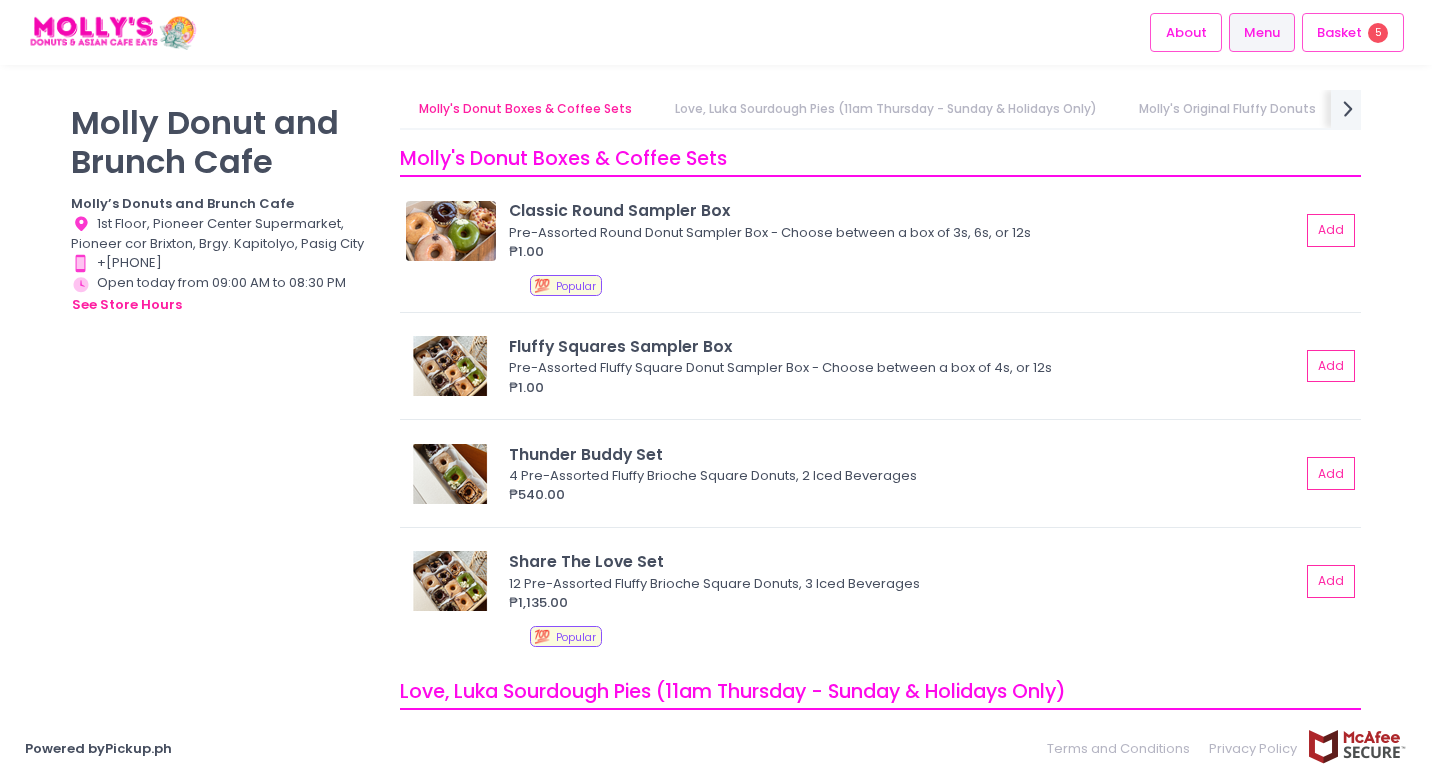 click on "Love, Luka Sourdough Pies (11am Thursday - Sunday & Holidays Only)" at bounding box center (885, 109) 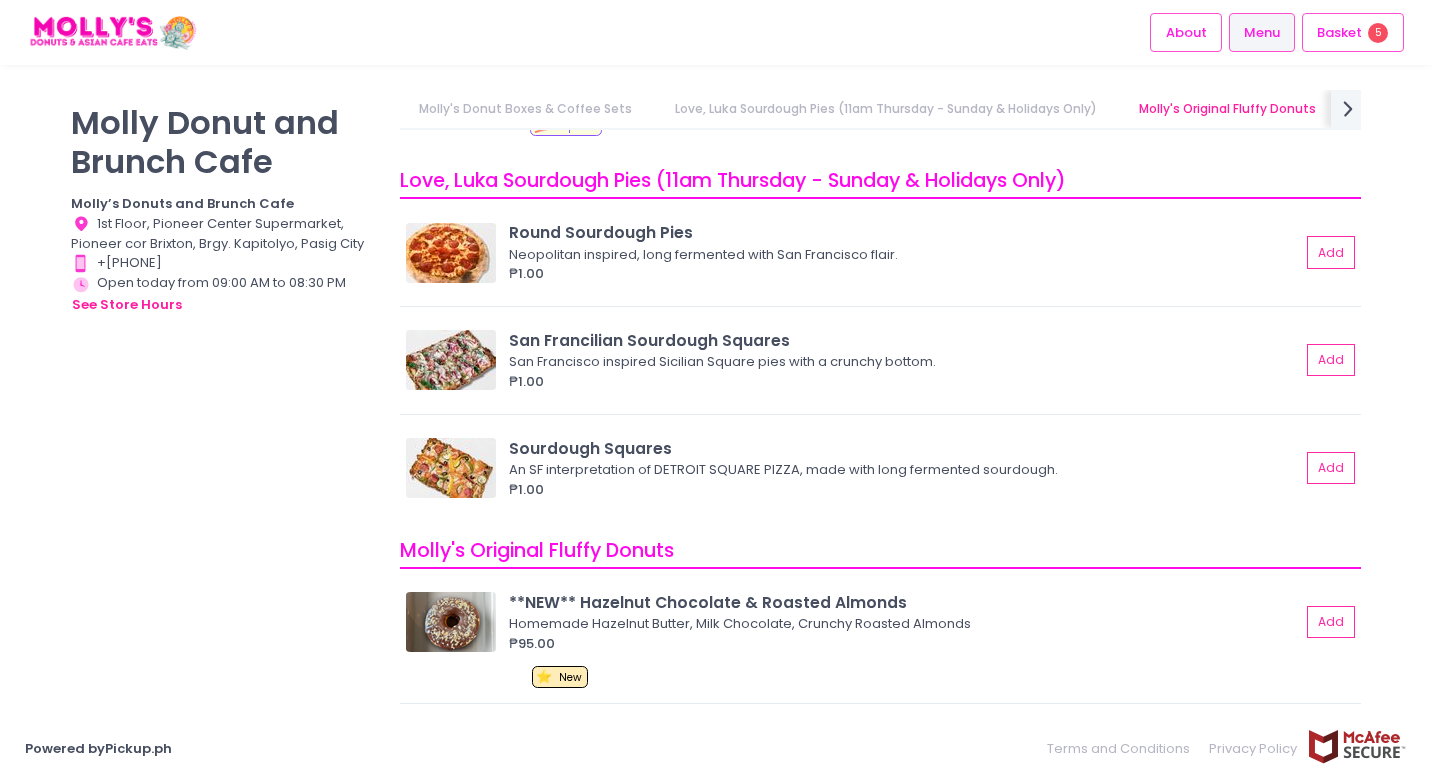 scroll, scrollTop: 533, scrollLeft: 0, axis: vertical 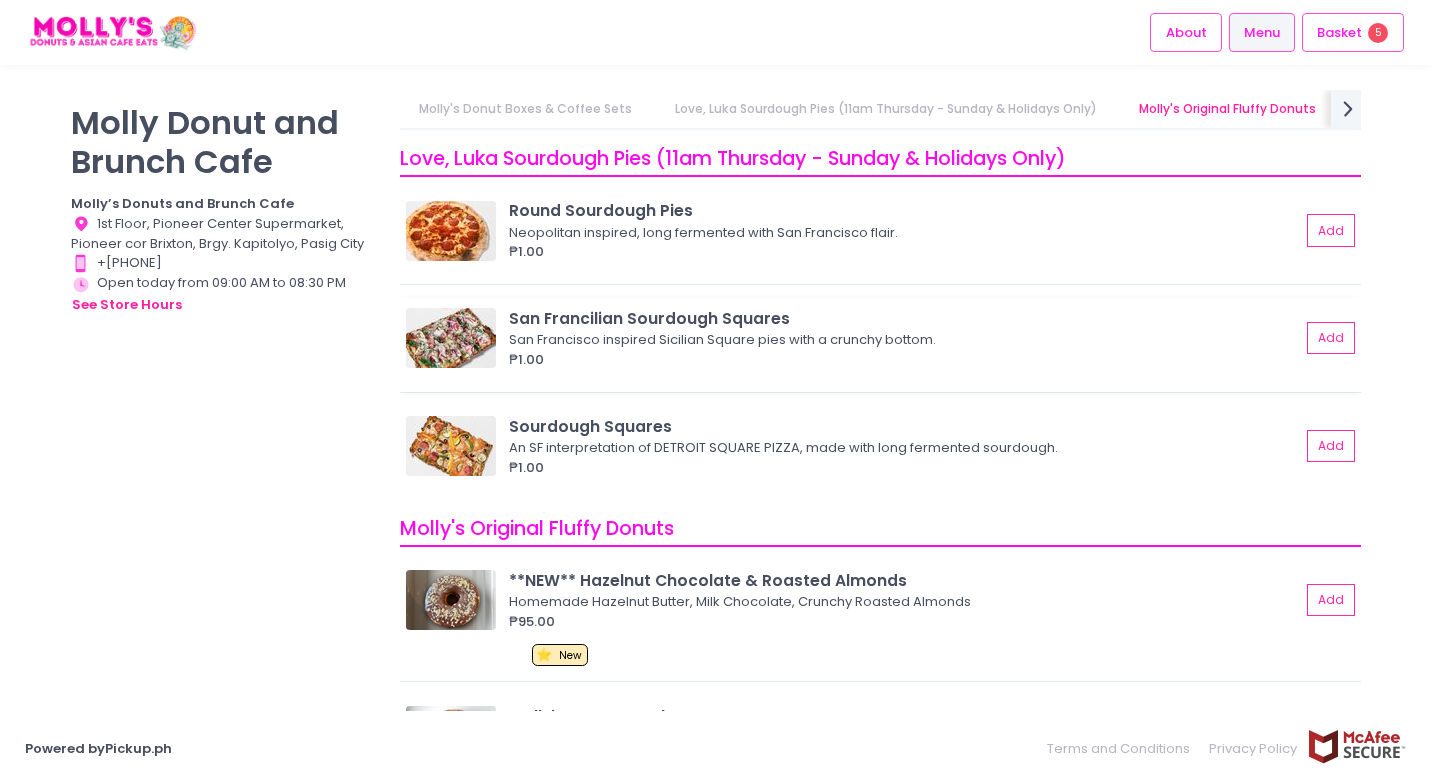 click at bounding box center [451, 338] 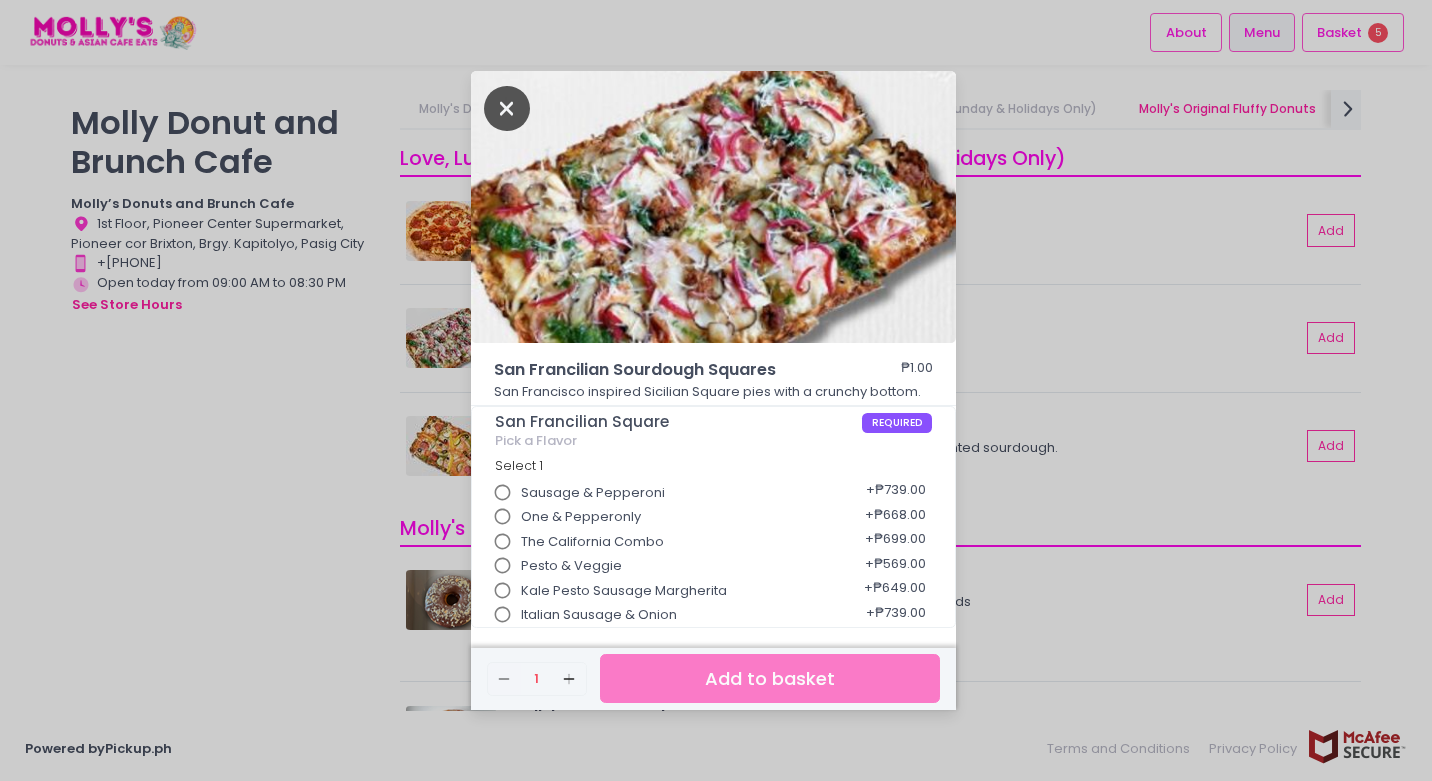 click at bounding box center (507, 108) 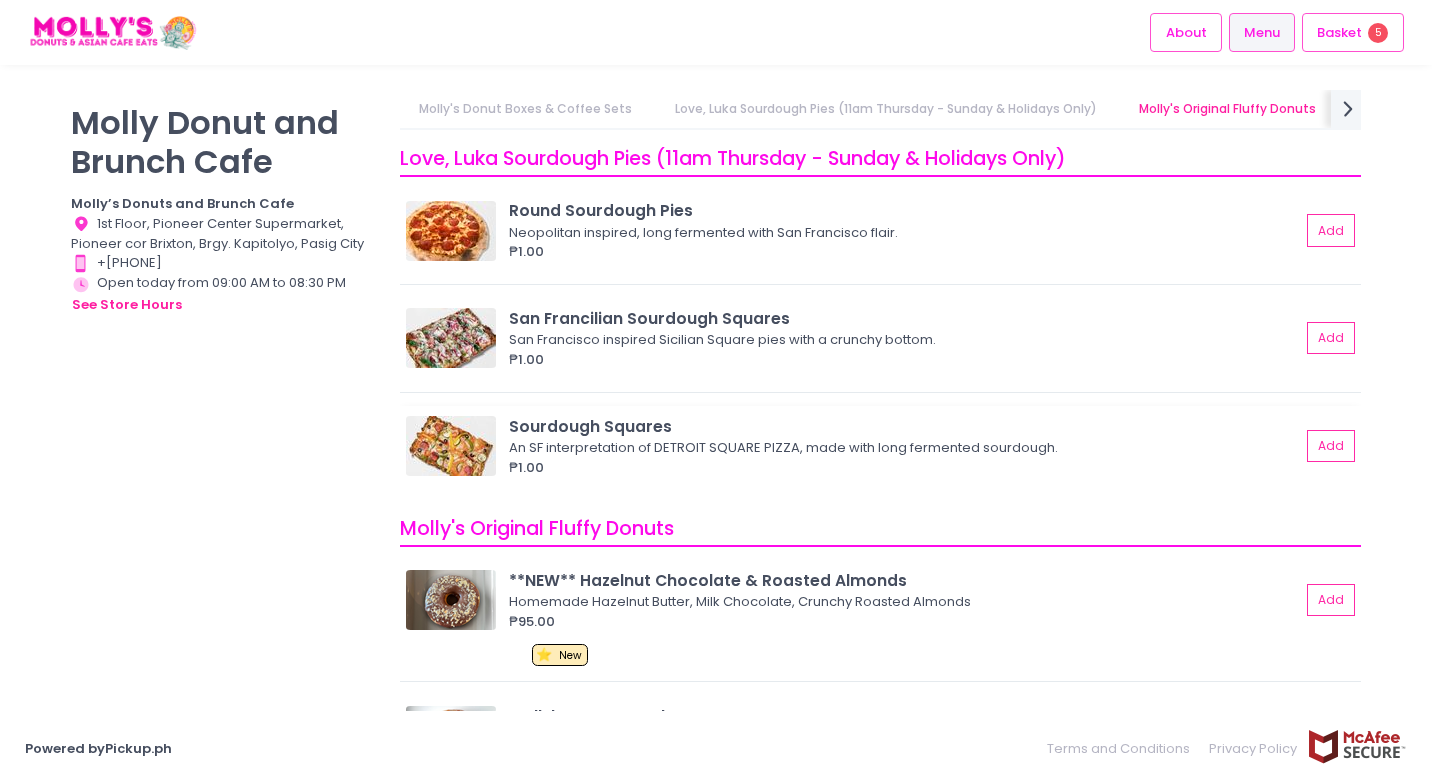 click at bounding box center (451, 446) 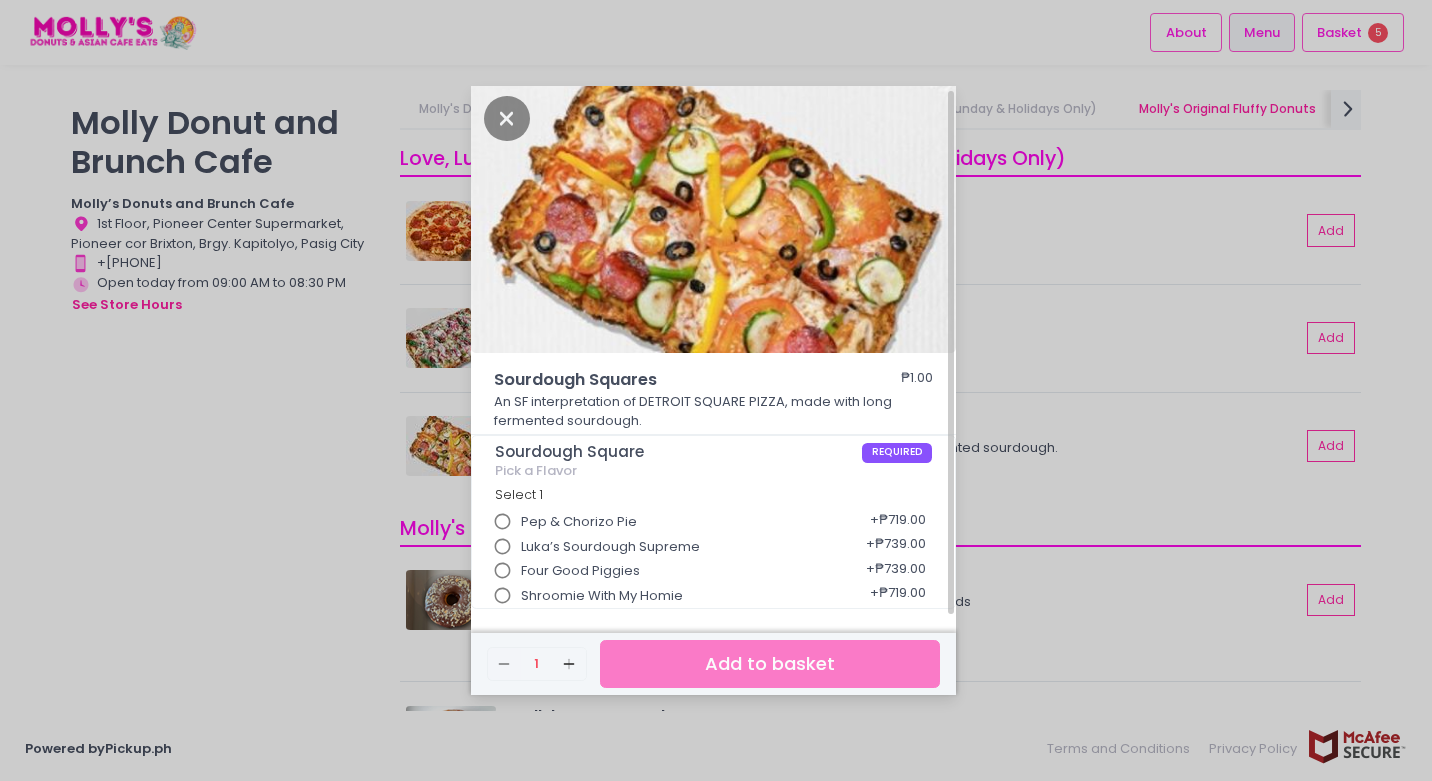 scroll, scrollTop: 0, scrollLeft: 0, axis: both 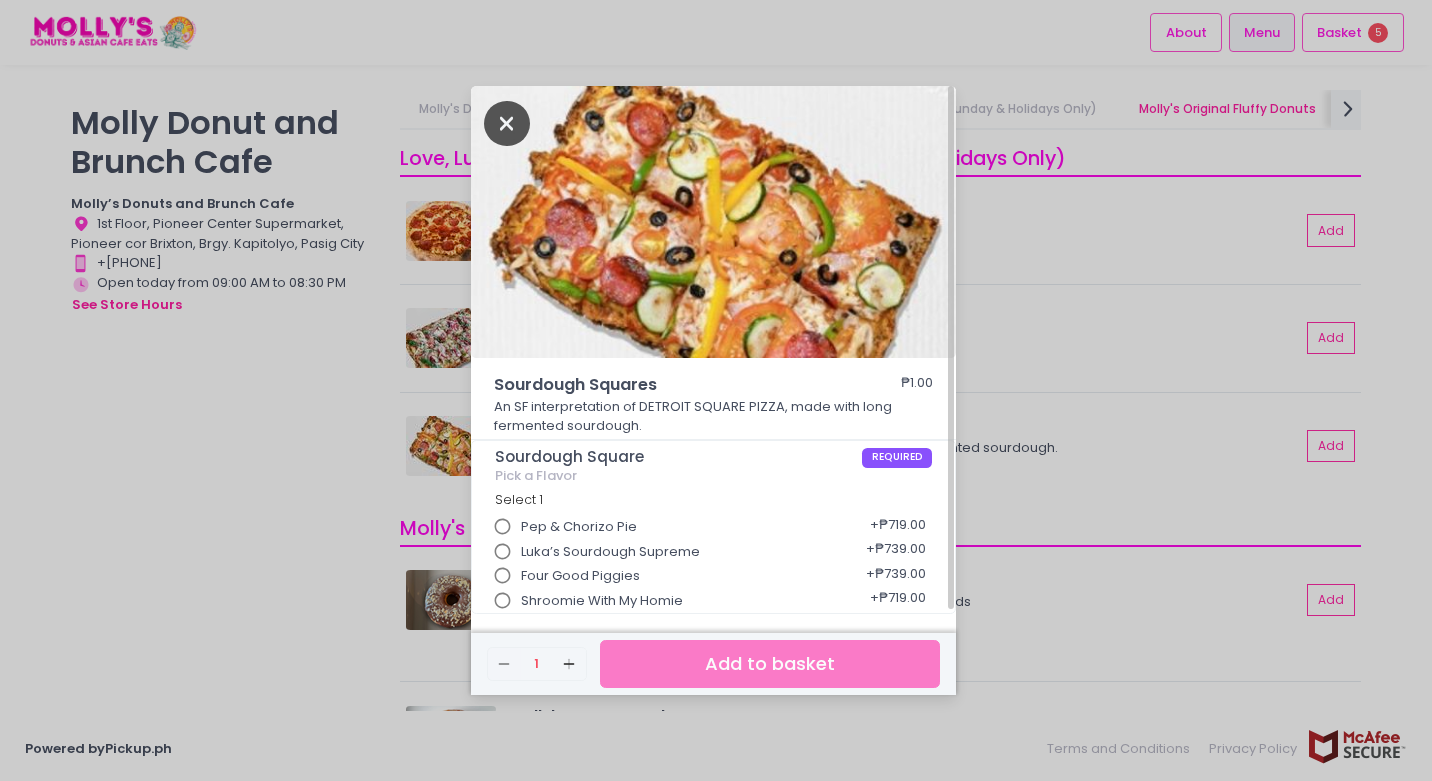 click at bounding box center (507, 123) 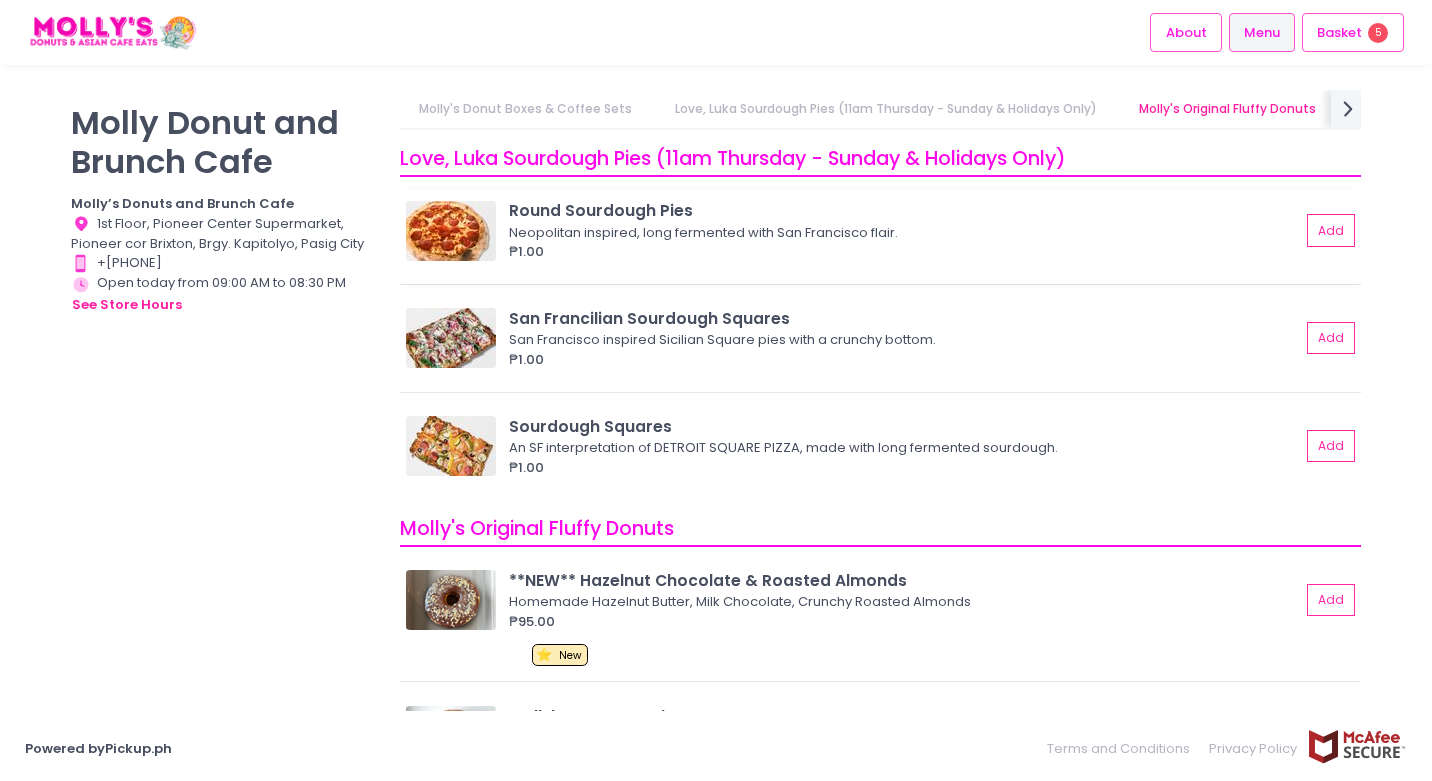 click at bounding box center (451, 231) 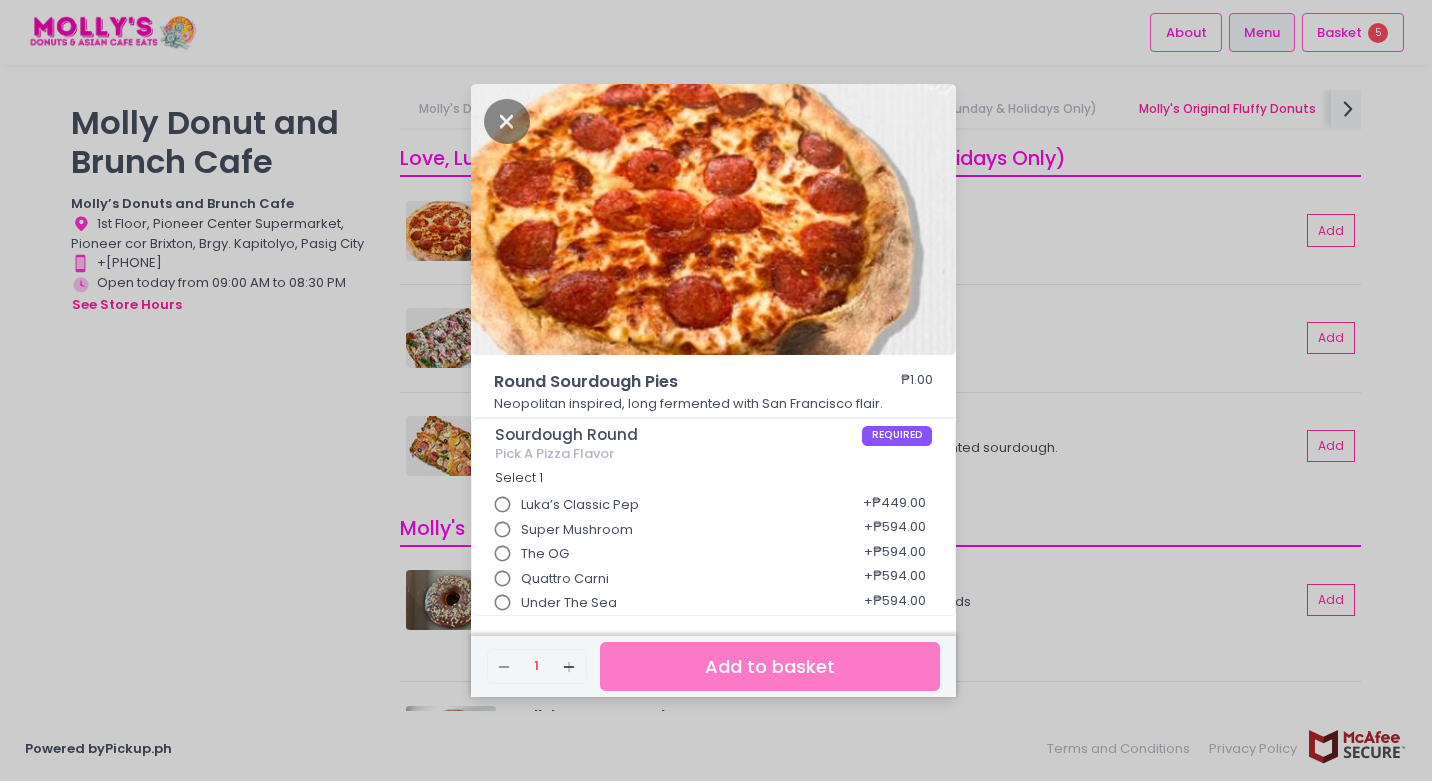 click on "Super Mushroom" at bounding box center [577, 530] 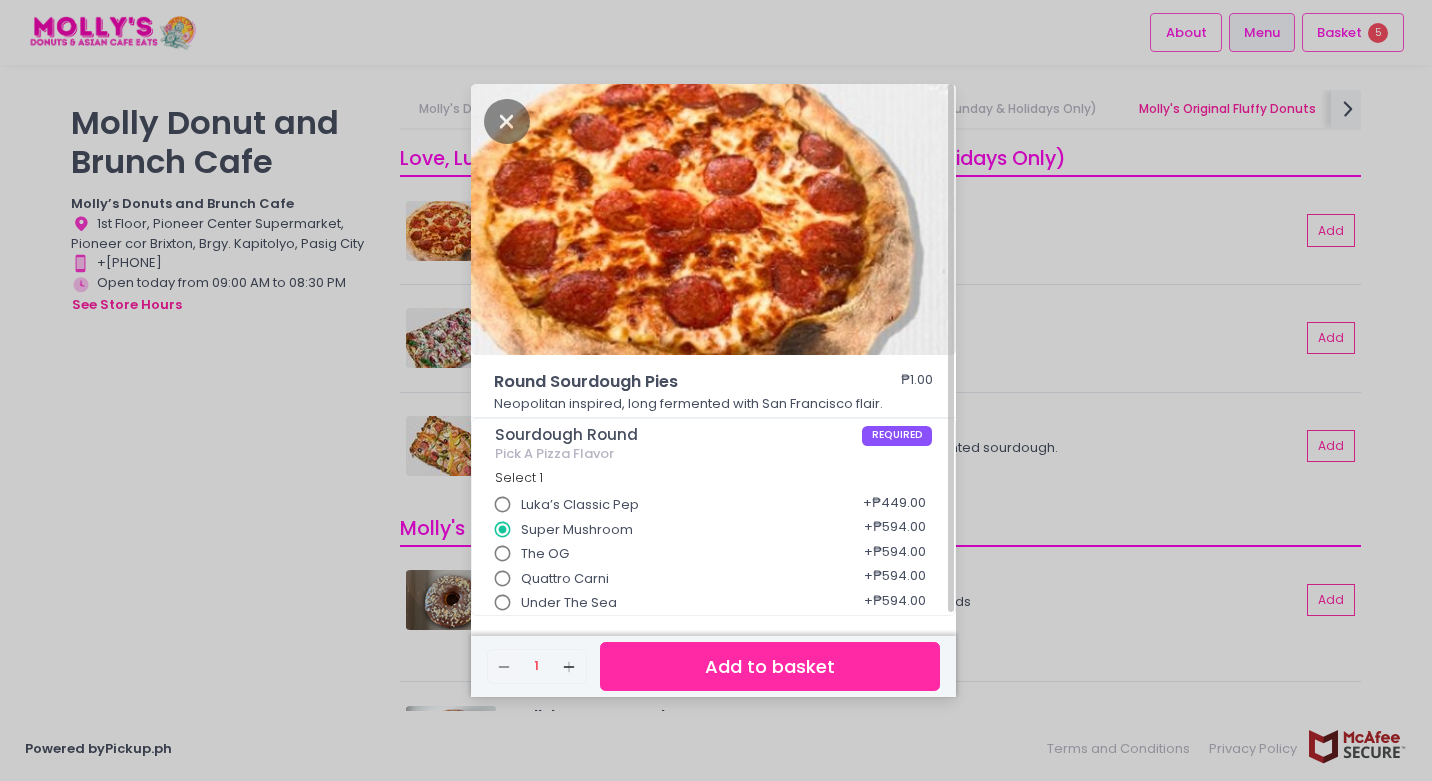 scroll, scrollTop: 5, scrollLeft: 0, axis: vertical 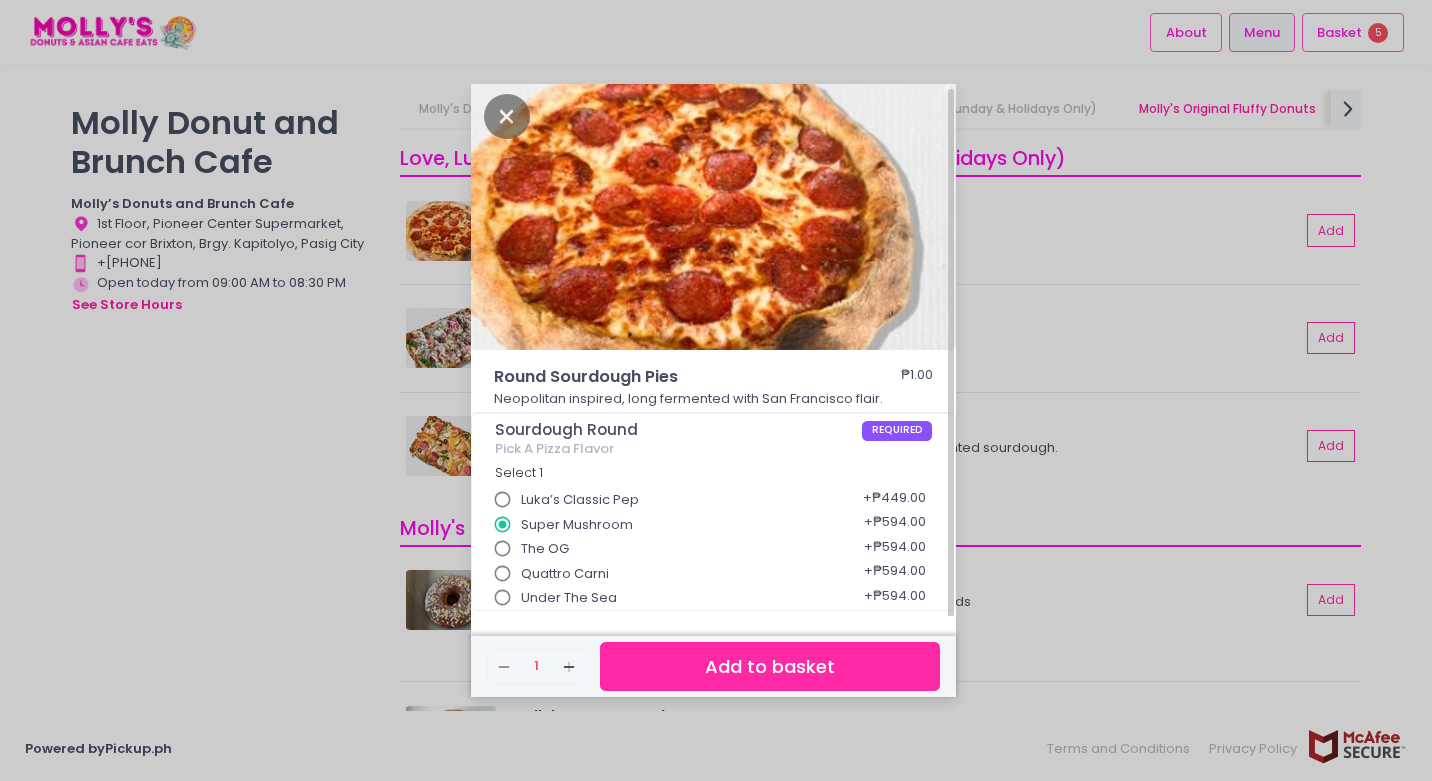 click on "Luka’s Classic Pep" at bounding box center (503, 500) 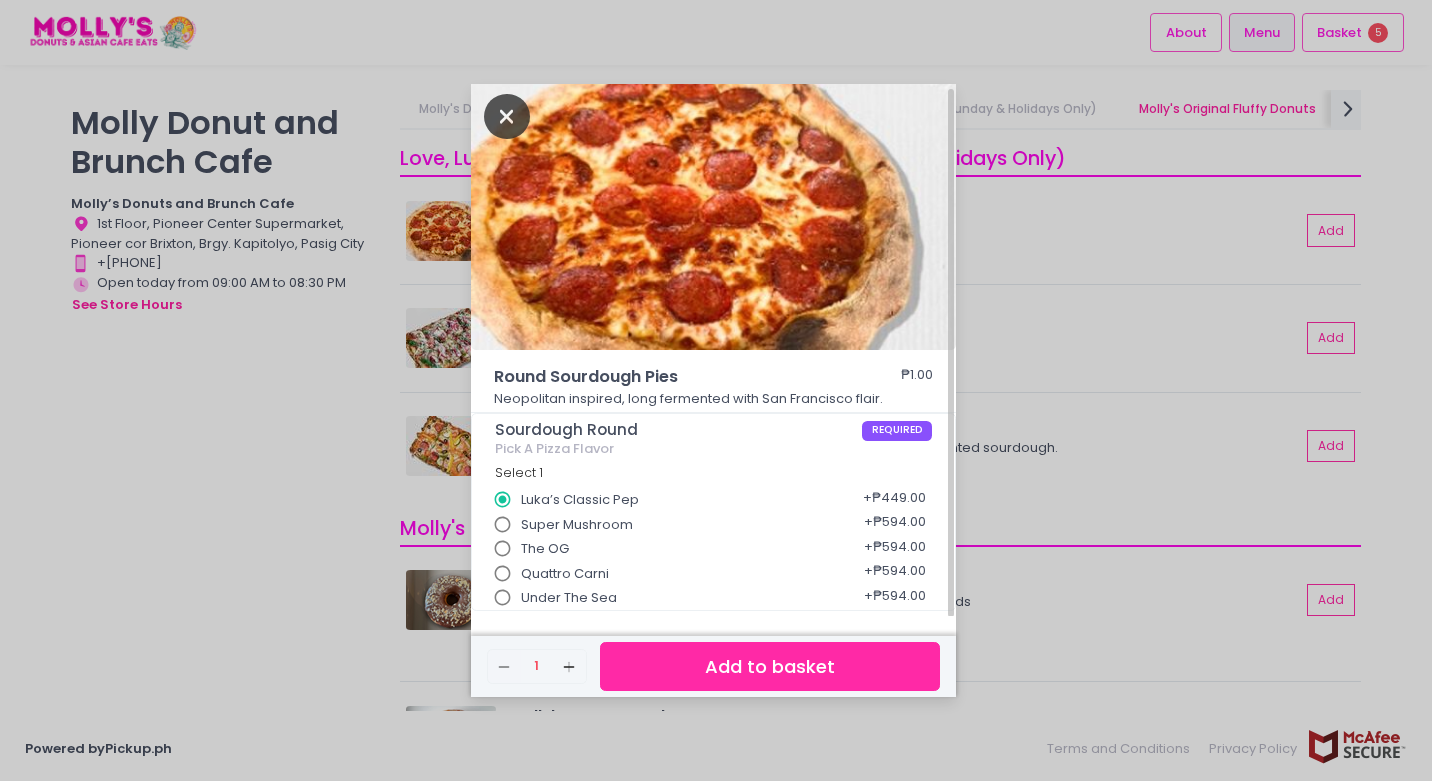 click at bounding box center (507, 116) 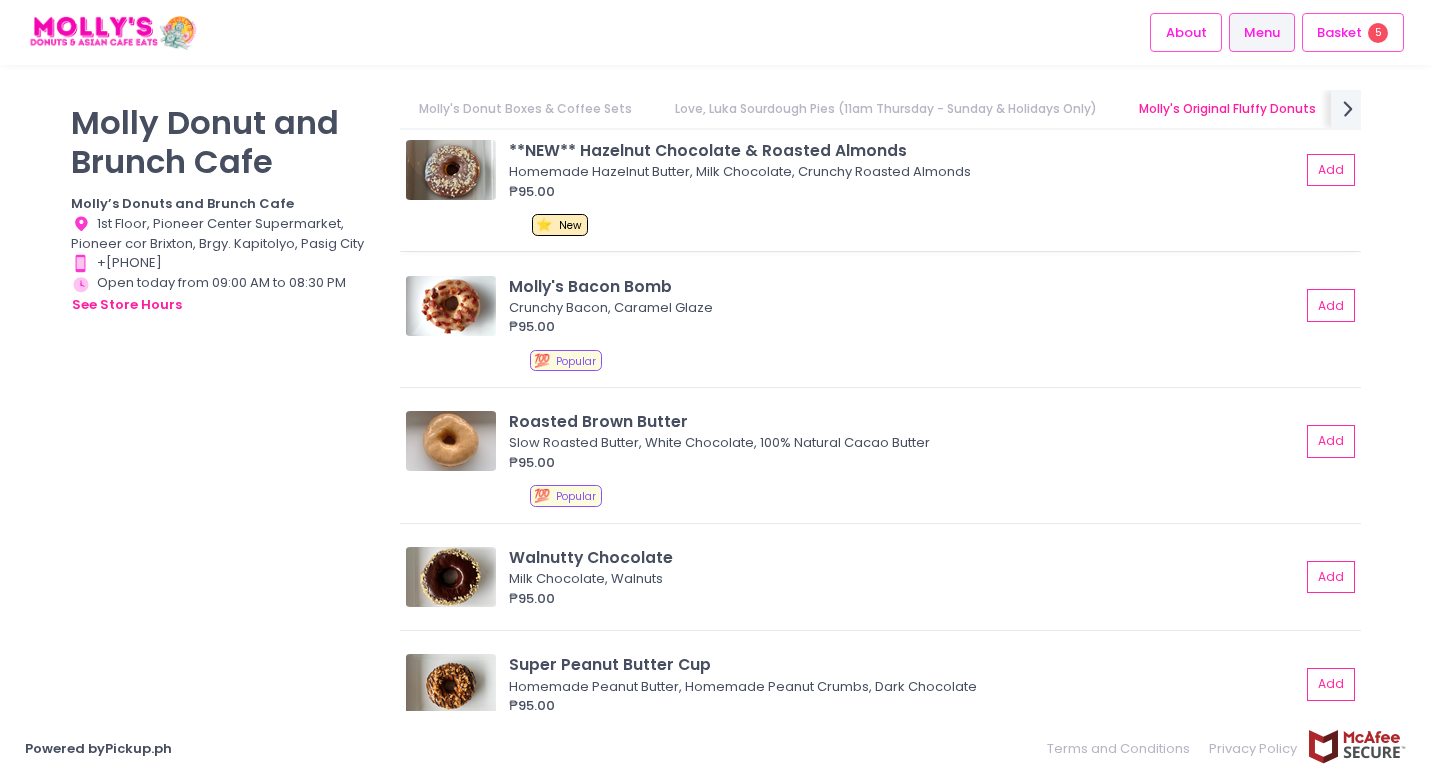 scroll, scrollTop: 995, scrollLeft: 0, axis: vertical 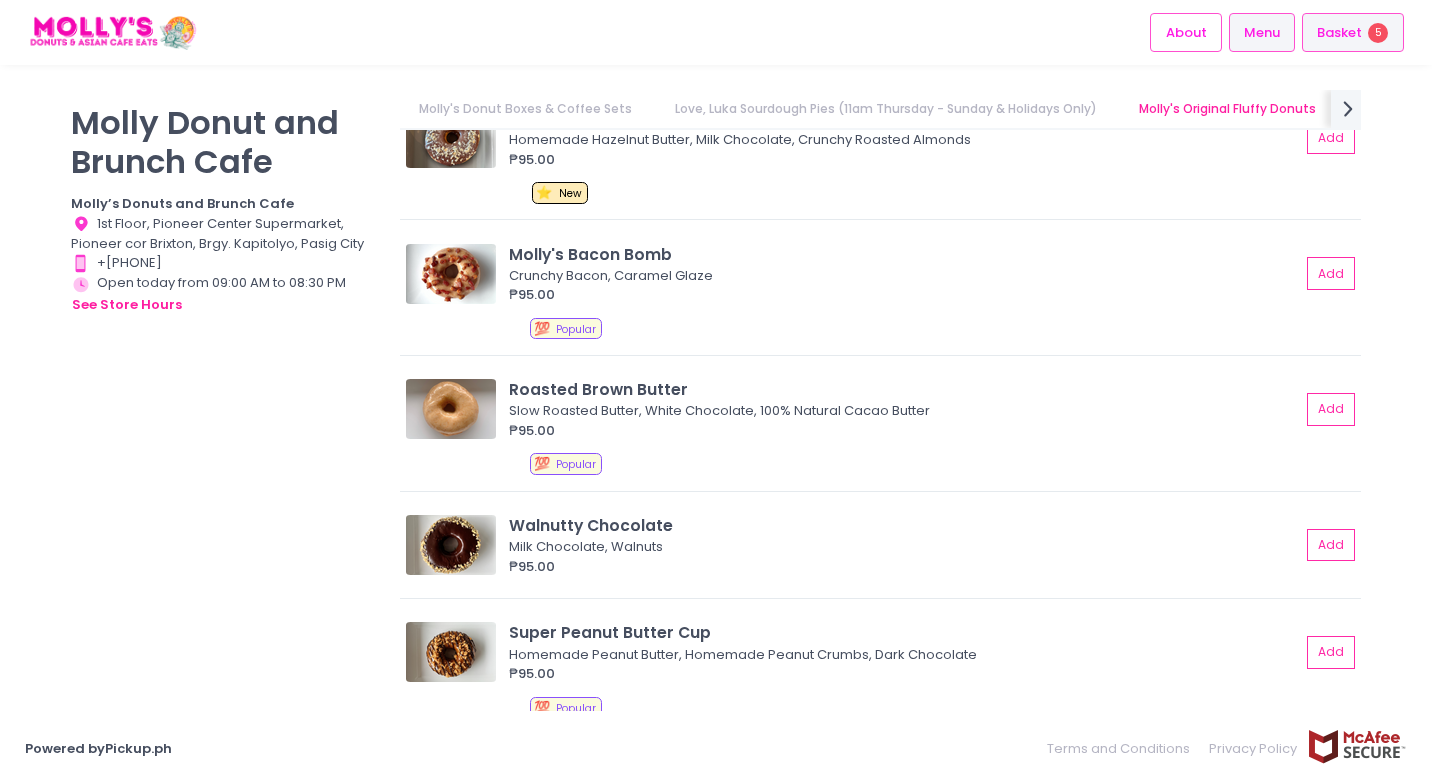 click on "5" at bounding box center (1378, 33) 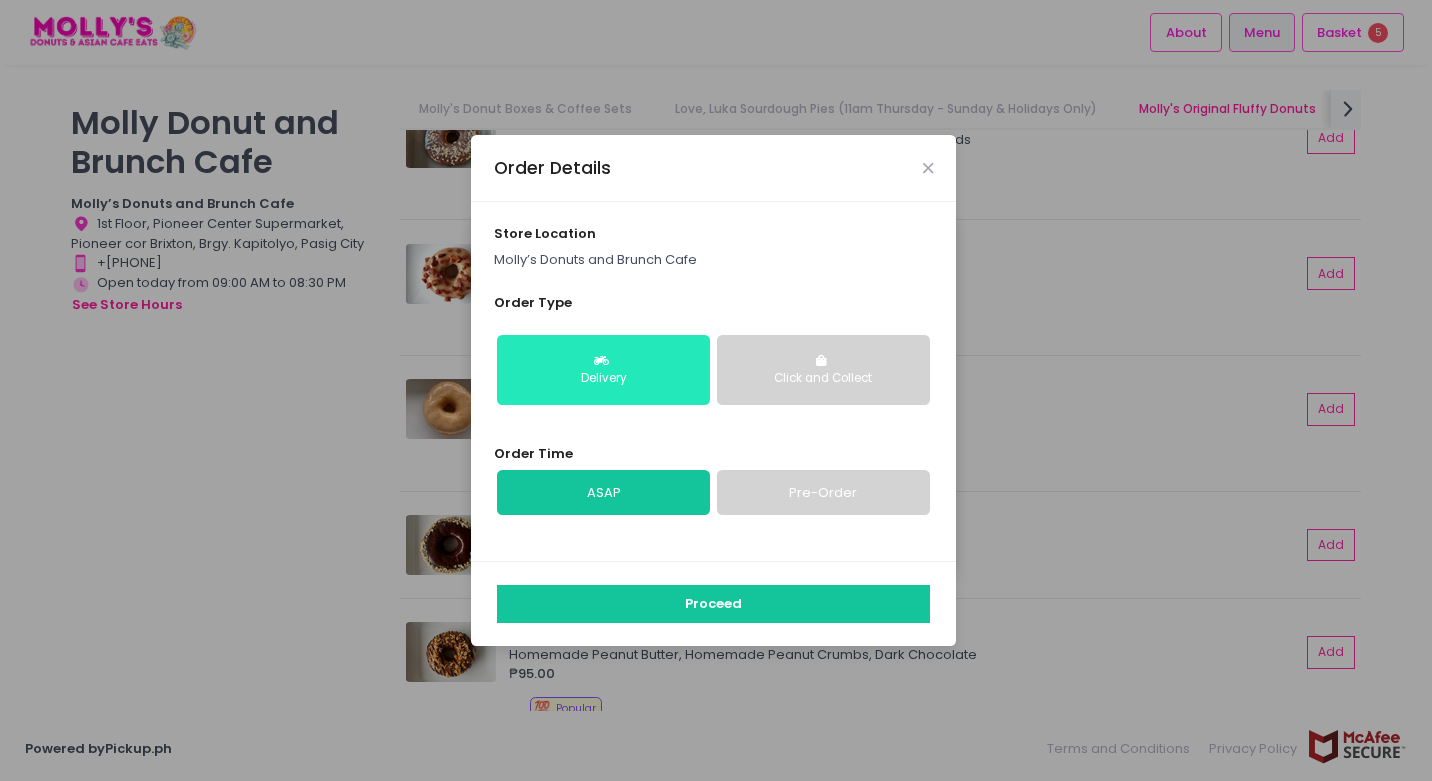 click on "Delivery" at bounding box center (603, 379) 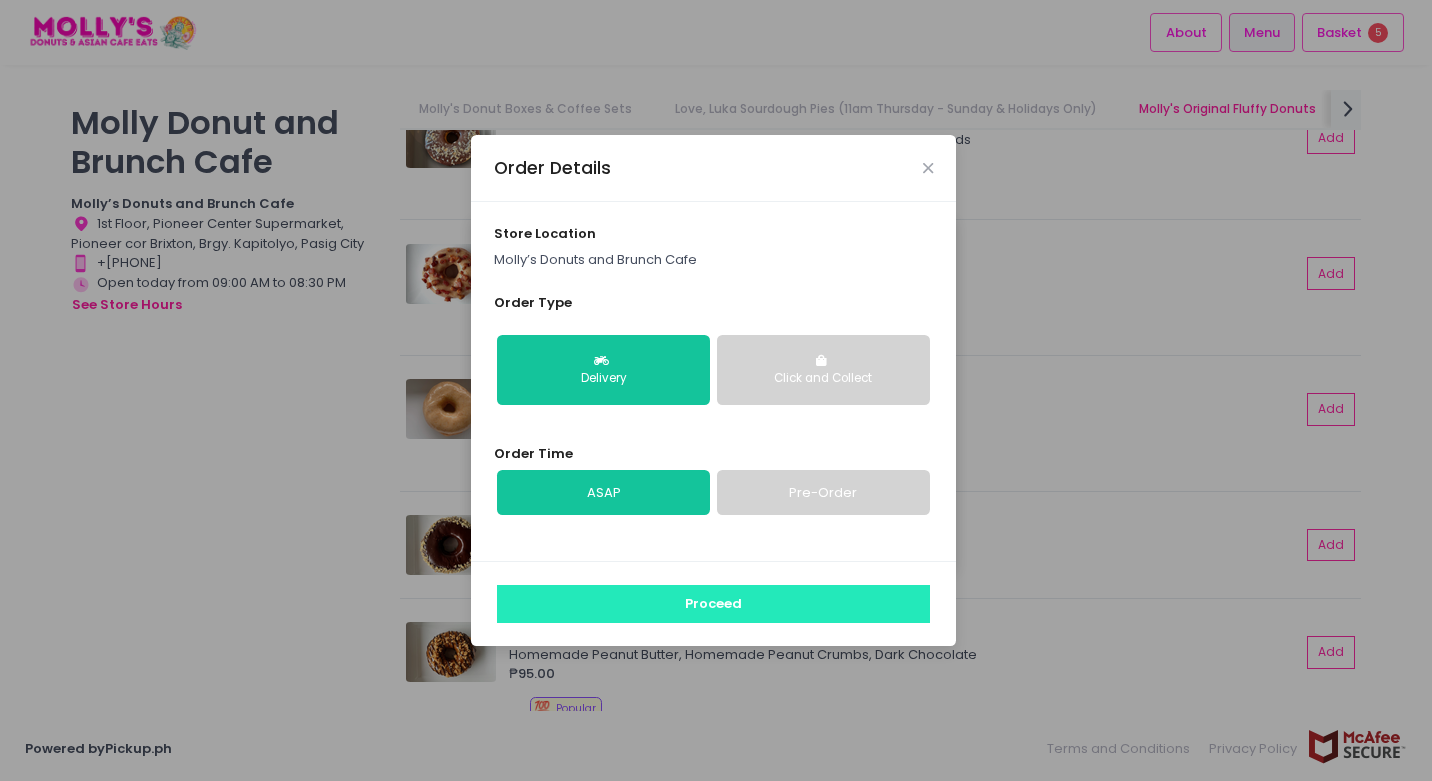 click on "Proceed" at bounding box center [713, 604] 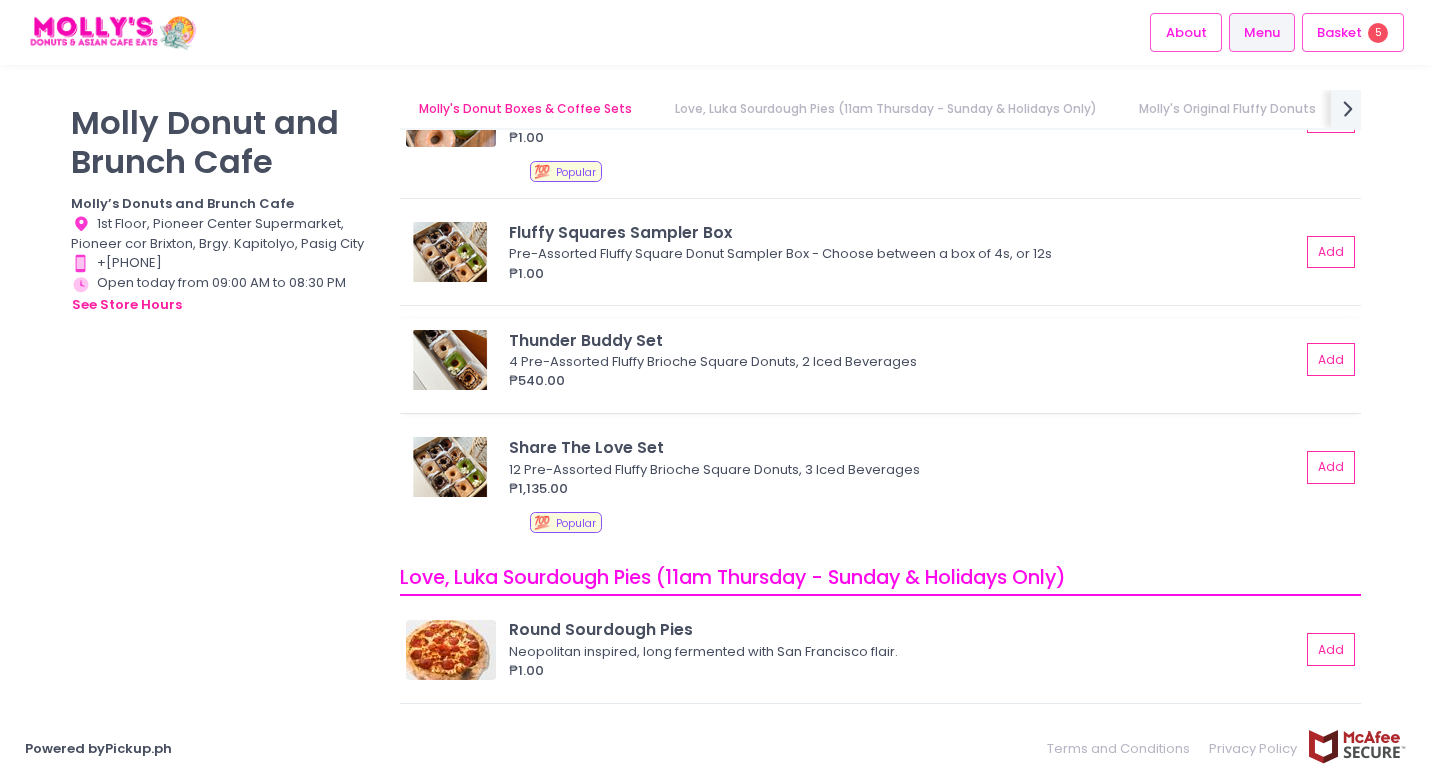 scroll, scrollTop: 0, scrollLeft: 0, axis: both 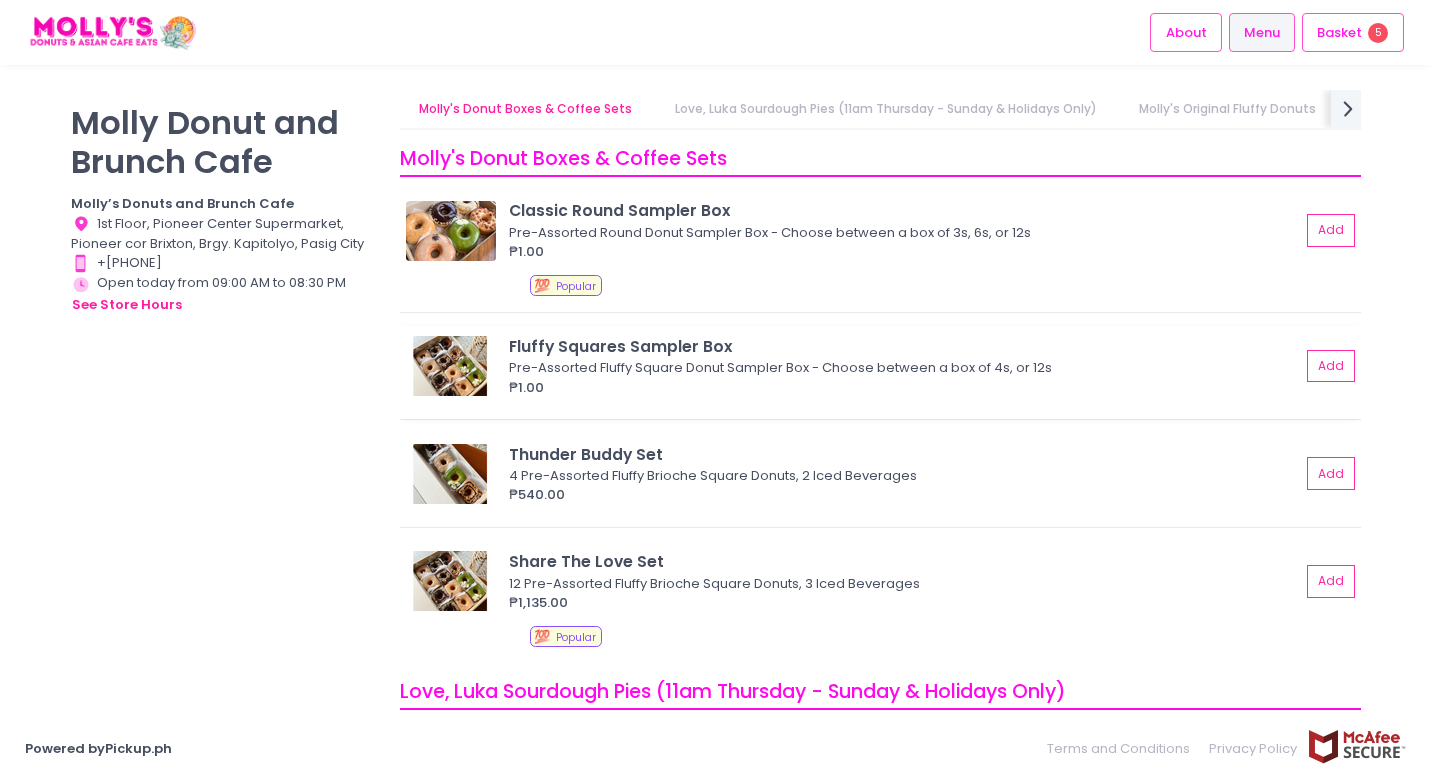 click on "Fluffy Squares Sampler Box" at bounding box center [904, 346] 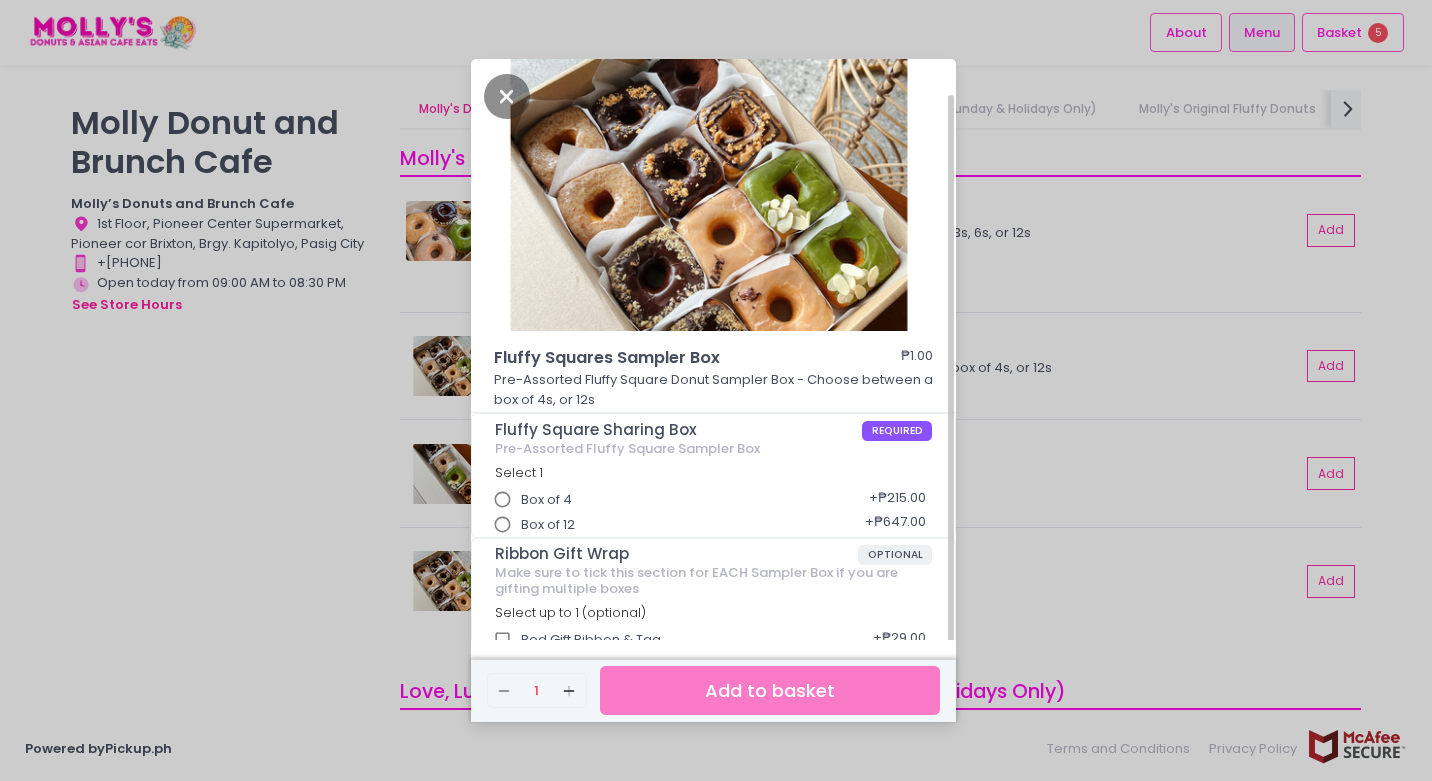 scroll, scrollTop: 18, scrollLeft: 0, axis: vertical 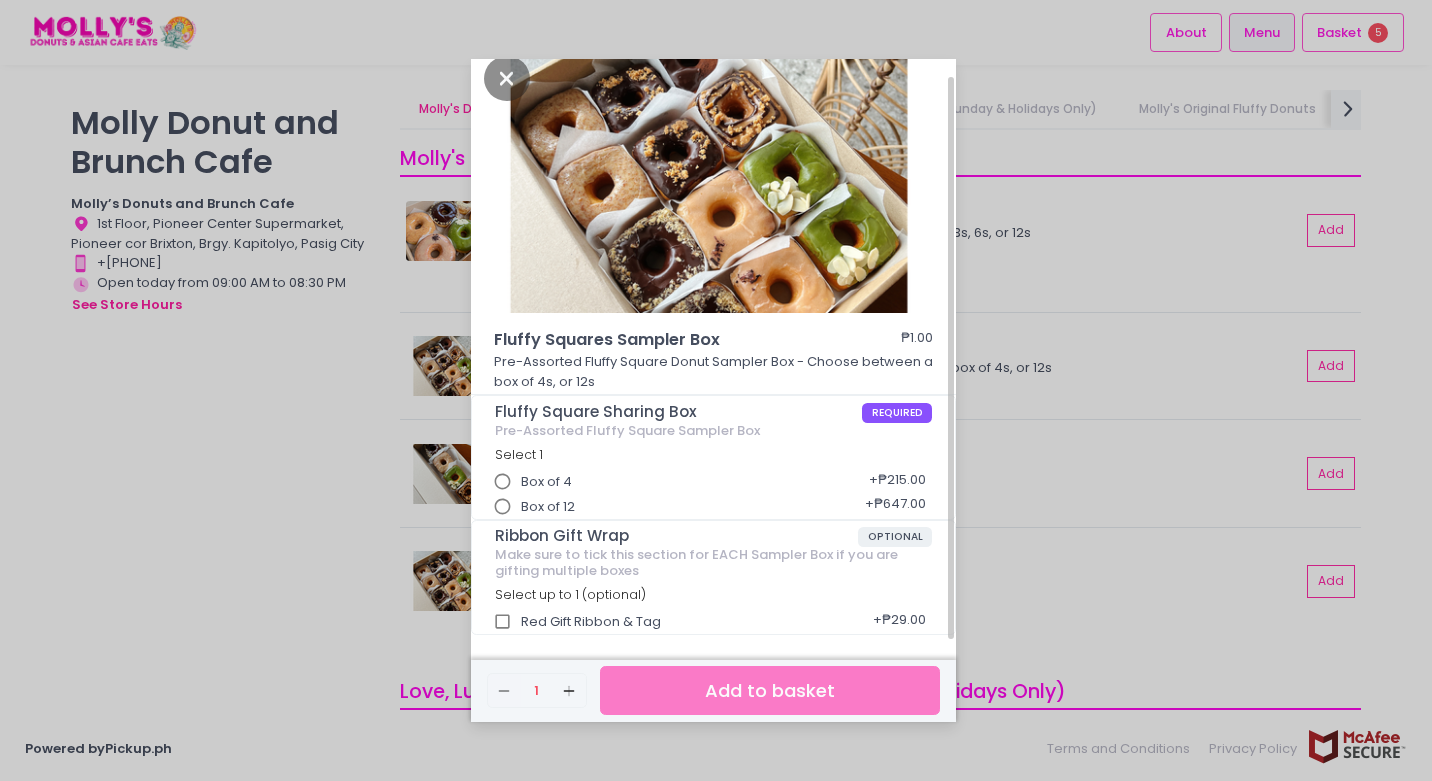 click on "Fluffy Squares Sampler Box   ₱1.00 Pre-Assorted Fluffy Square Donut Sampler Box - Choose between a box of 4s, or 12s Fluffy Square Sharing Box REQUIRED Pre-Assorted Fluffy Square Sampler Box Select    1 Box of 4   +  ₱215.00 Box of 12   +  ₱647.00 Ribbon Gift Wrap OPTIONAL Make sure to tick this section for EACH Sampler Box if you are gifting multiple boxes Select up to    1 (optional) Red Gift Ribbon & Tag   +  ₱29.00 Remove Created with Sketch. 1 Add Created with Sketch. Add to basket" at bounding box center (716, 390) 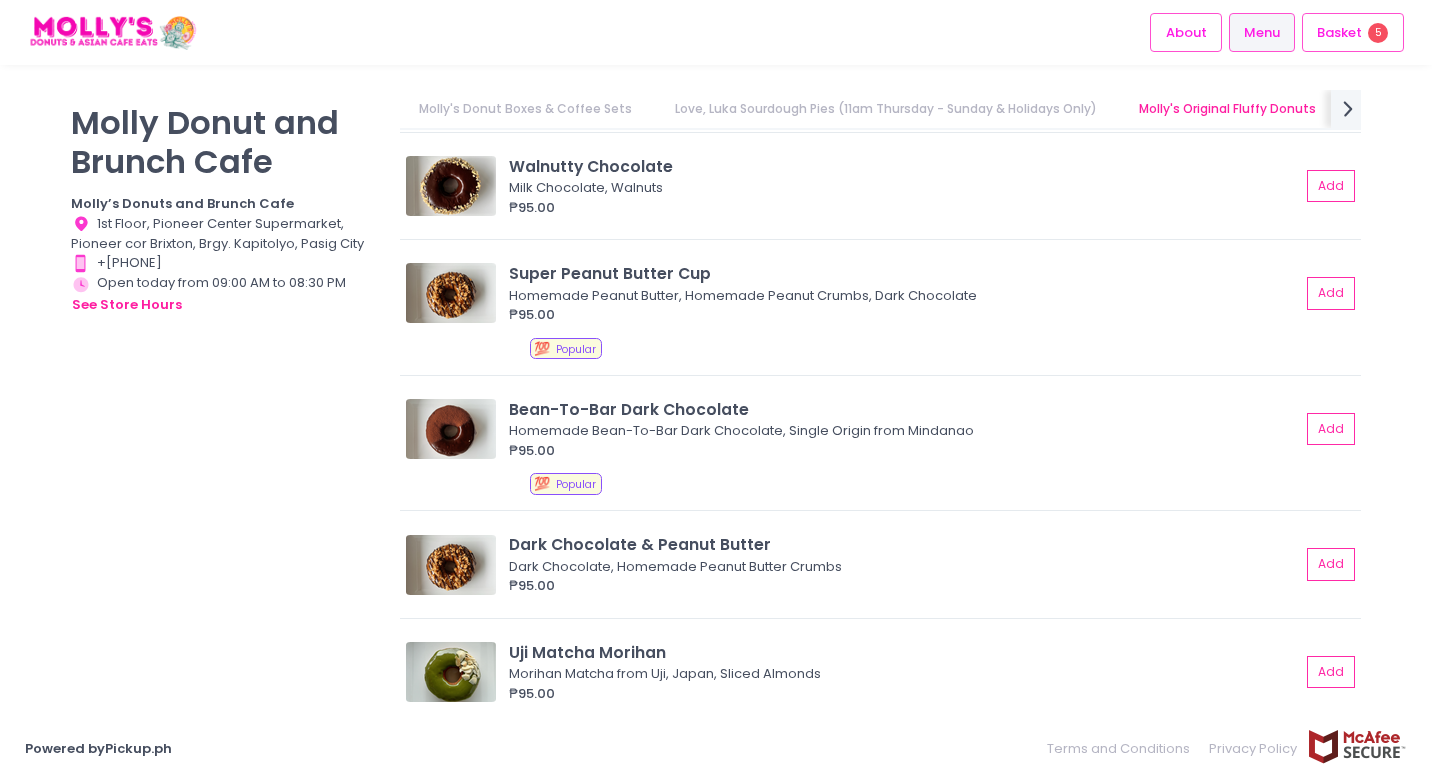 scroll, scrollTop: 1563, scrollLeft: 0, axis: vertical 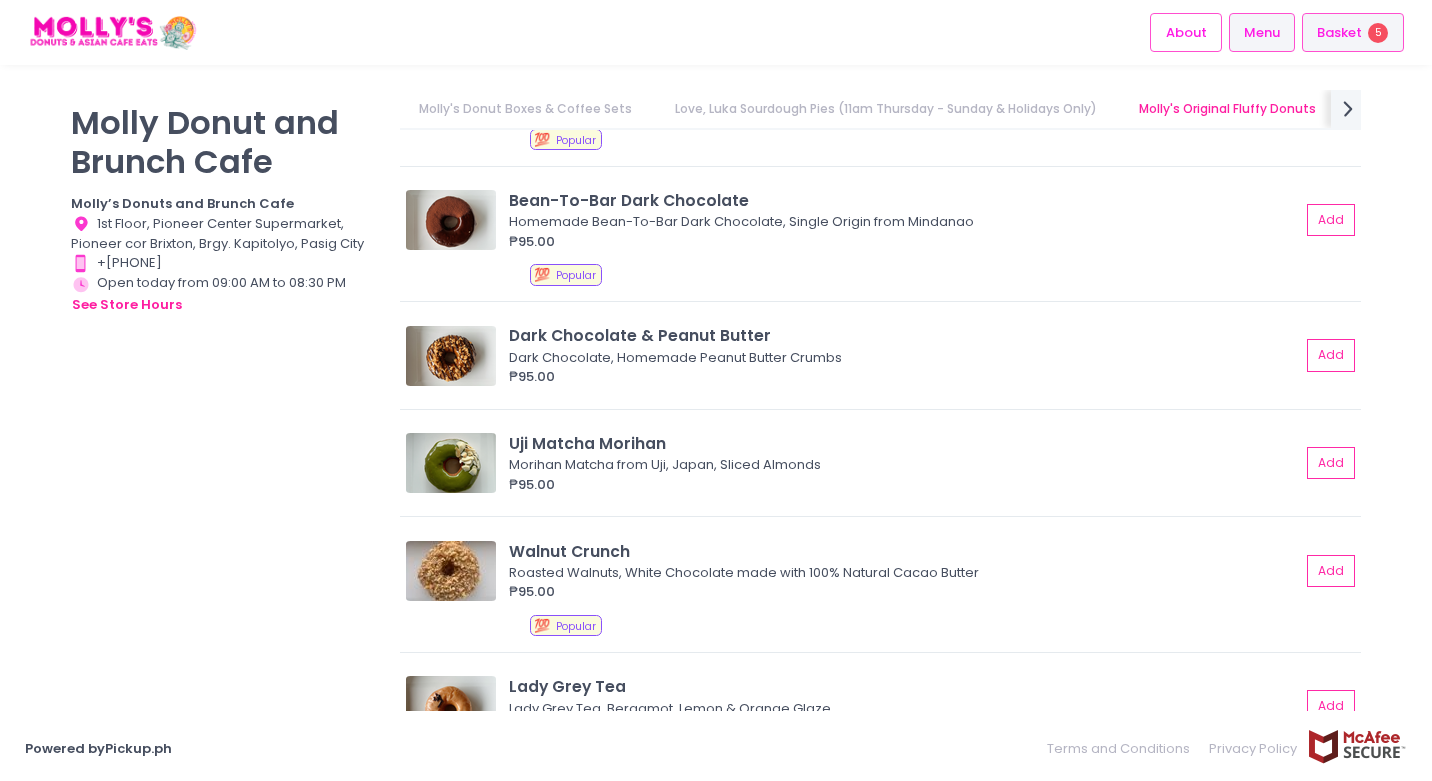 click on "Basket" at bounding box center [1339, 33] 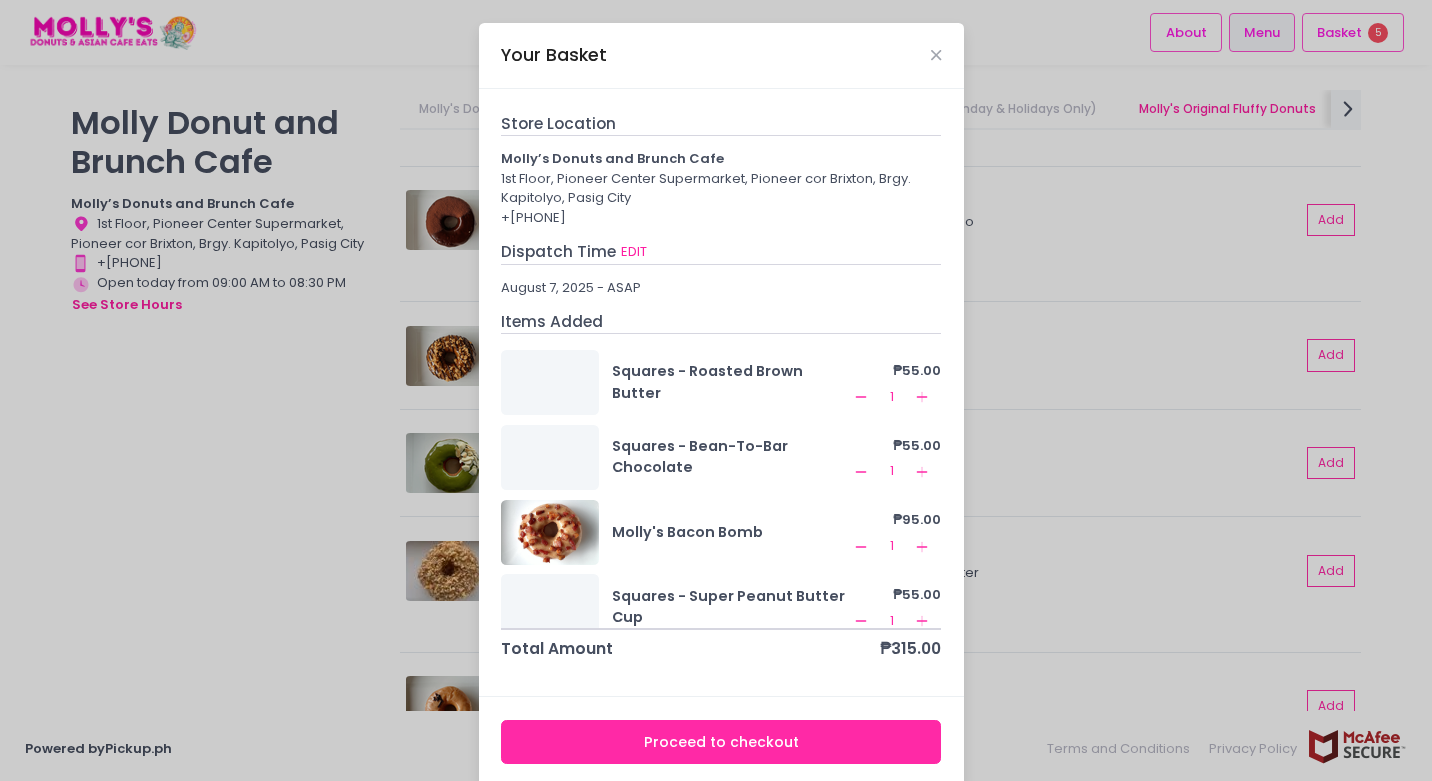 scroll, scrollTop: 0, scrollLeft: 0, axis: both 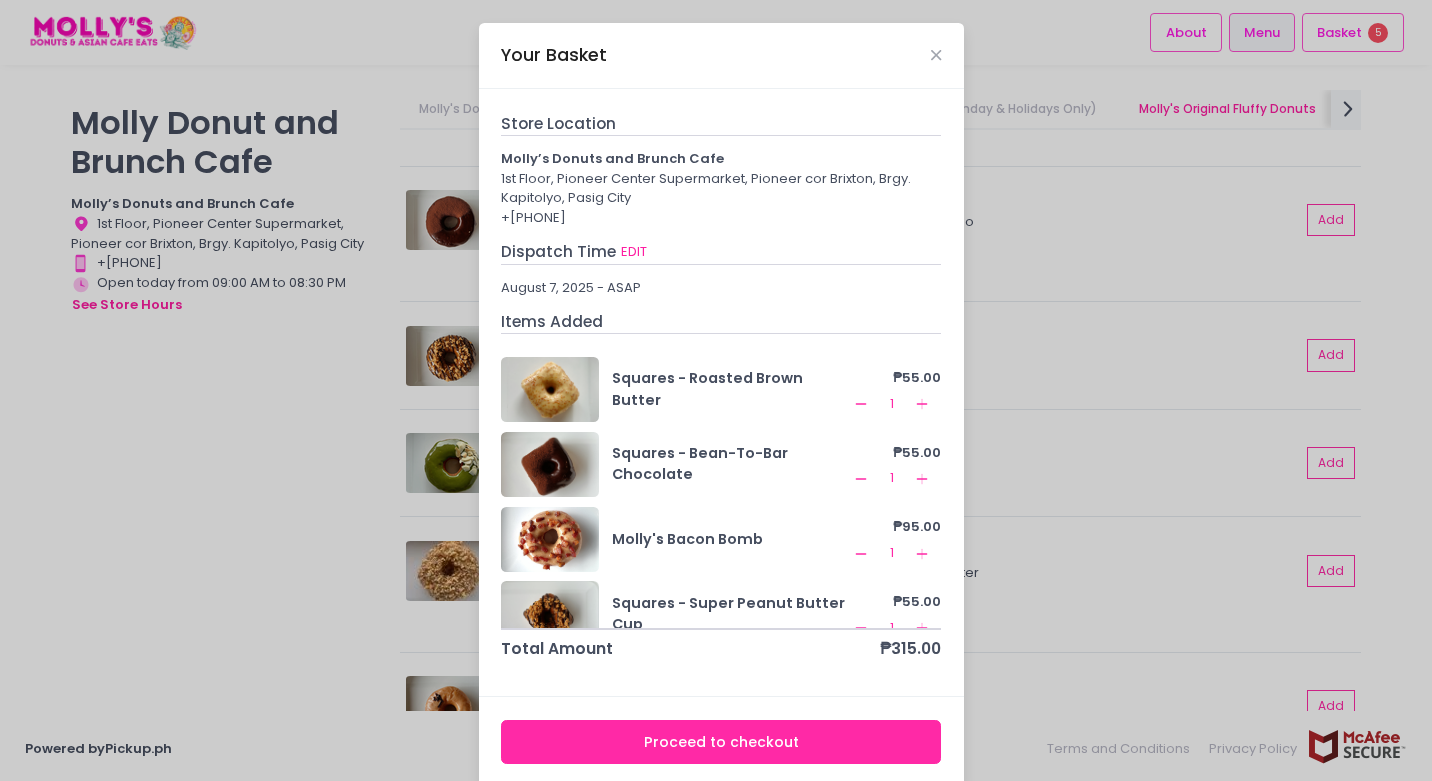 click on "Add Created with Sketch." 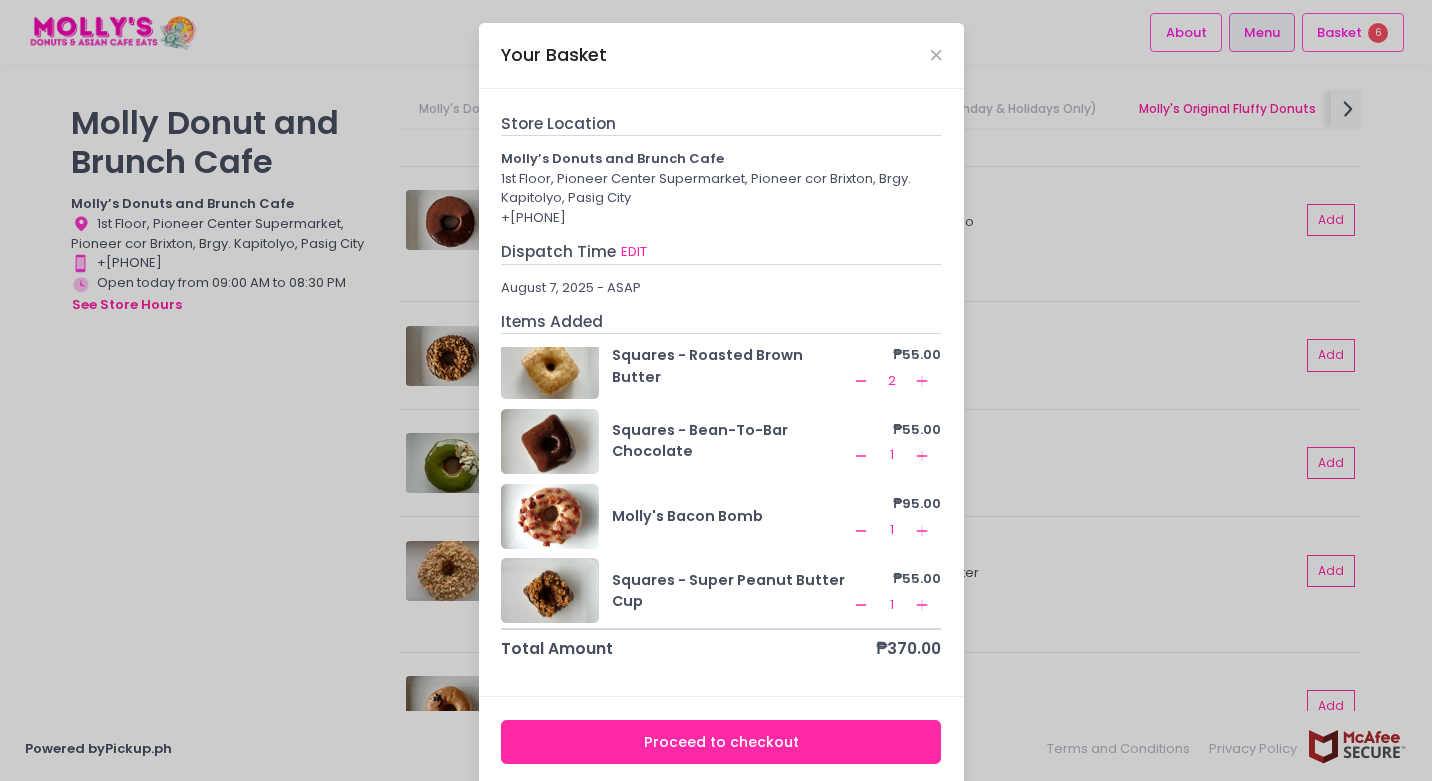 scroll, scrollTop: 102, scrollLeft: 0, axis: vertical 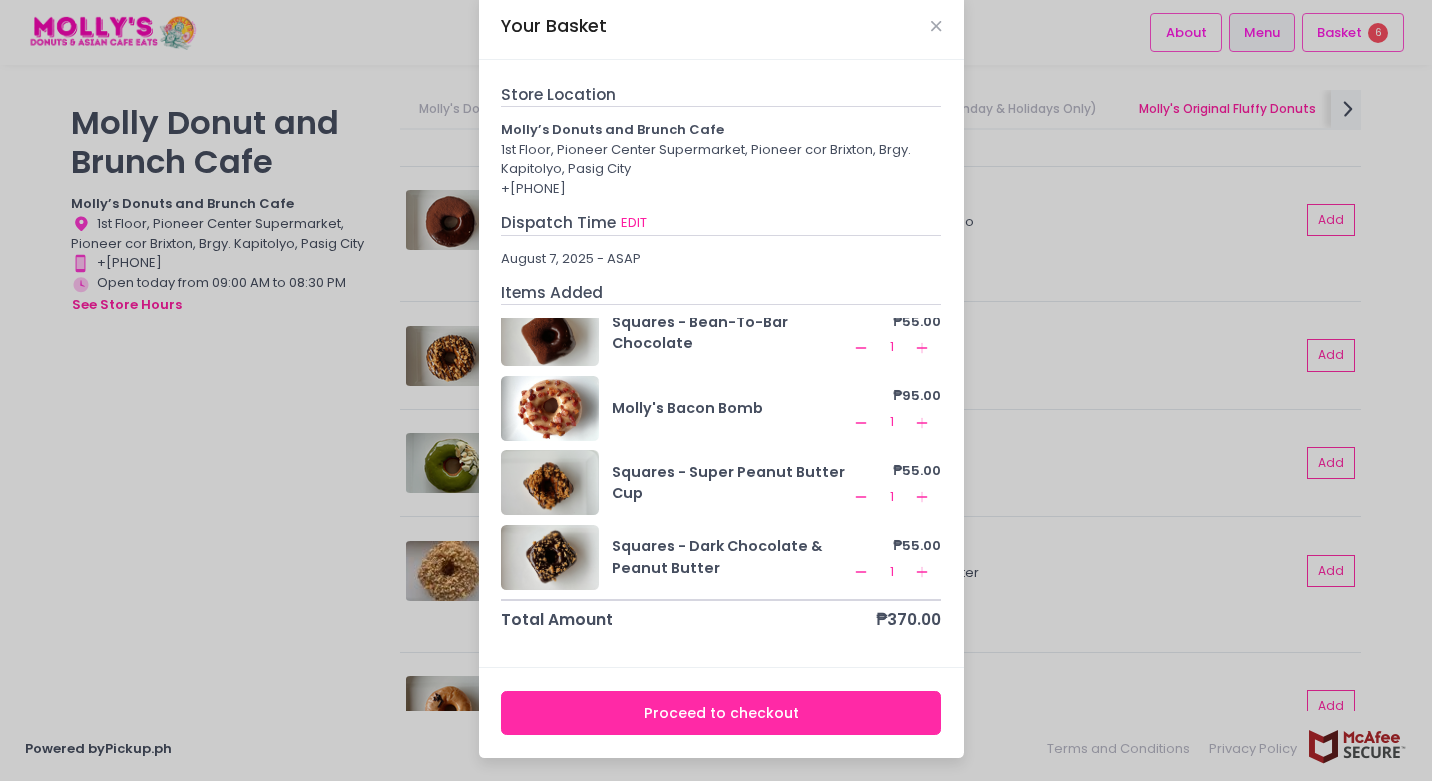click on "Your Basket" at bounding box center (721, 27) 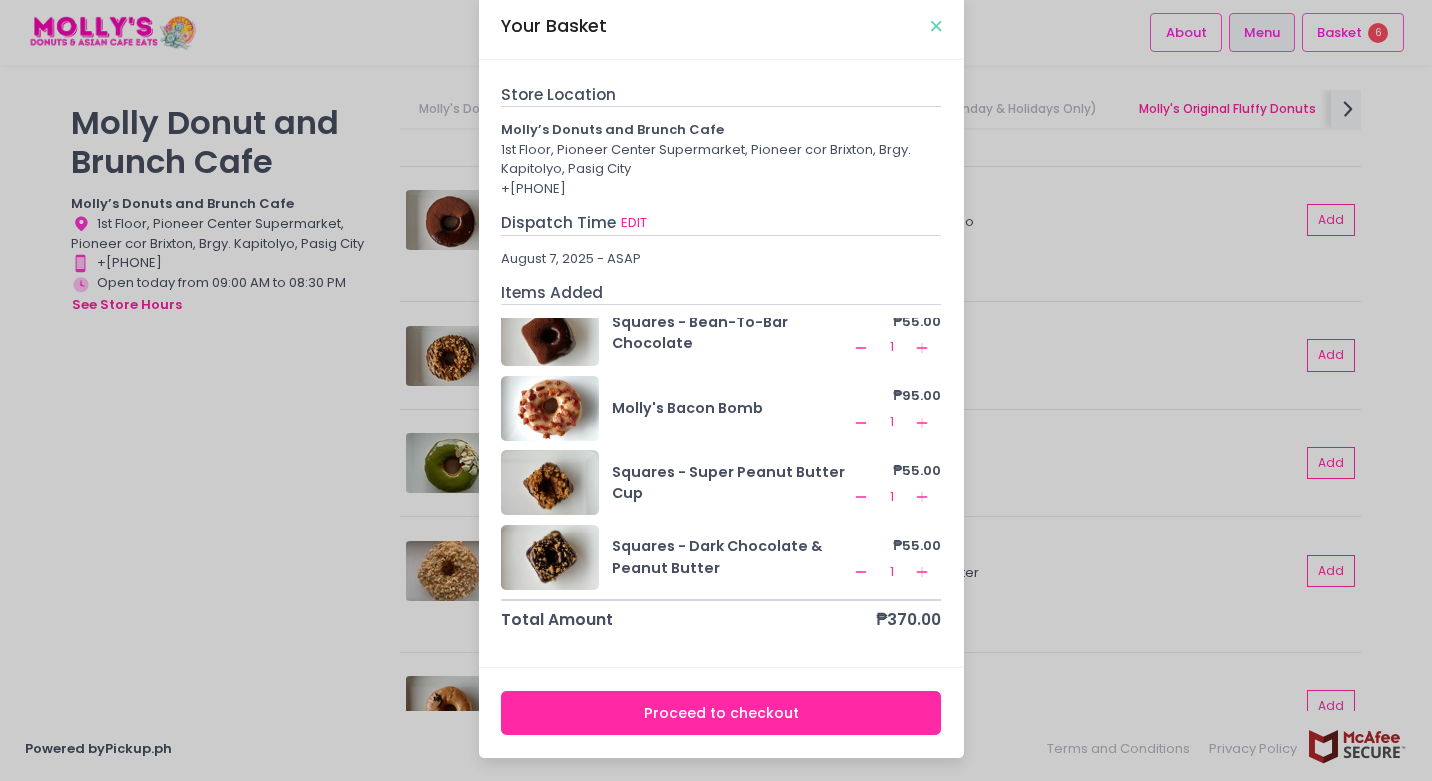 click at bounding box center [936, 26] 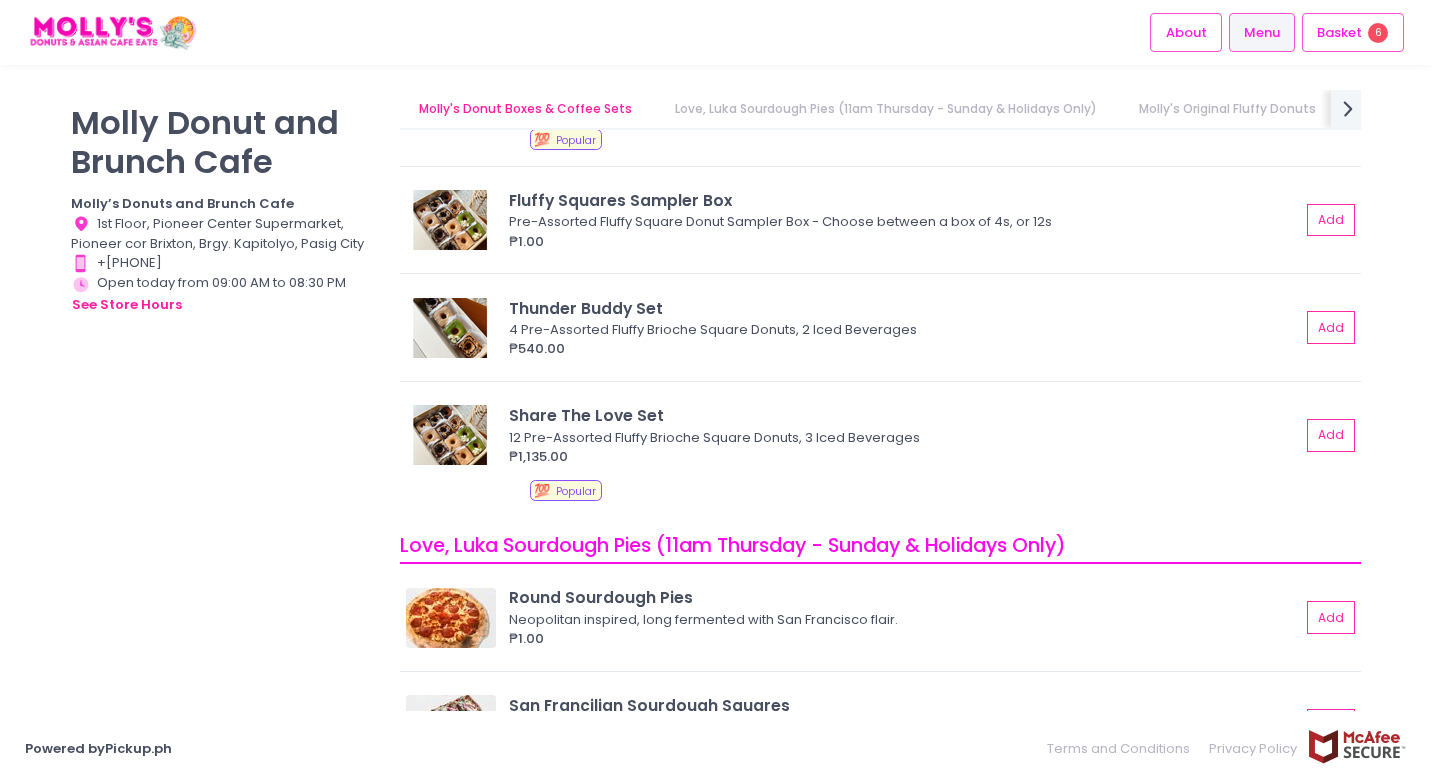 scroll, scrollTop: 445, scrollLeft: 0, axis: vertical 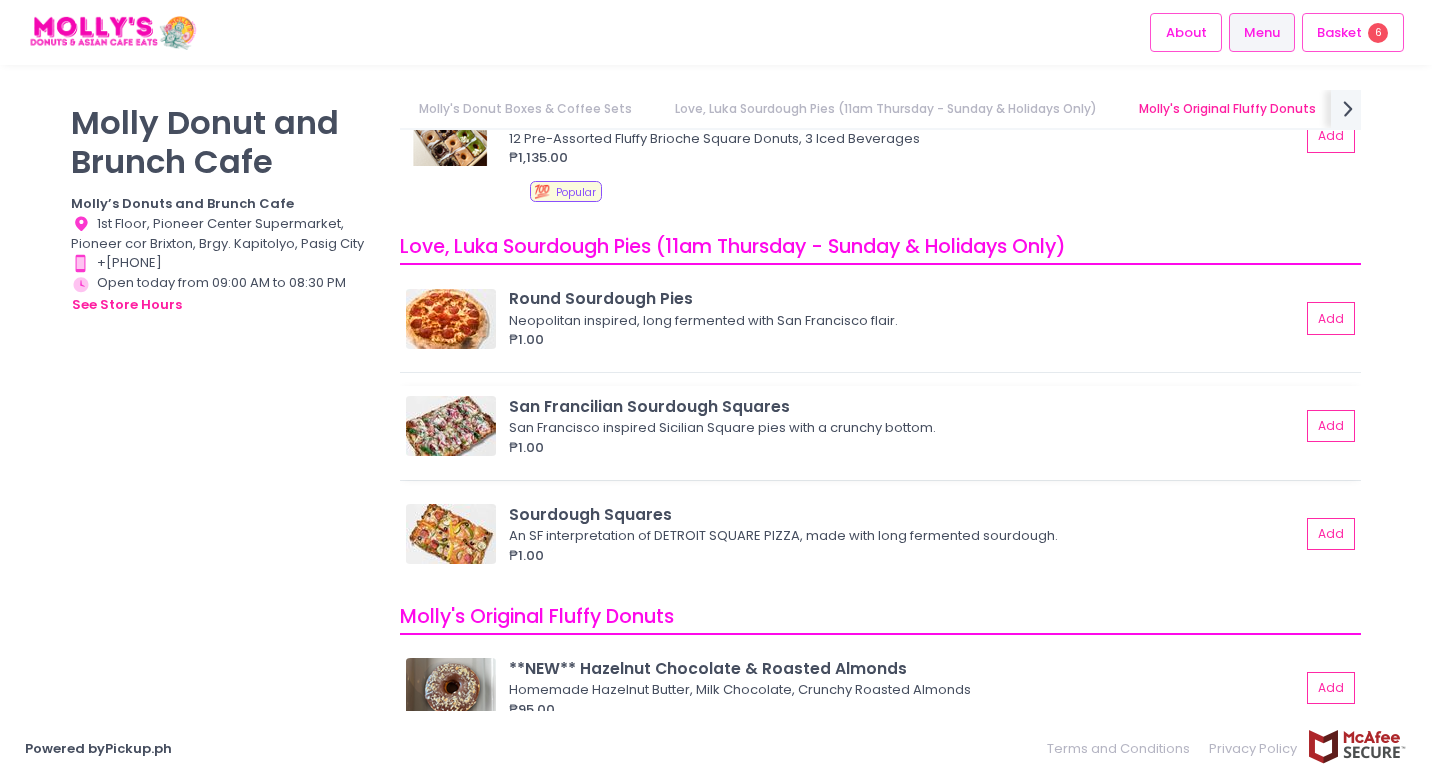 click at bounding box center [451, 426] 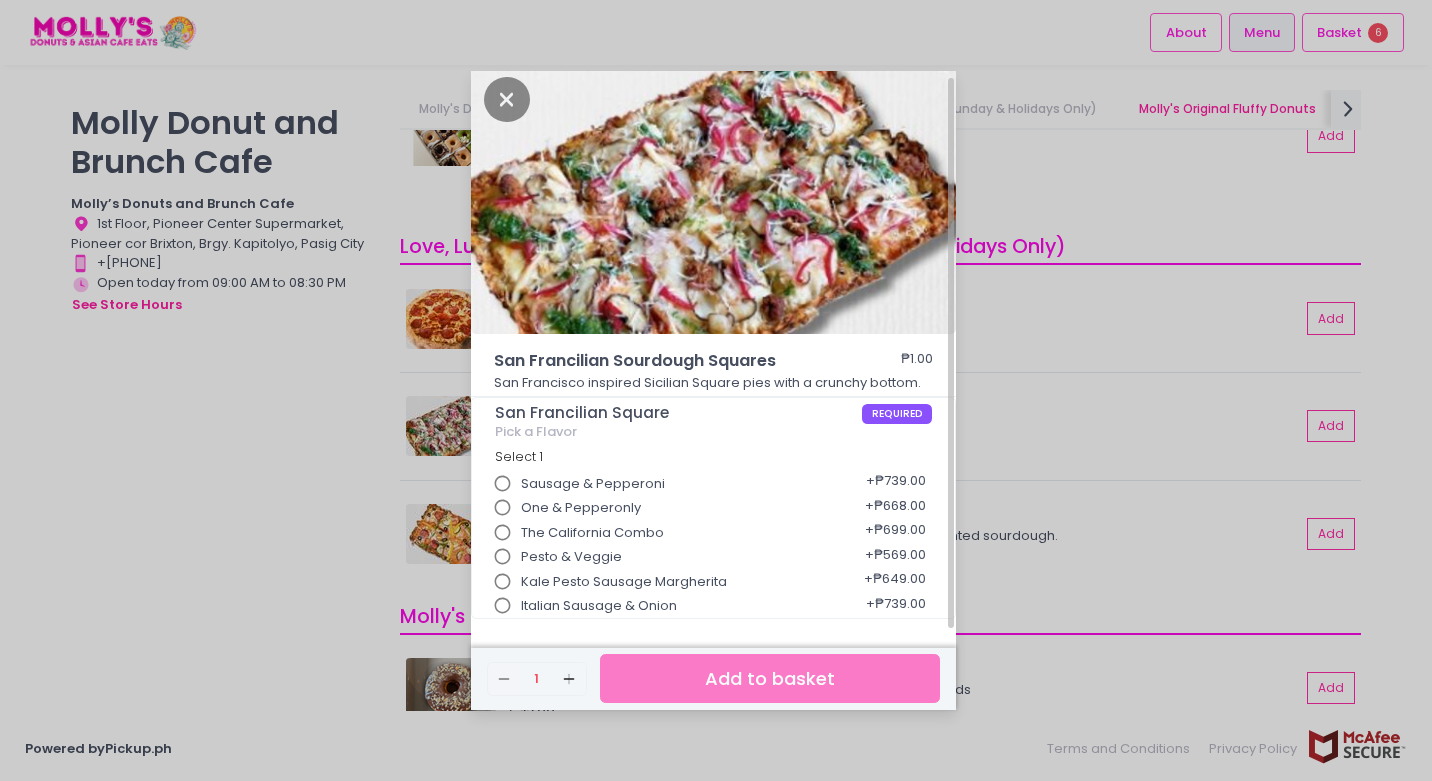 scroll, scrollTop: 17, scrollLeft: 0, axis: vertical 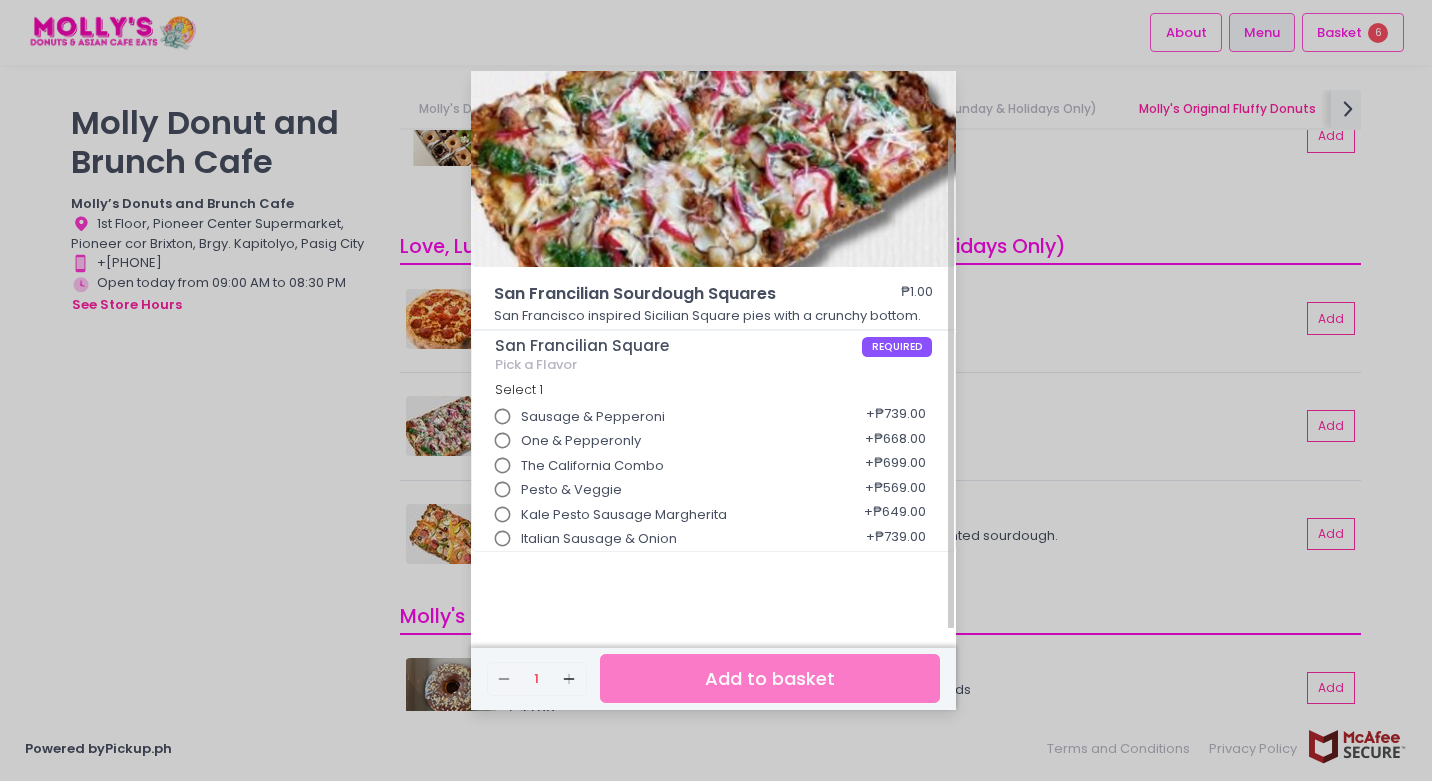 click on "San Francilian Sourdough Squares   ₱1.00 San Francisco inspired Sicilian Square pies with a crunchy bottom. San Francilian Square REQUIRED Pick a Flavor Select    1 Sausage & Pepperoni   +  ₱739.00 One & Pepperonly   +  ₱668.00 The California Combo   +  ₱699.00 Pesto & Veggie   +  ₱569.00 Kale Pesto Sausage Margherita   +  ₱649.00 Italian Sausage & Onion   +  ₱739.00 Remove Created with Sketch. 1 Add Created with Sketch. Add to basket" at bounding box center (716, 390) 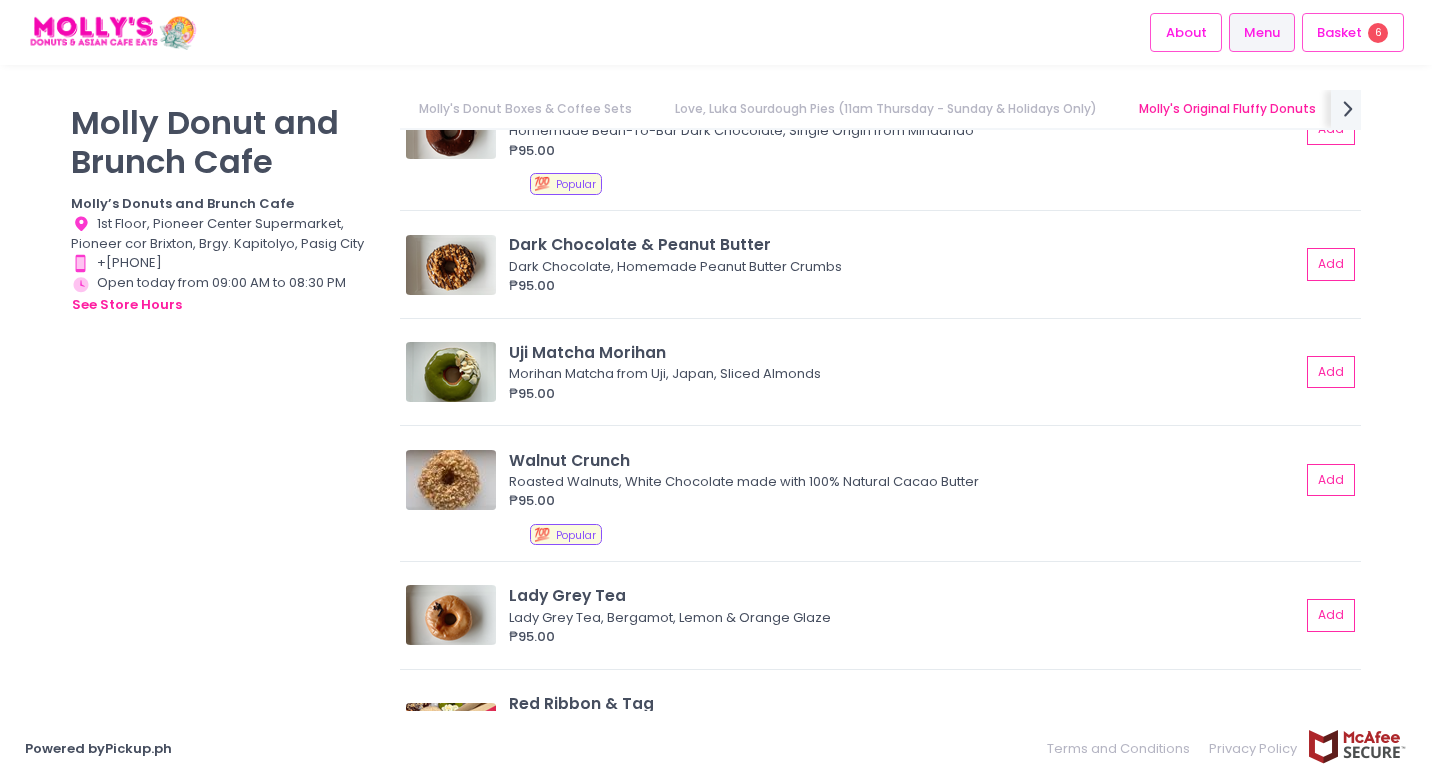 scroll, scrollTop: 1977, scrollLeft: 0, axis: vertical 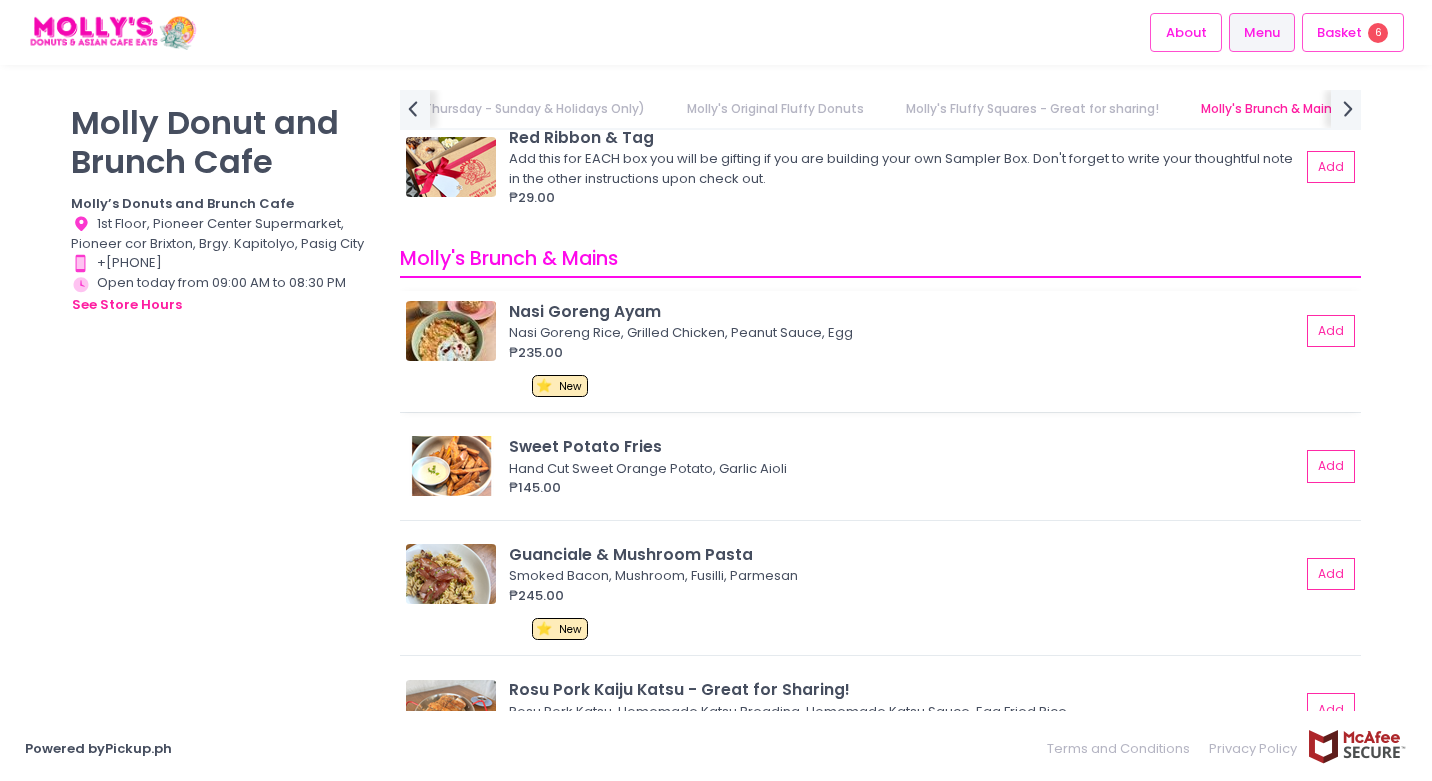 click at bounding box center [451, 331] 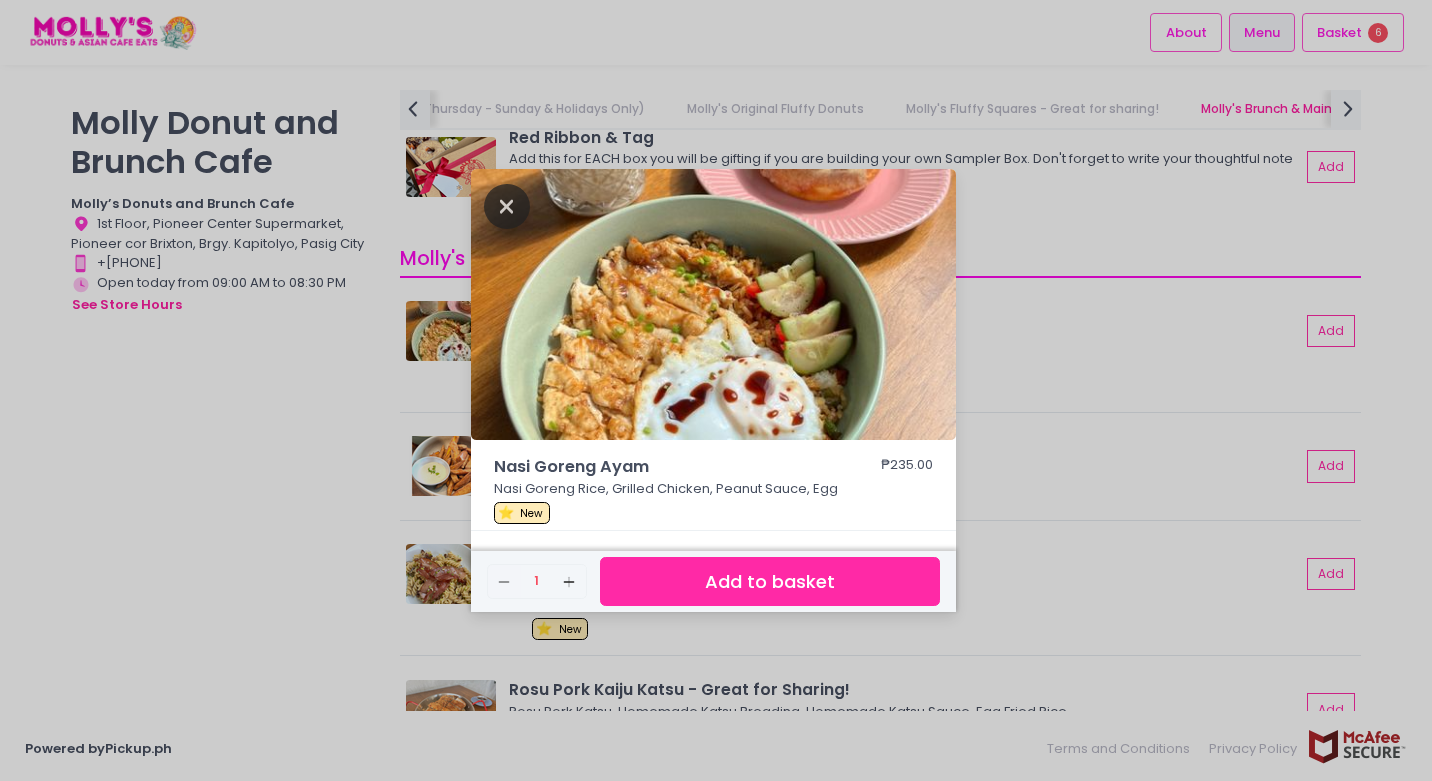 click at bounding box center [507, 206] 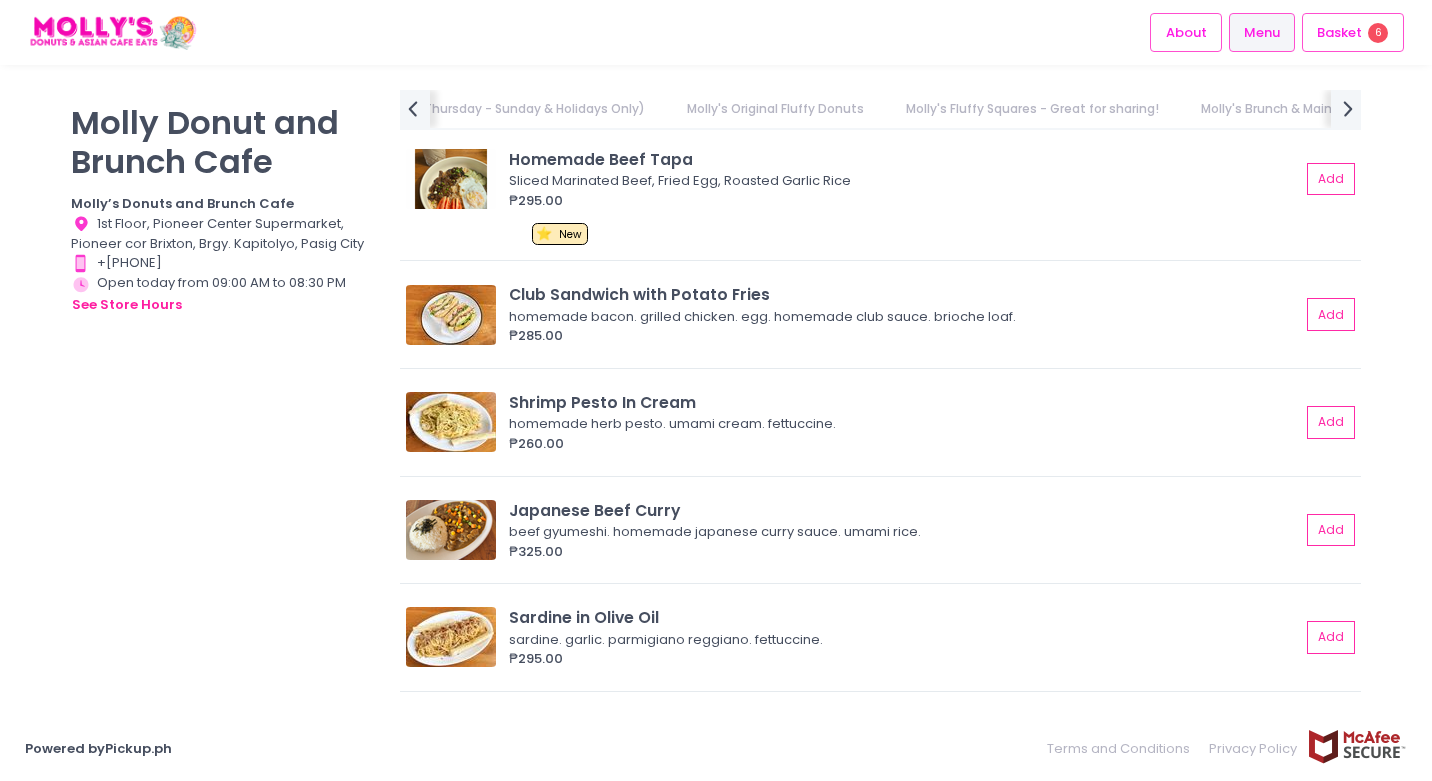 scroll, scrollTop: 5502, scrollLeft: 0, axis: vertical 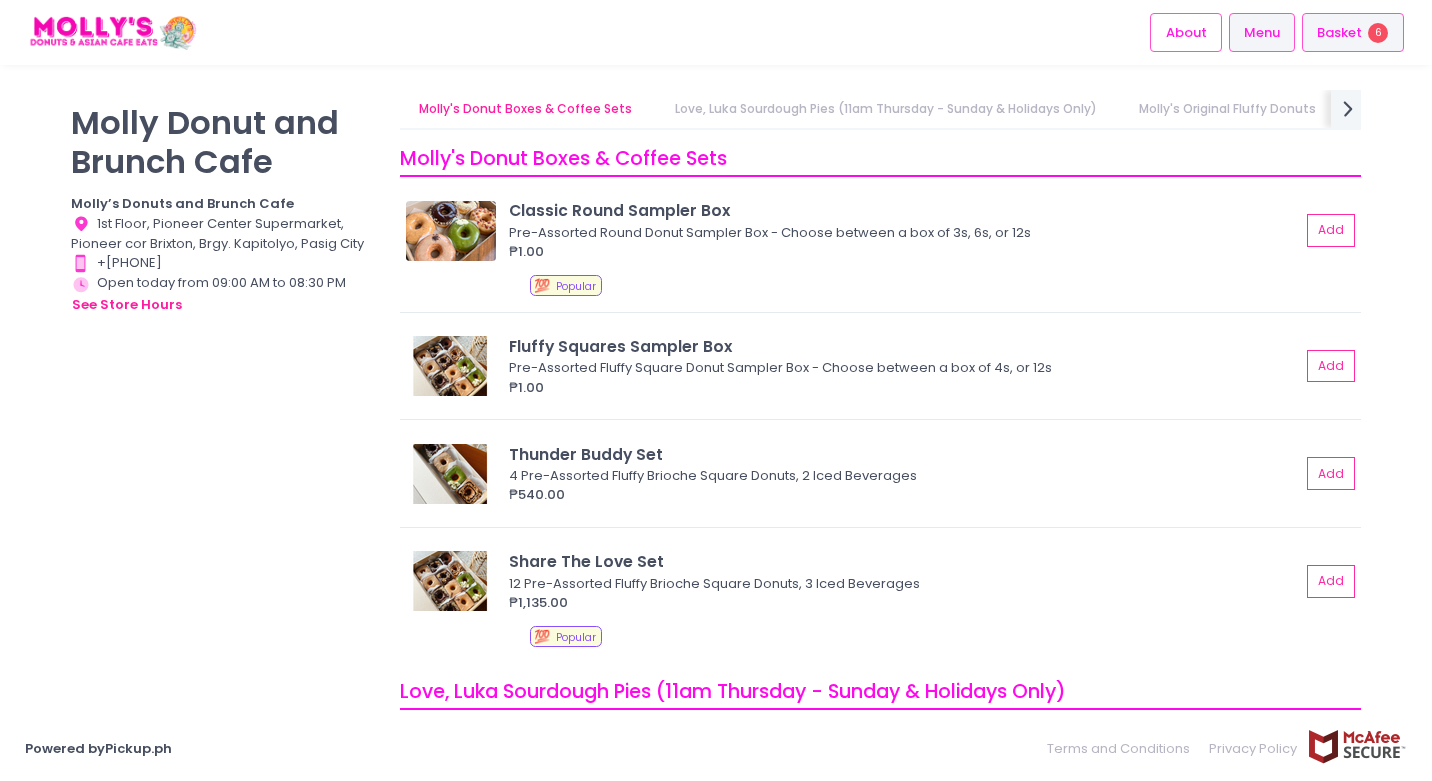 click on "Basket" at bounding box center [1339, 33] 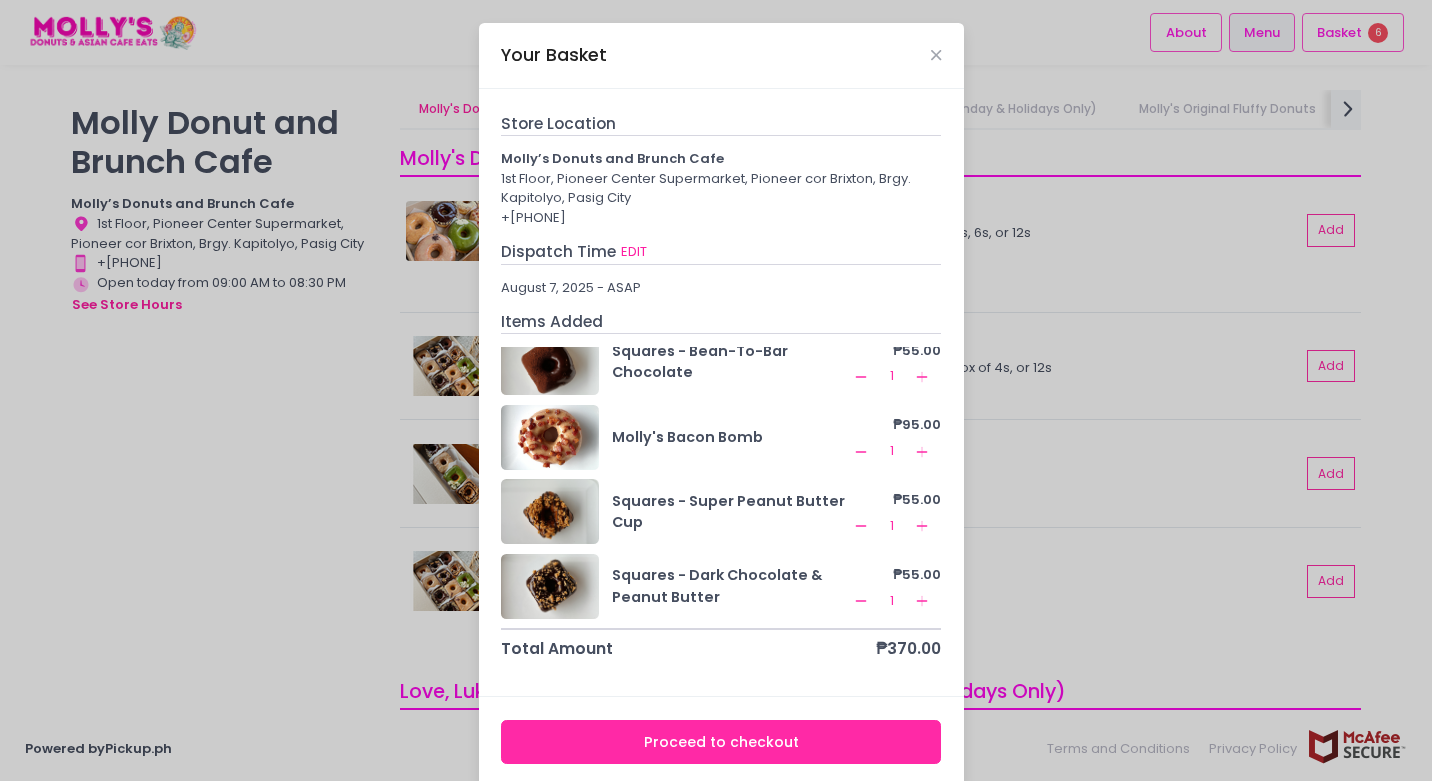 scroll, scrollTop: 0, scrollLeft: 0, axis: both 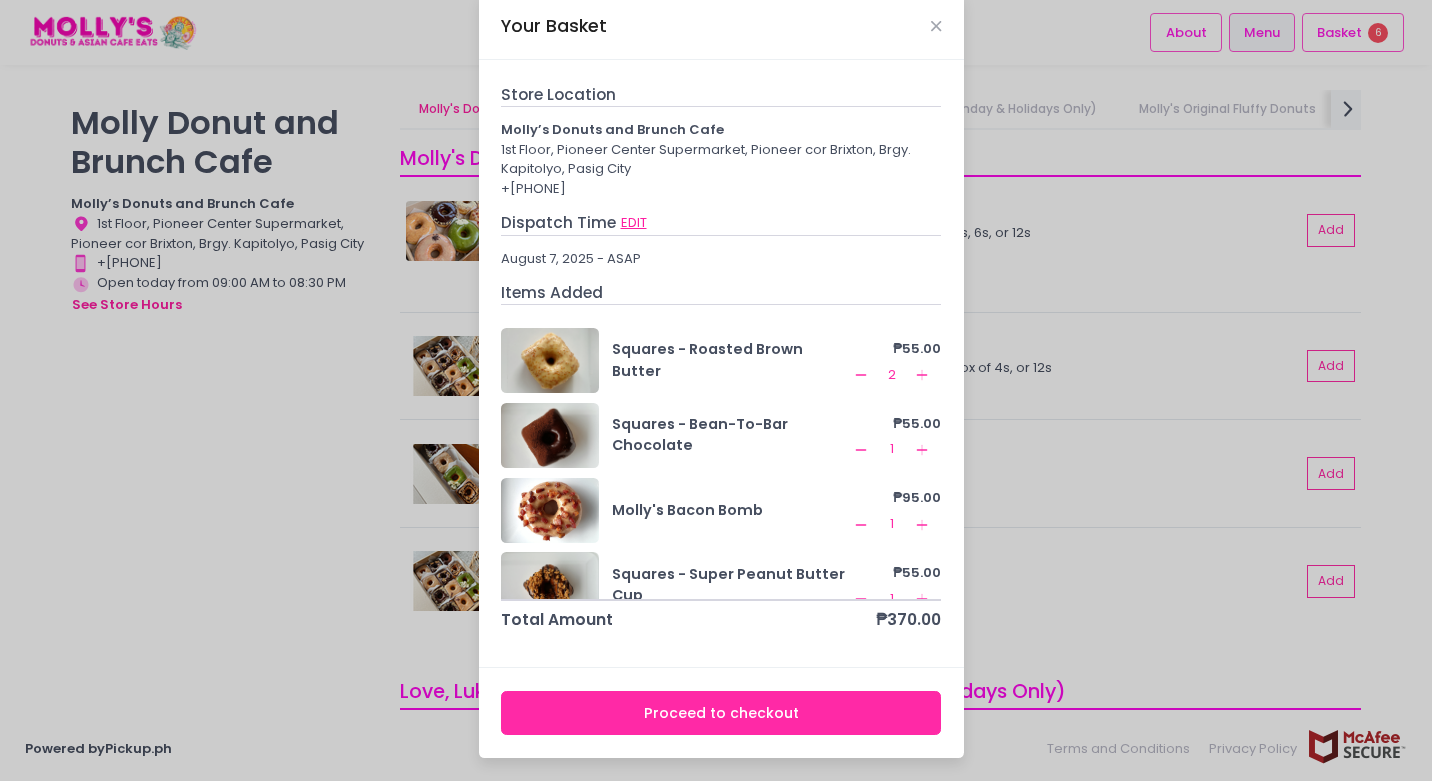 click on "EDIT" at bounding box center (634, 223) 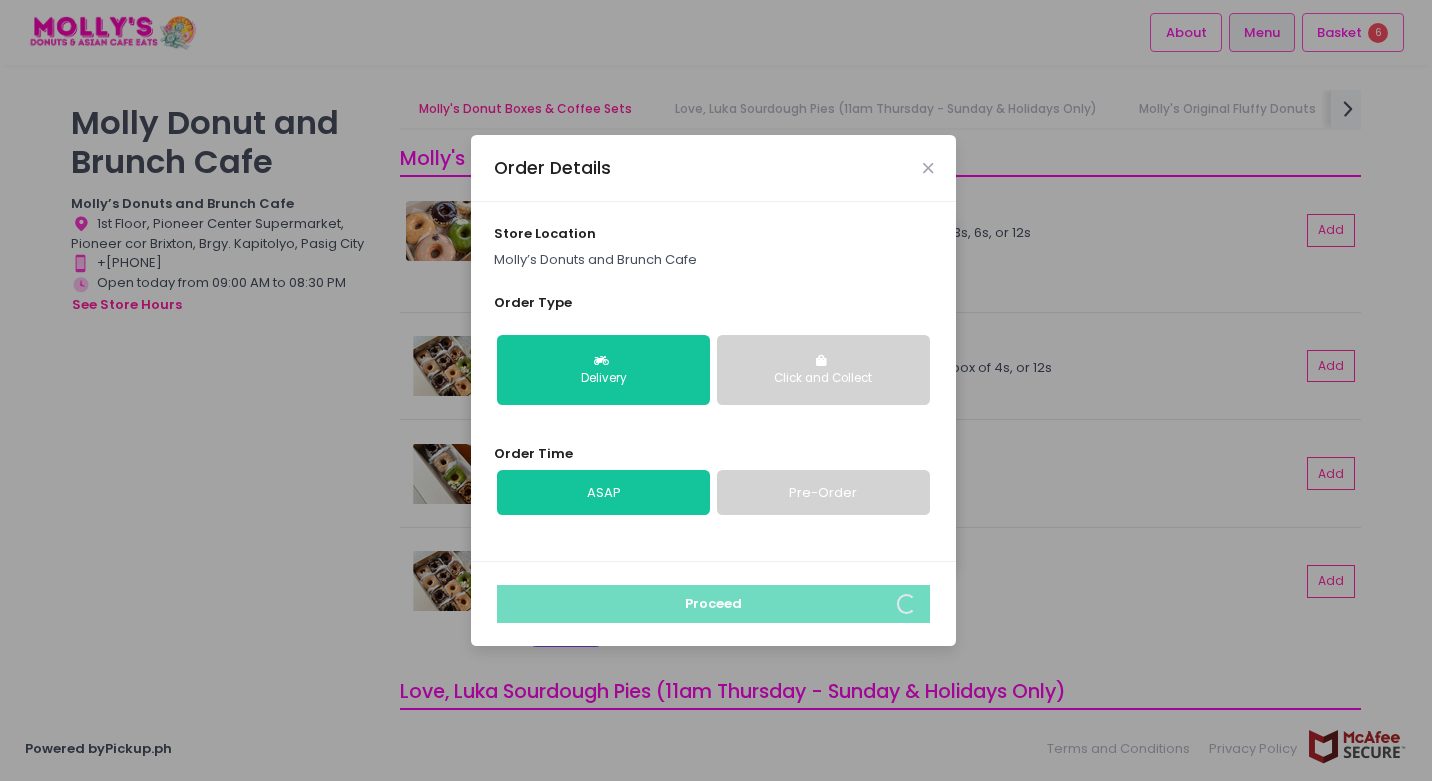 click on "Click and Collect" at bounding box center [823, 370] 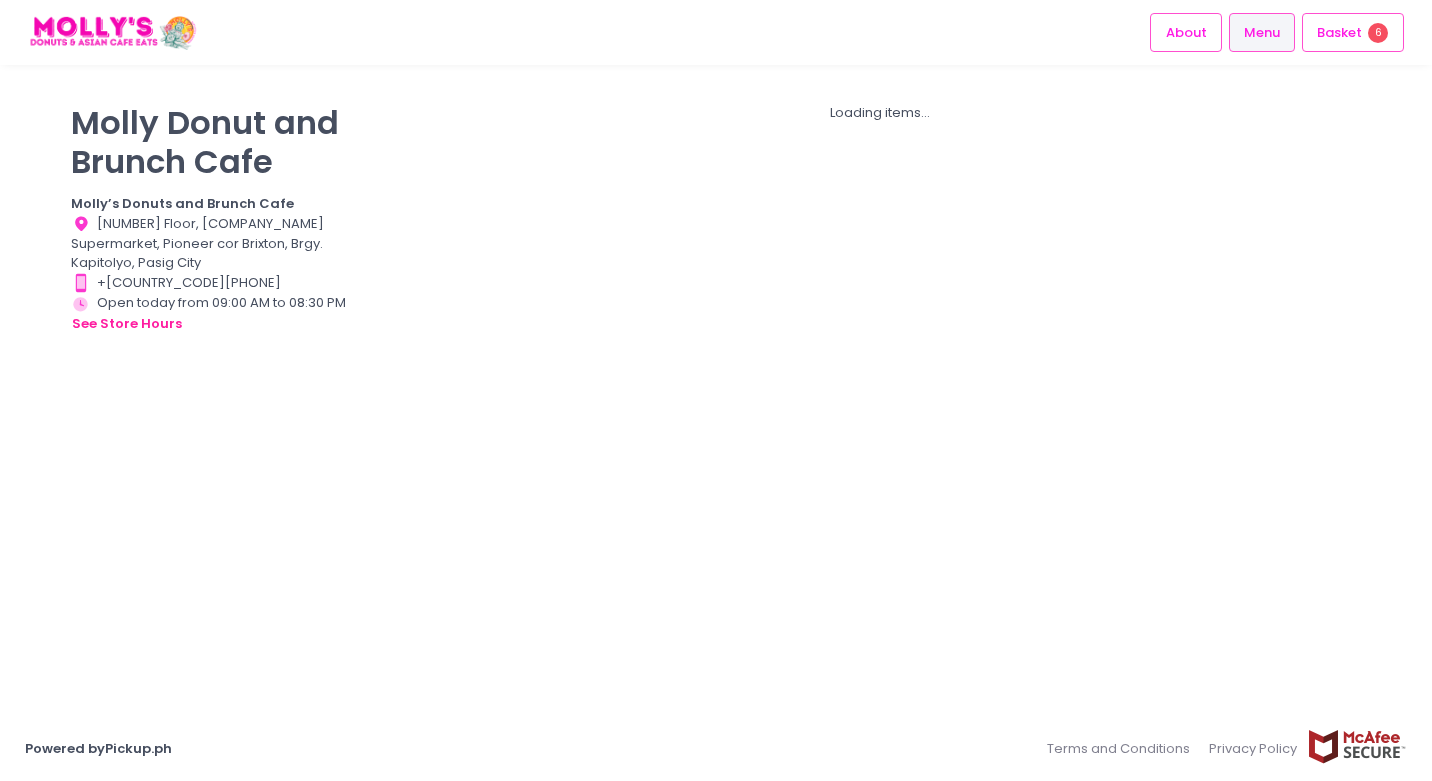 scroll, scrollTop: 0, scrollLeft: 0, axis: both 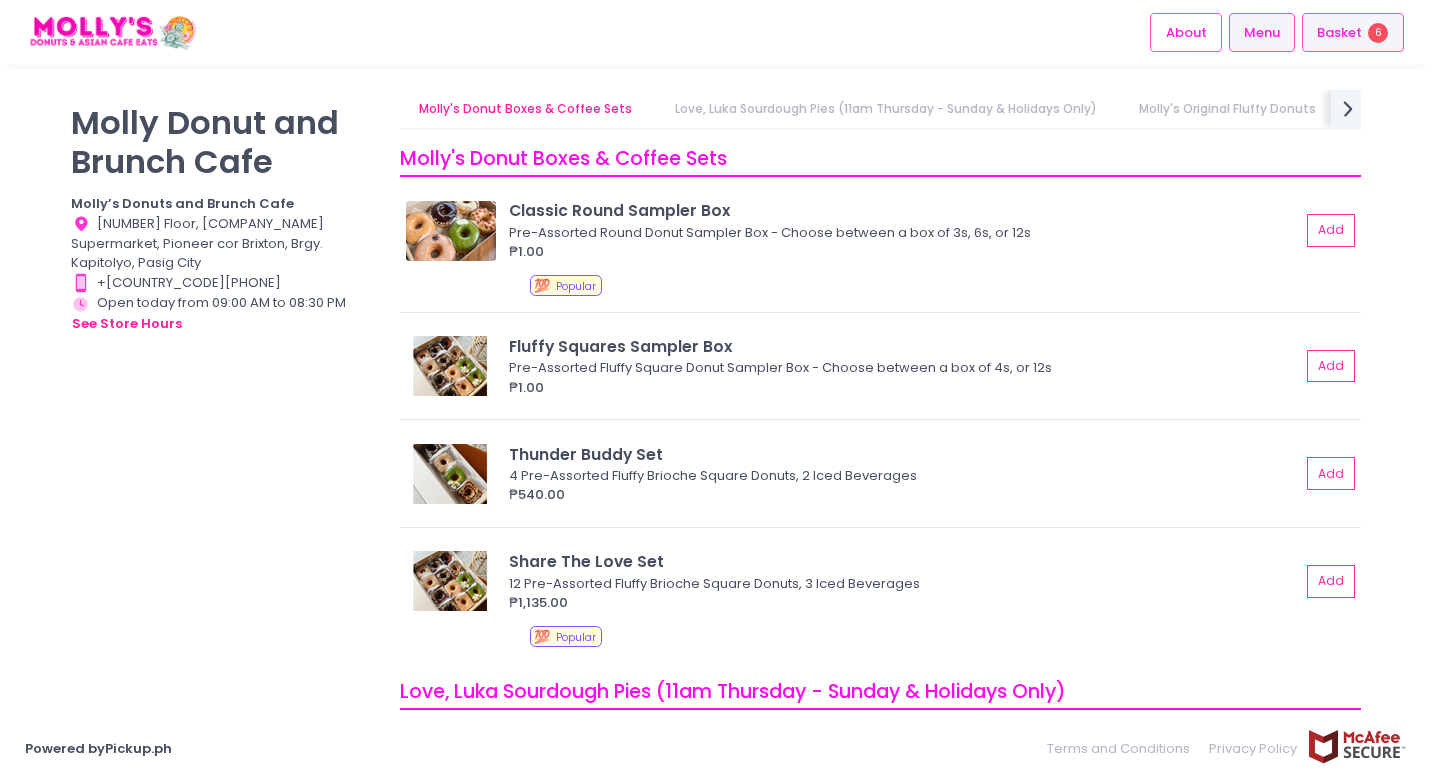 click on "Basket" at bounding box center (1339, 33) 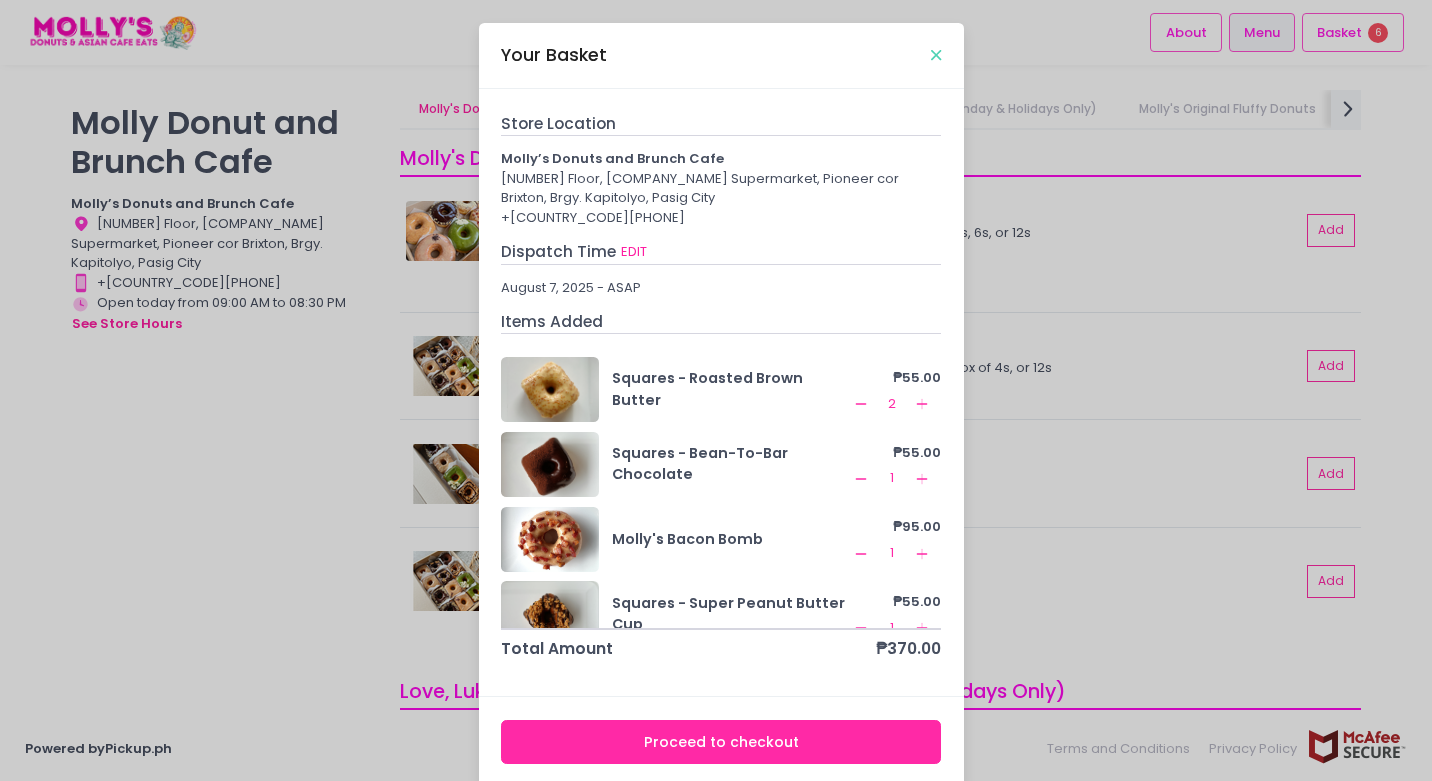 click at bounding box center [936, 55] 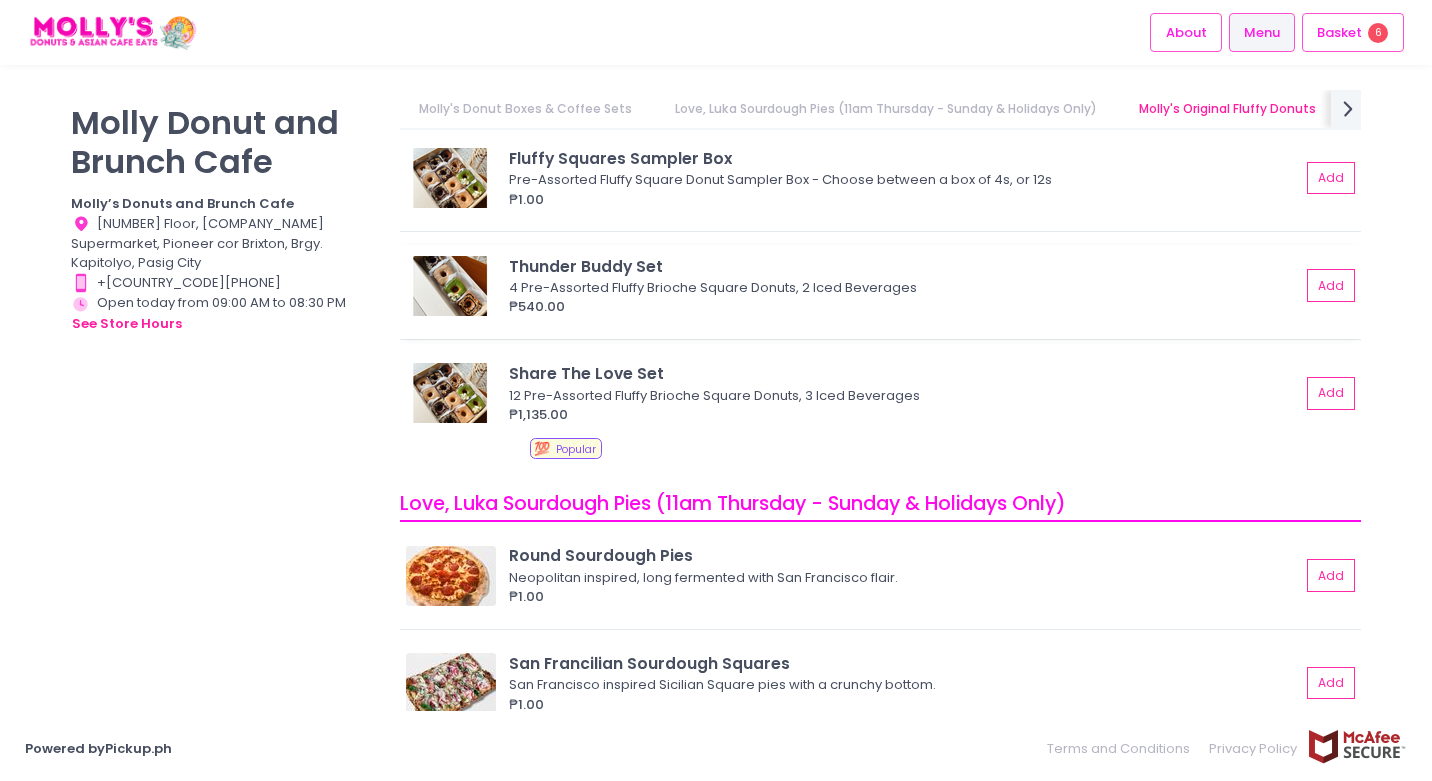 scroll, scrollTop: 548, scrollLeft: 0, axis: vertical 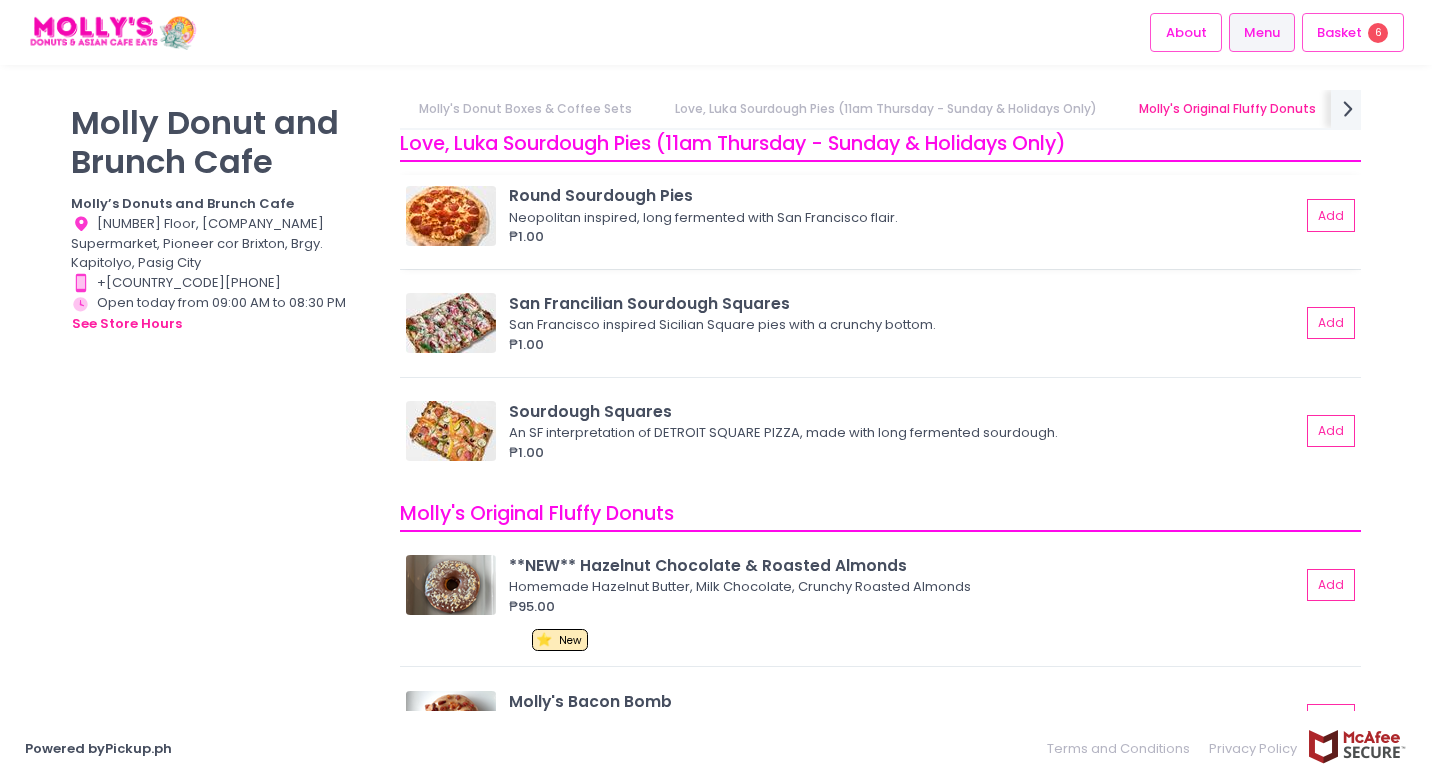 click on "Round Sourdough Pies" at bounding box center [904, 195] 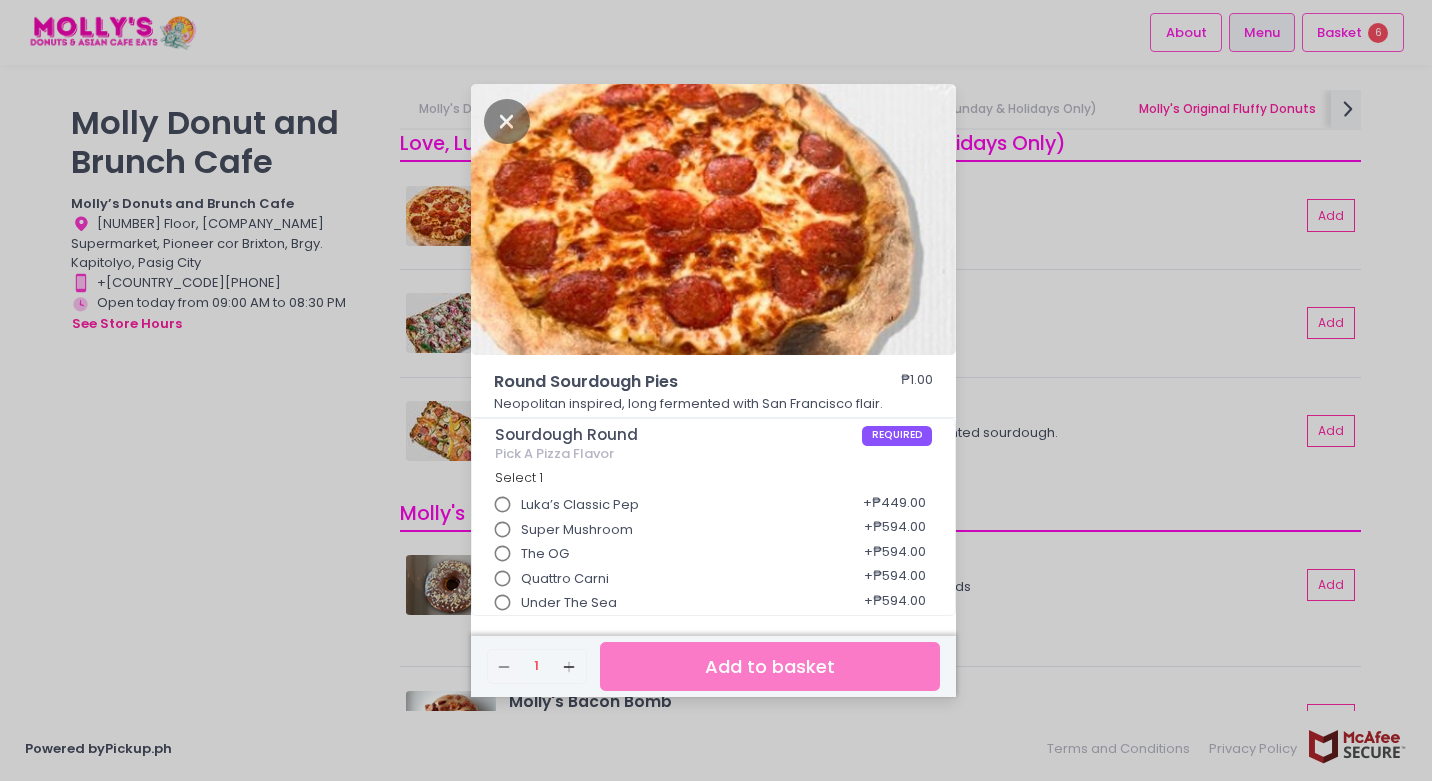 click on "Super Mushroom" at bounding box center [577, 530] 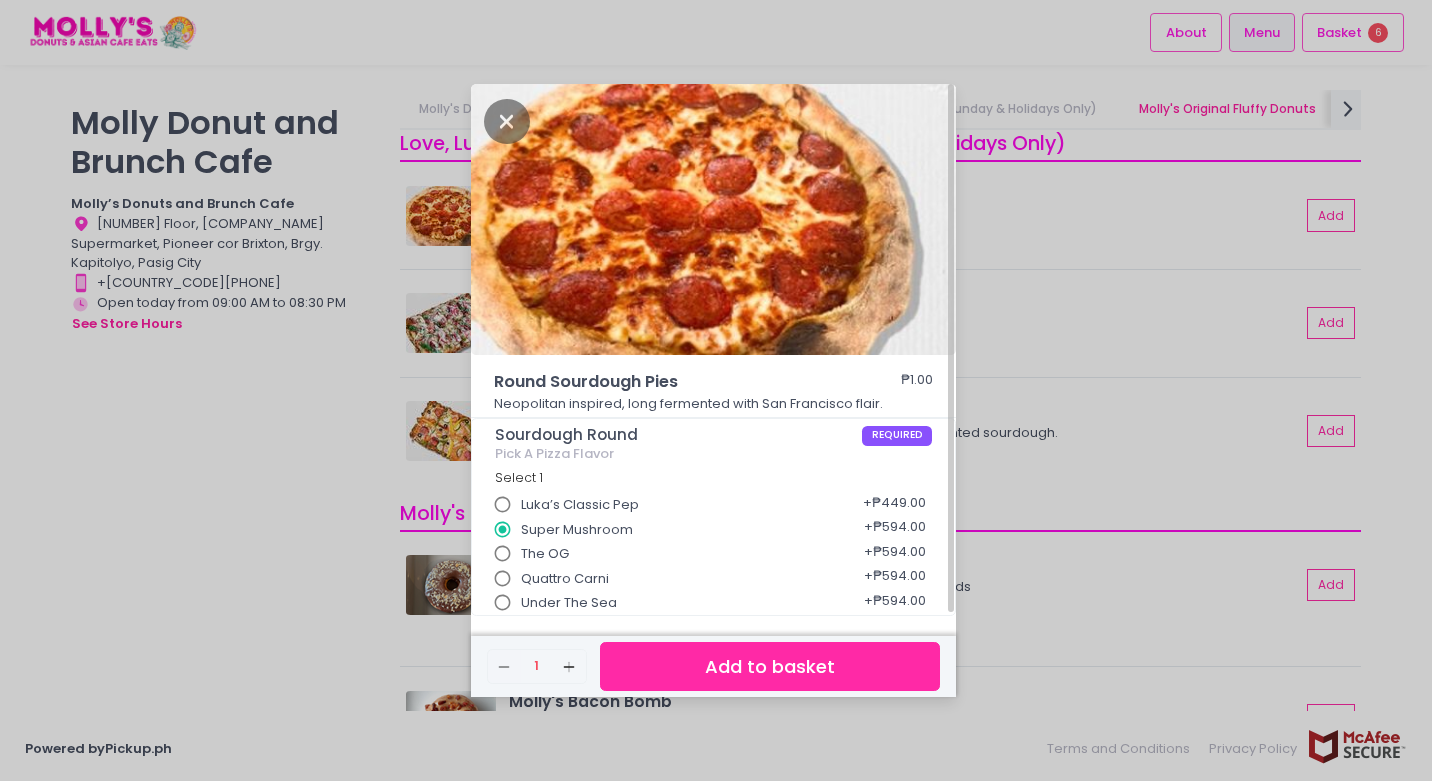 click on "Add to basket" at bounding box center (770, 666) 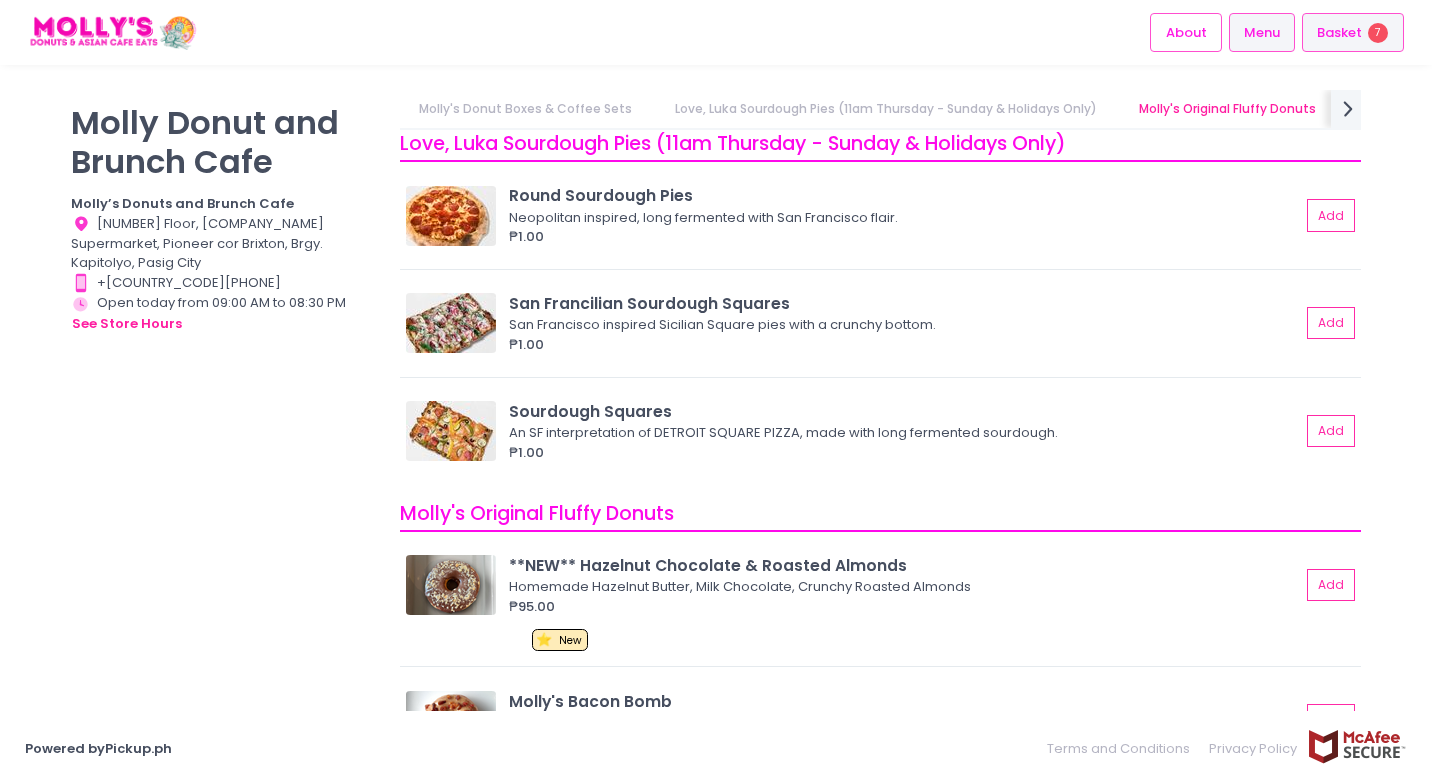 click on "Basket 7" at bounding box center [1353, 32] 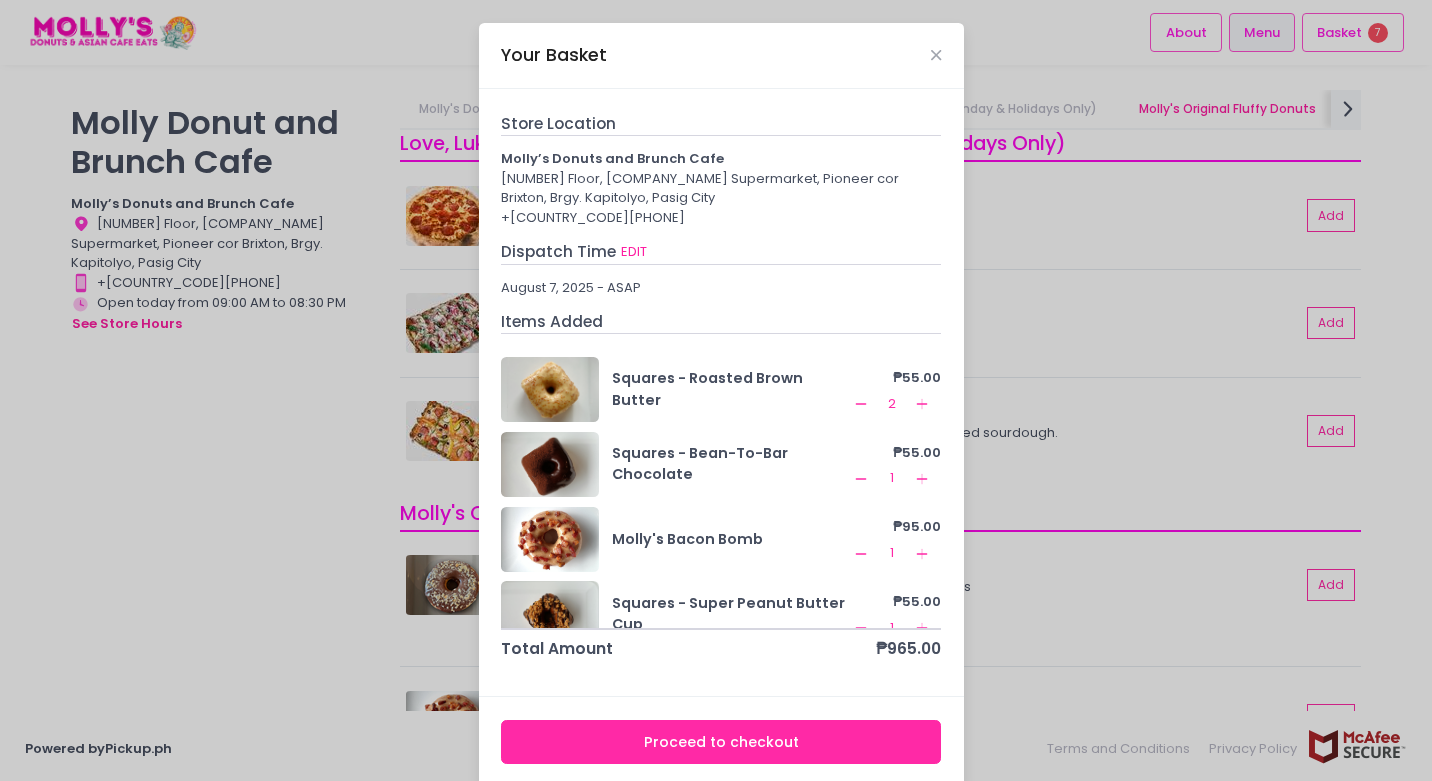 scroll, scrollTop: 177, scrollLeft: 0, axis: vertical 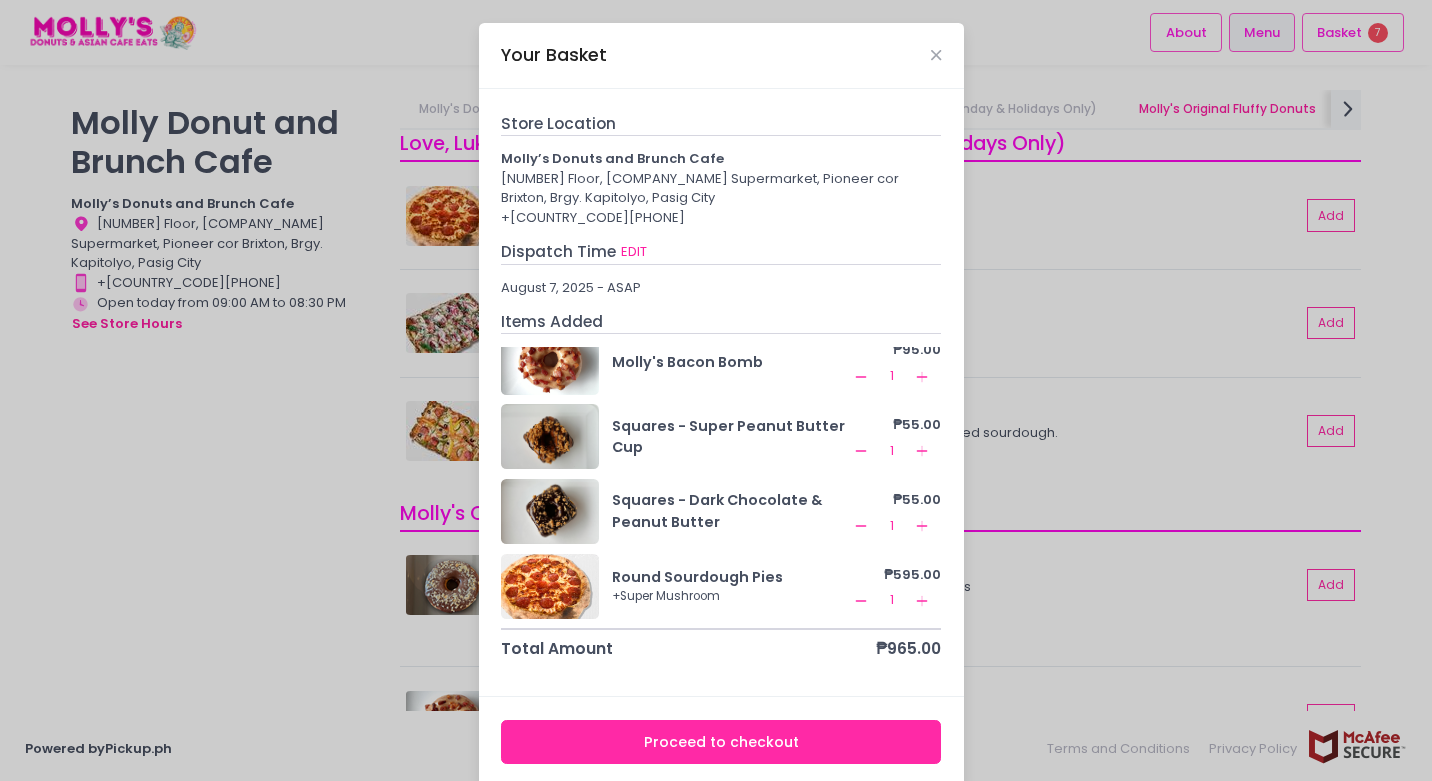 click 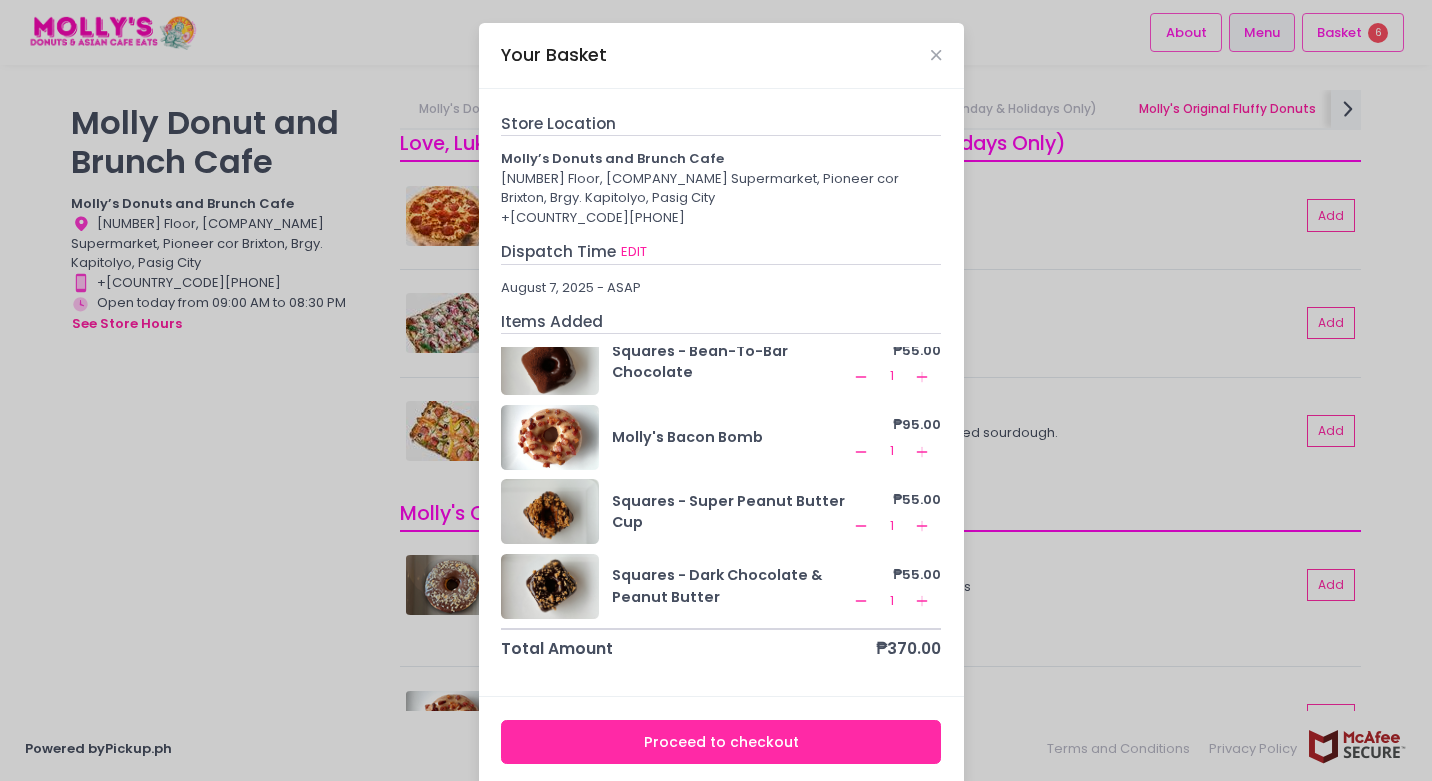 scroll, scrollTop: 0, scrollLeft: 0, axis: both 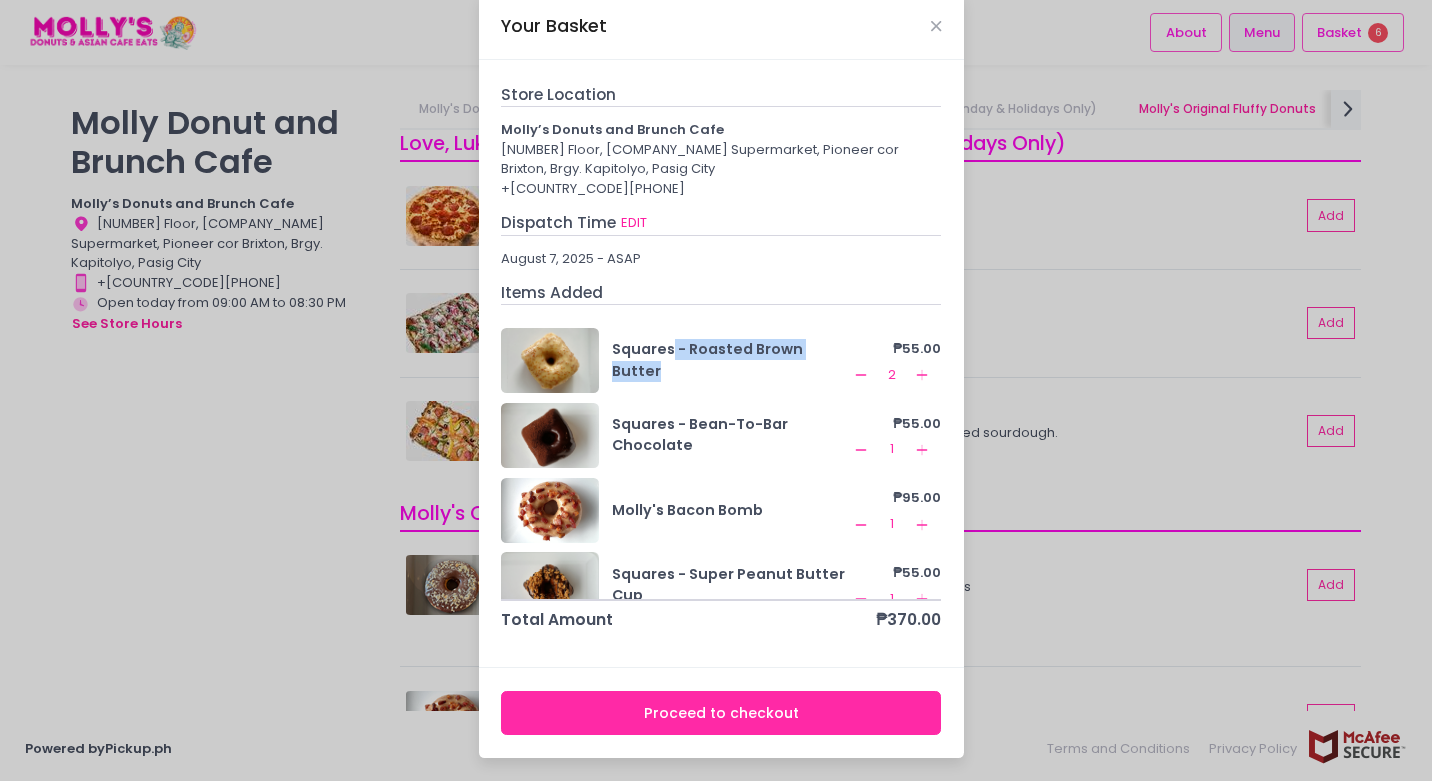 drag, startPoint x: 662, startPoint y: 350, endPoint x: 757, endPoint y: 372, distance: 97.5141 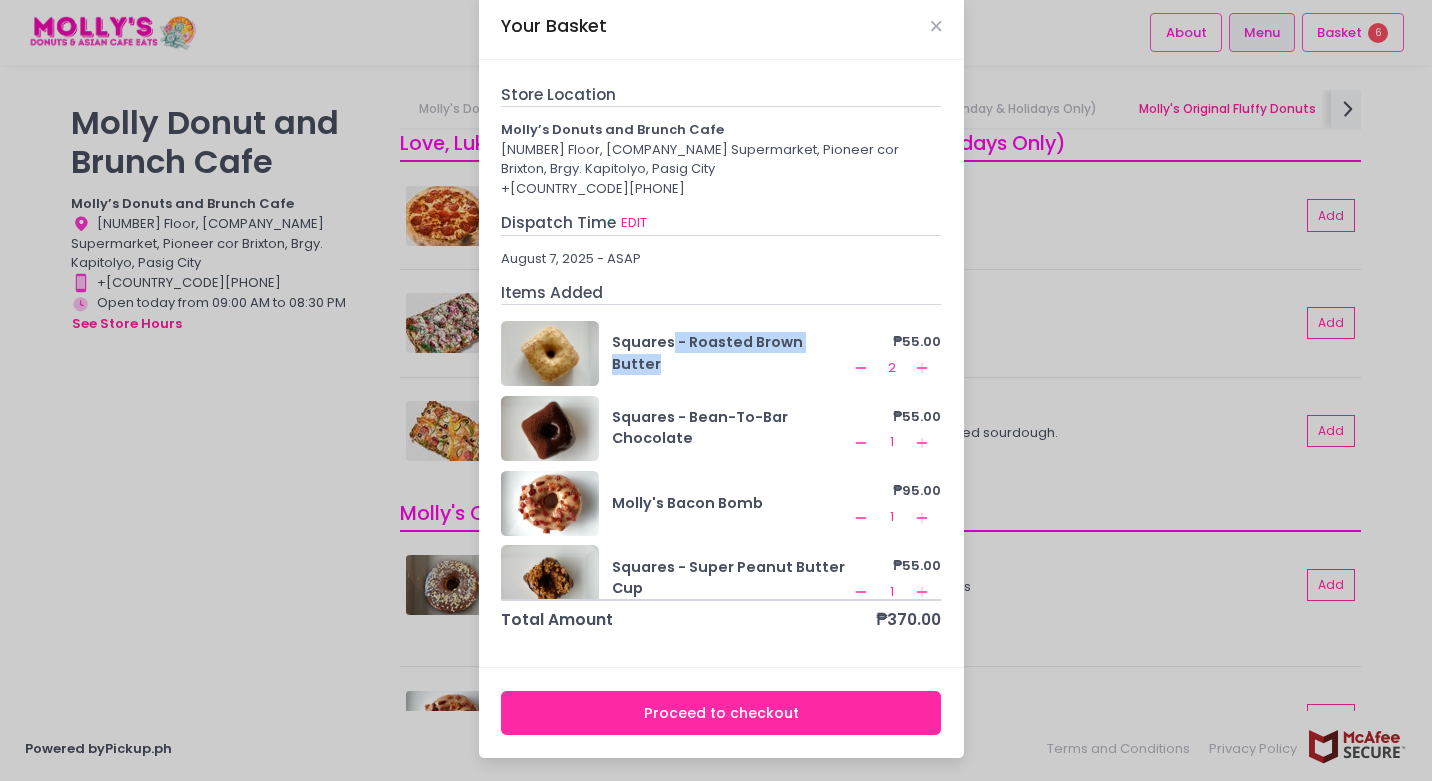 scroll, scrollTop: 0, scrollLeft: 0, axis: both 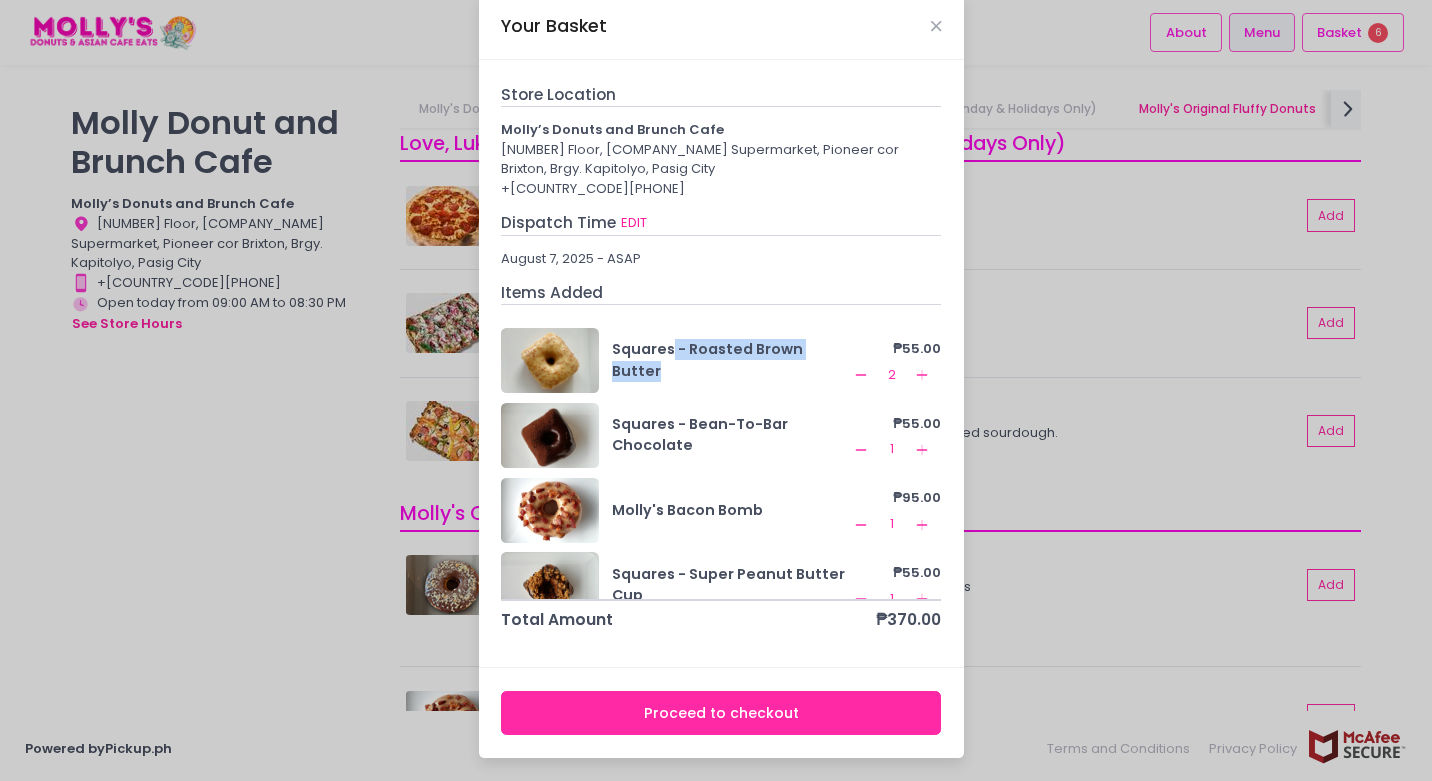 click on "Squares - Roasted Brown Butter" at bounding box center (731, 360) 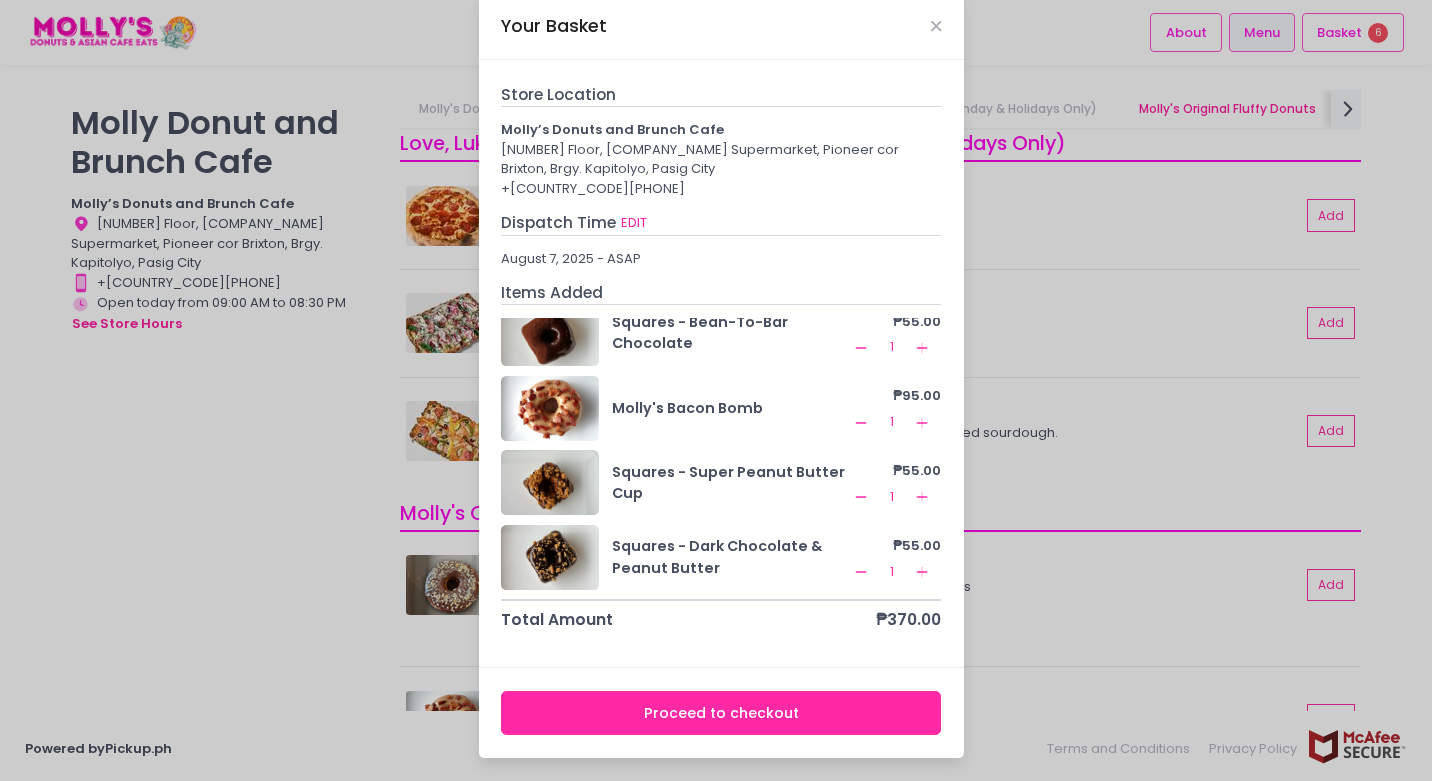 scroll, scrollTop: 0, scrollLeft: 0, axis: both 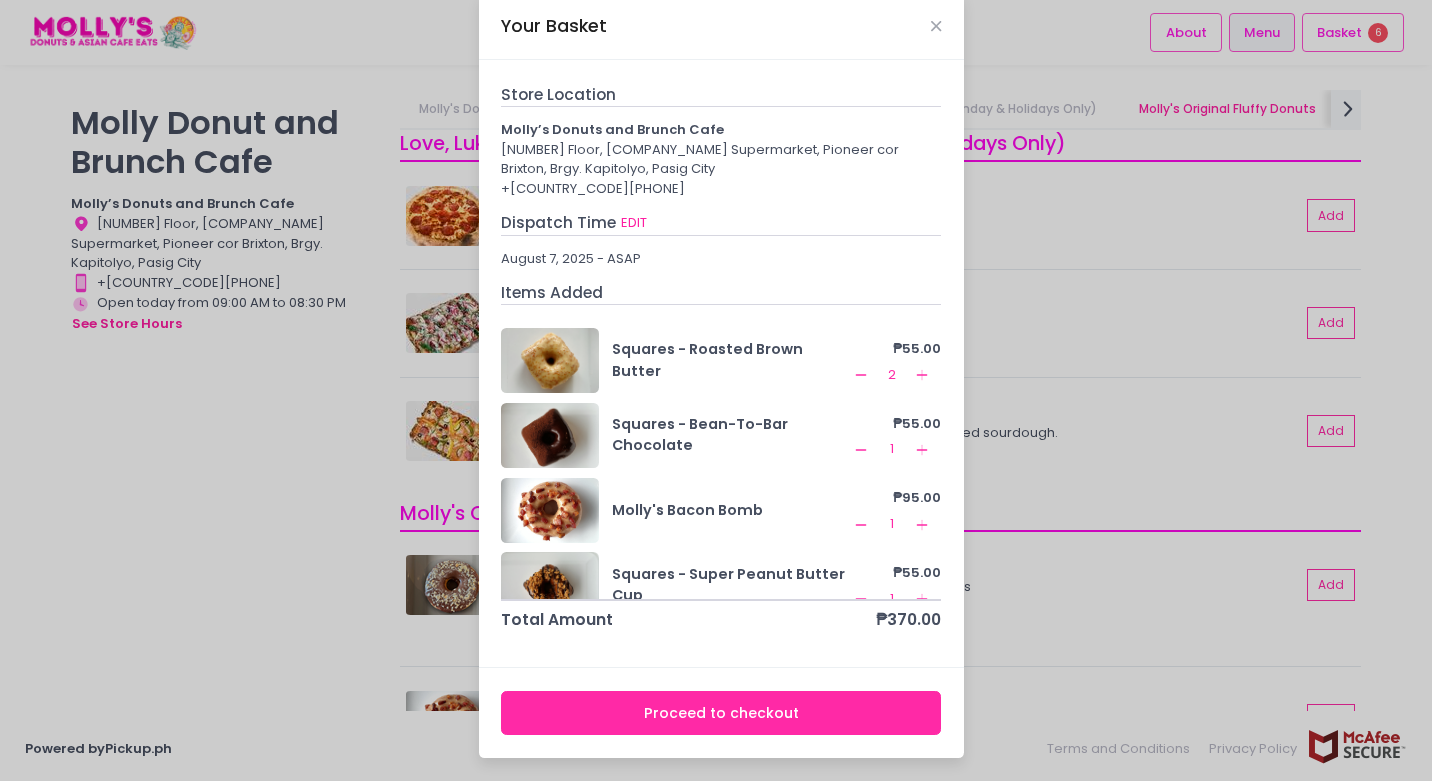 click on "Add Created with Sketch." 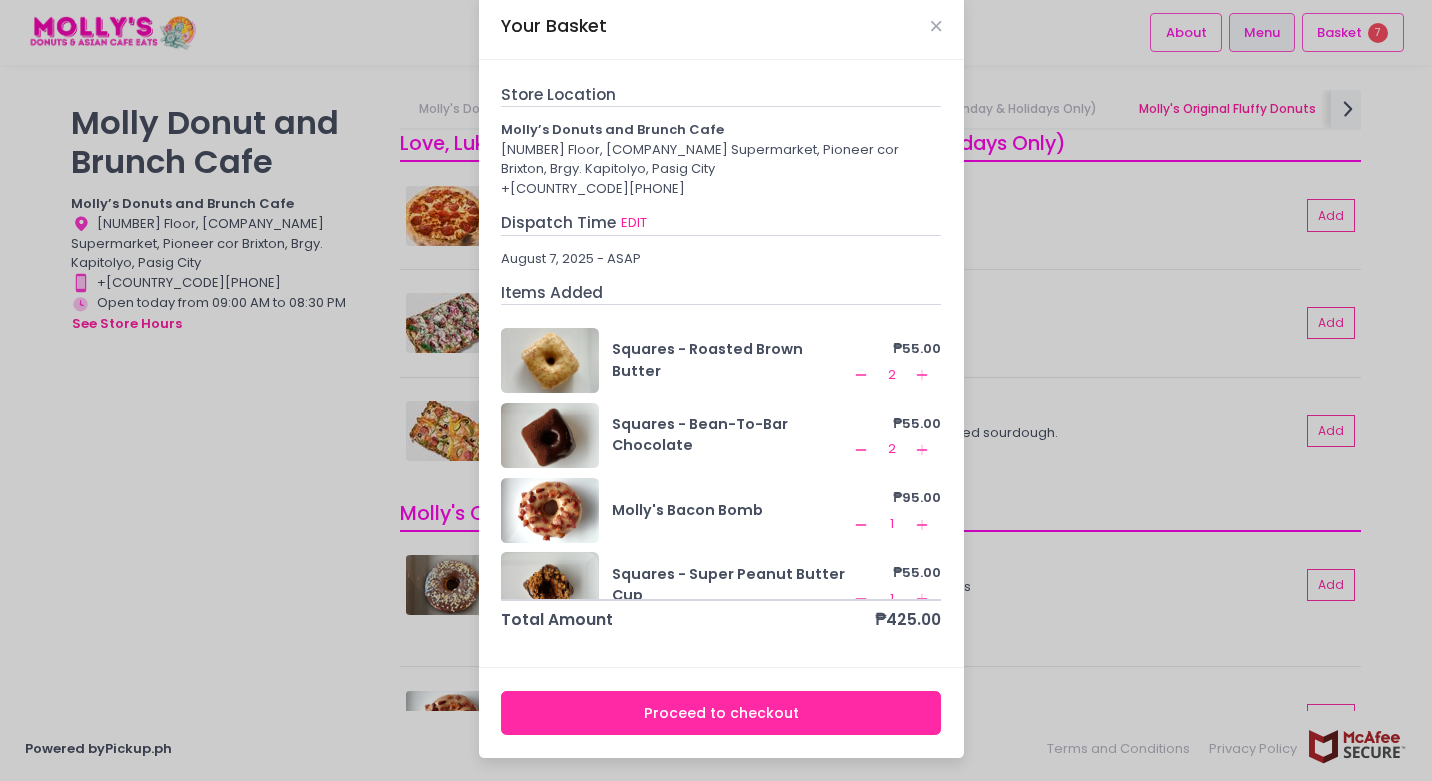 scroll, scrollTop: 102, scrollLeft: 0, axis: vertical 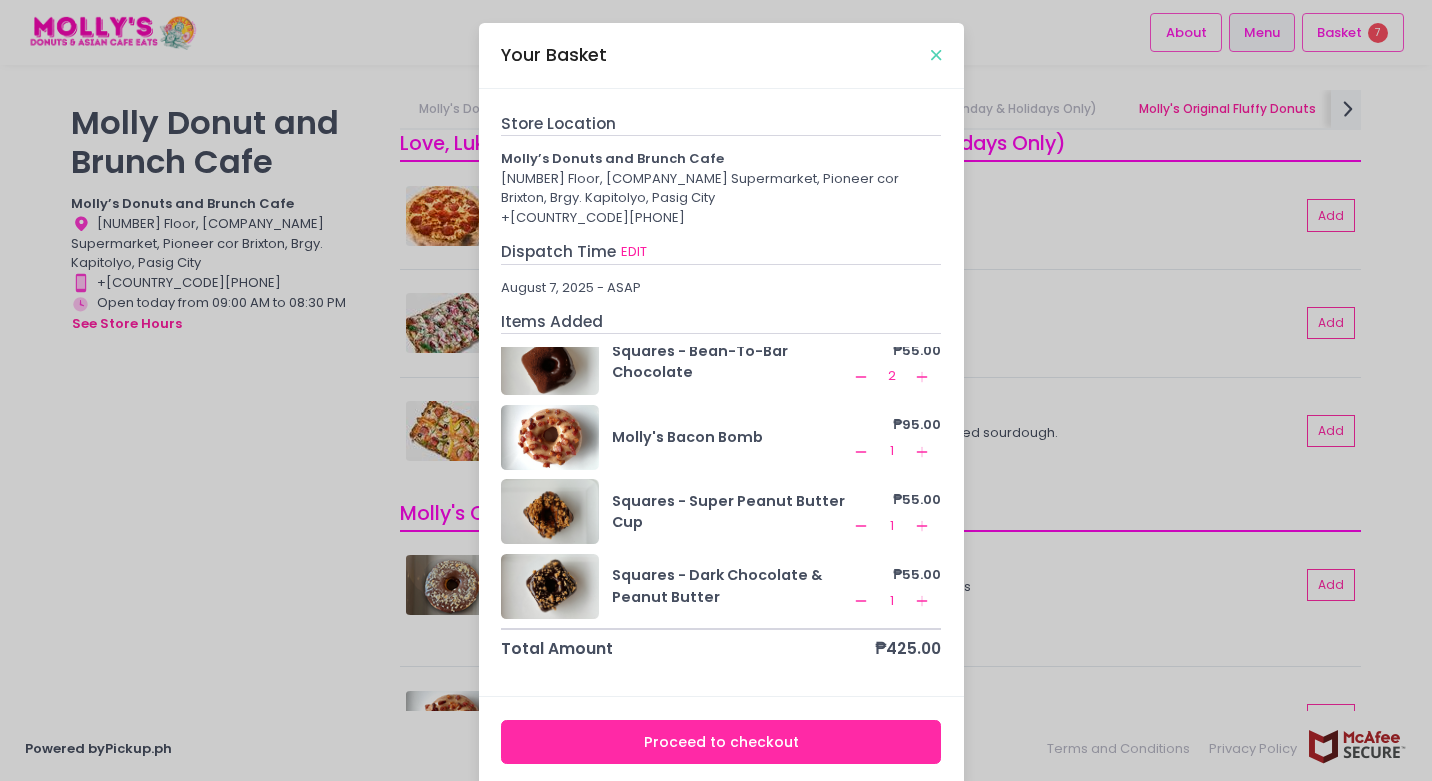 click at bounding box center [936, 55] 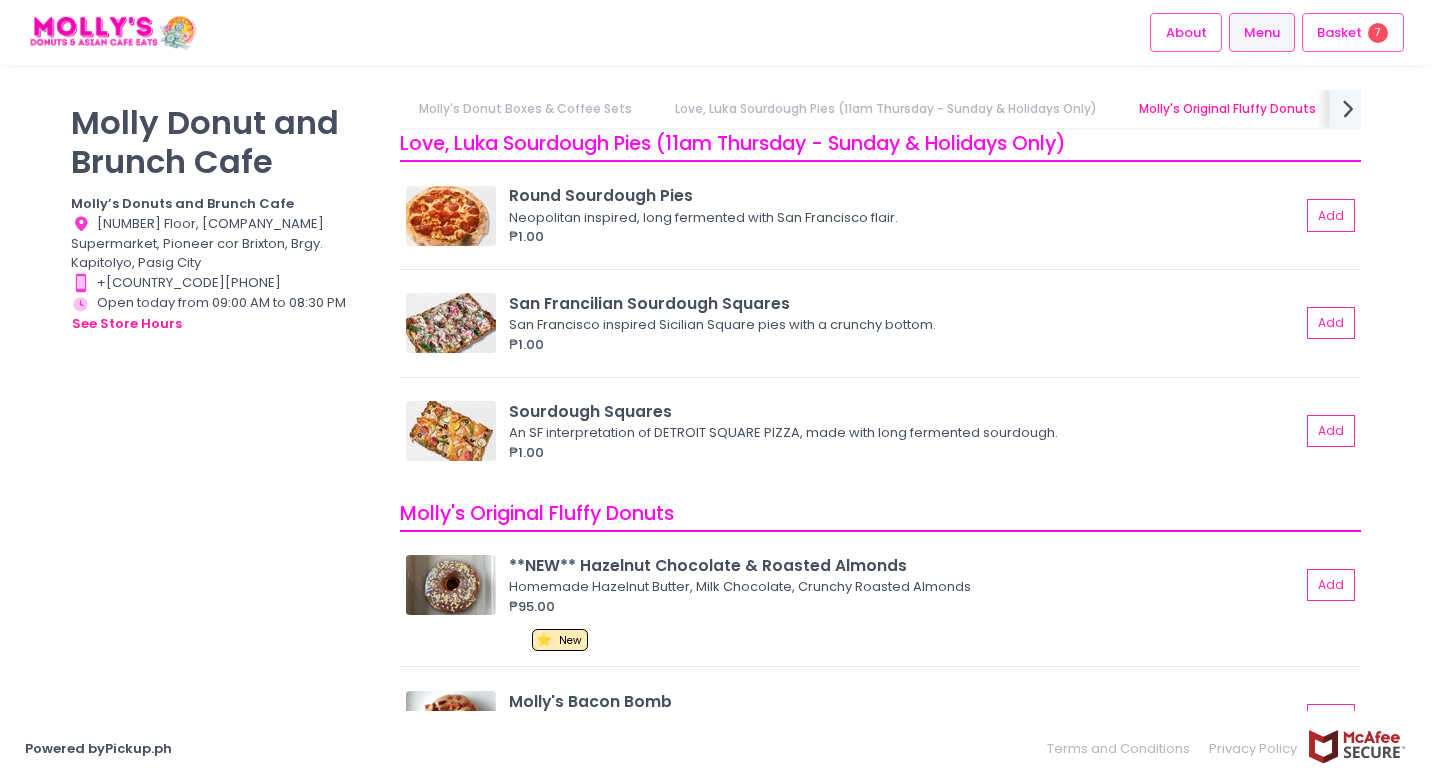 click on "next Created with Sketch." 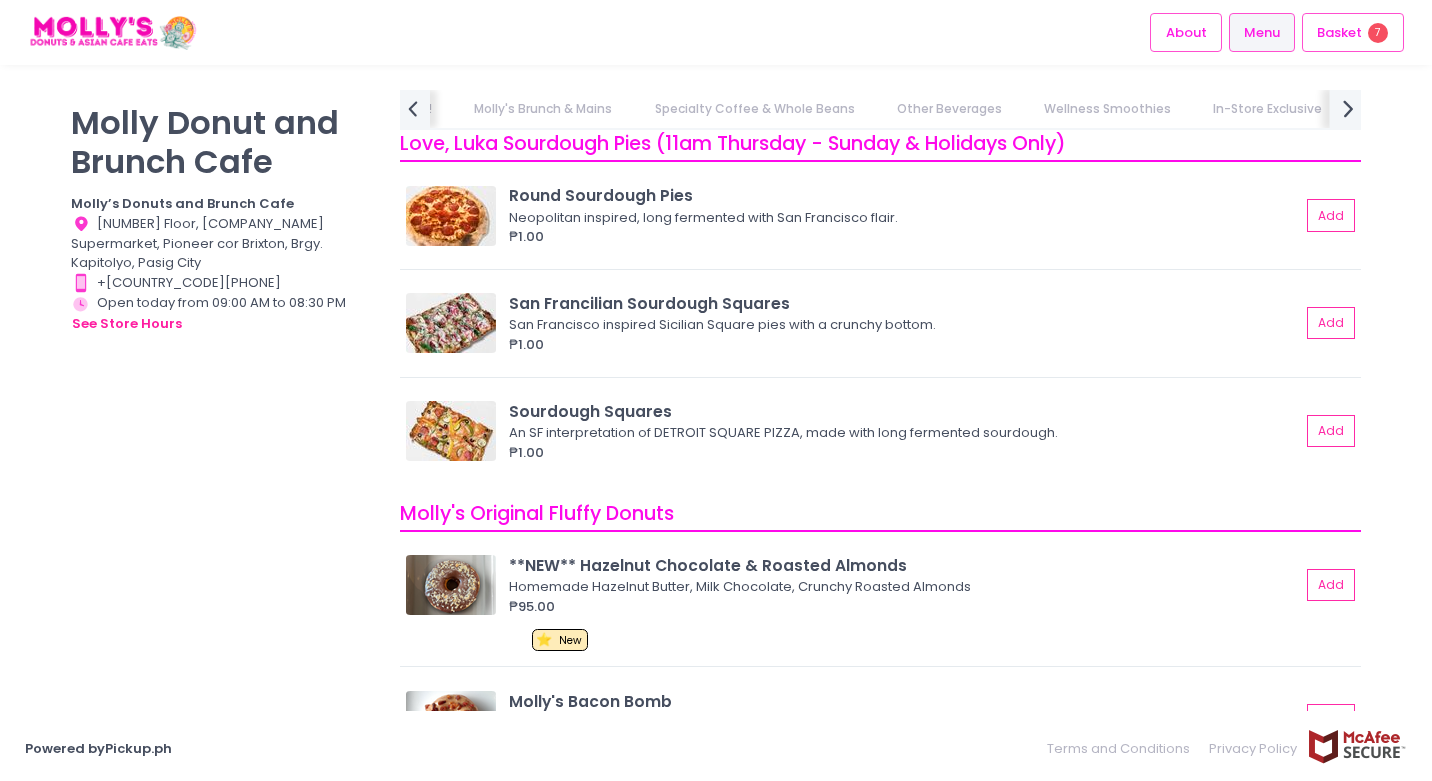 scroll, scrollTop: 0, scrollLeft: 1211, axis: horizontal 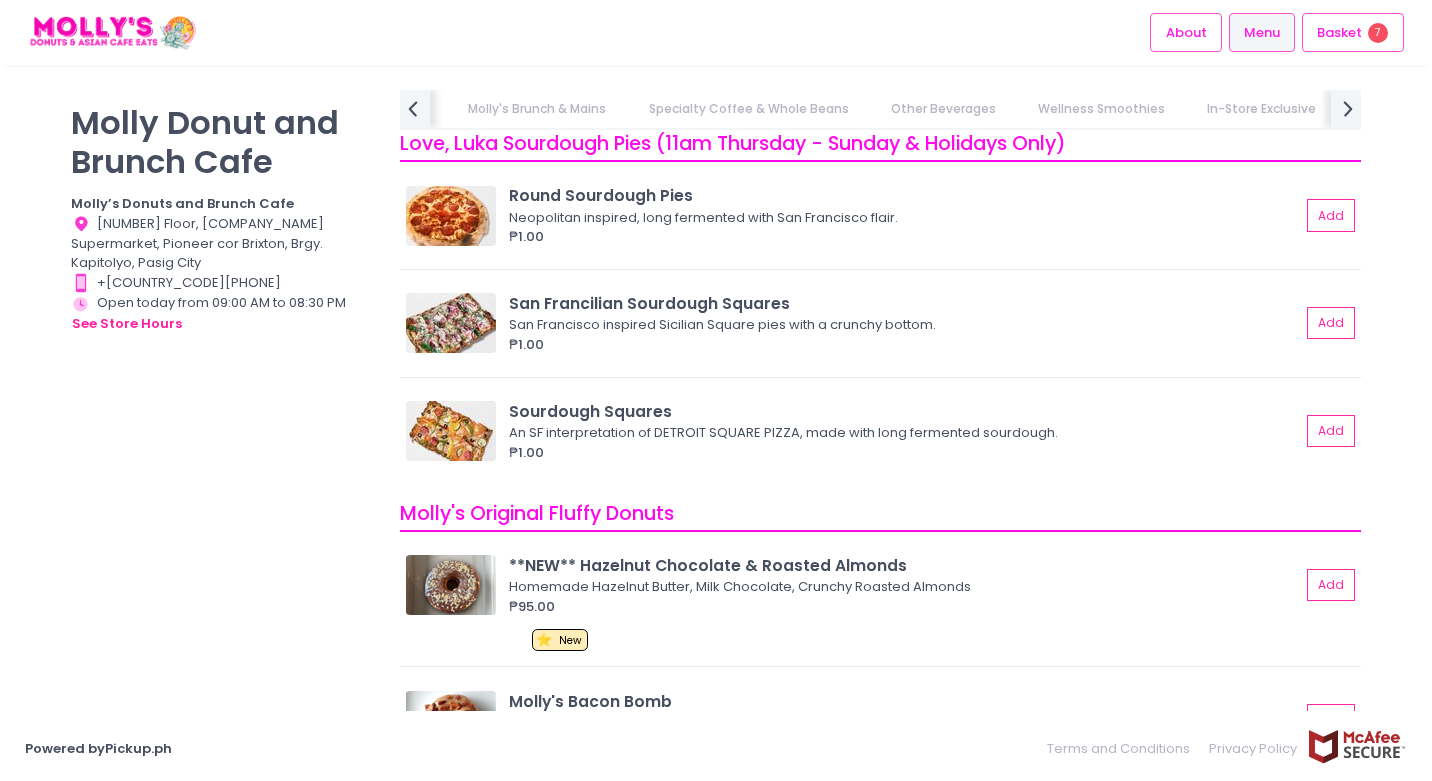 click on "Other Beverages" at bounding box center [943, 109] 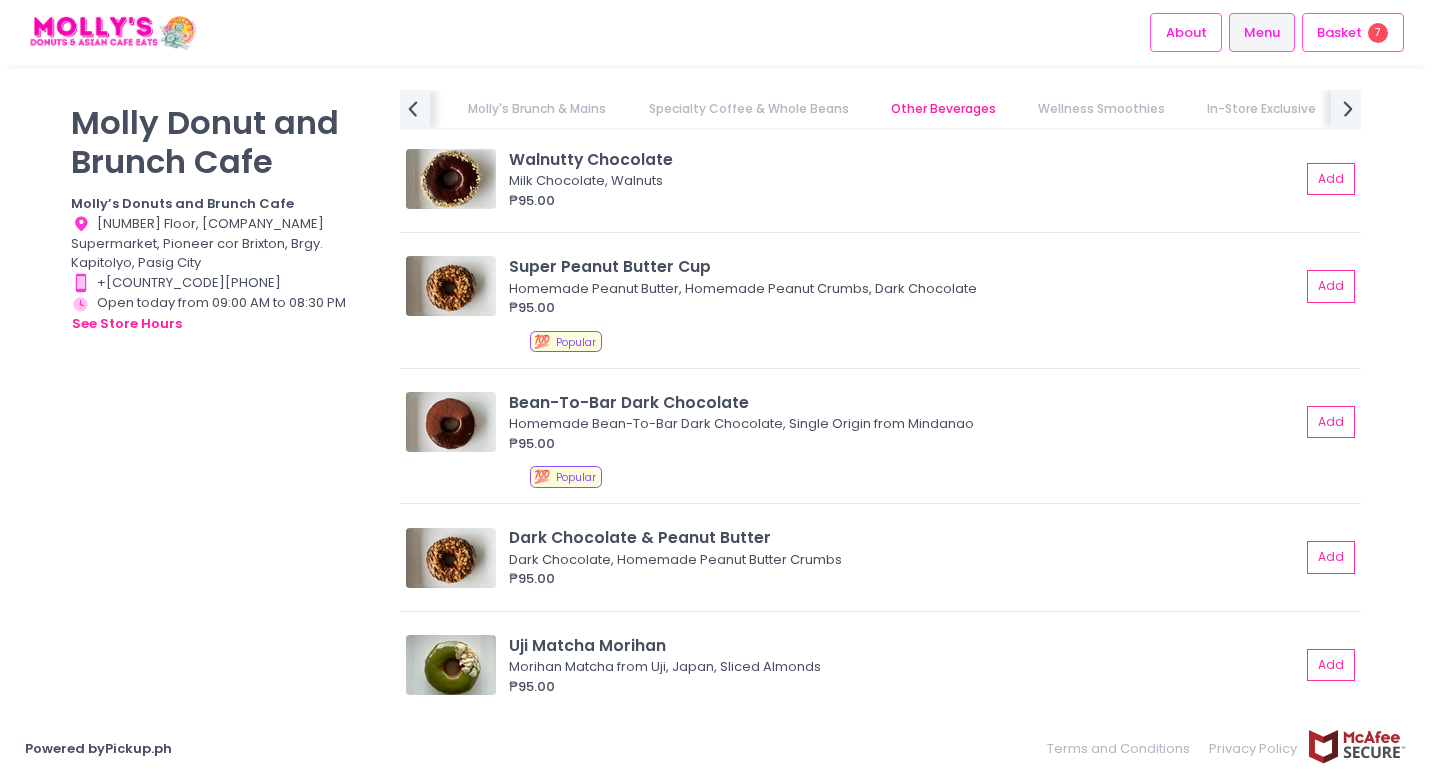 scroll, scrollTop: 2996, scrollLeft: 0, axis: vertical 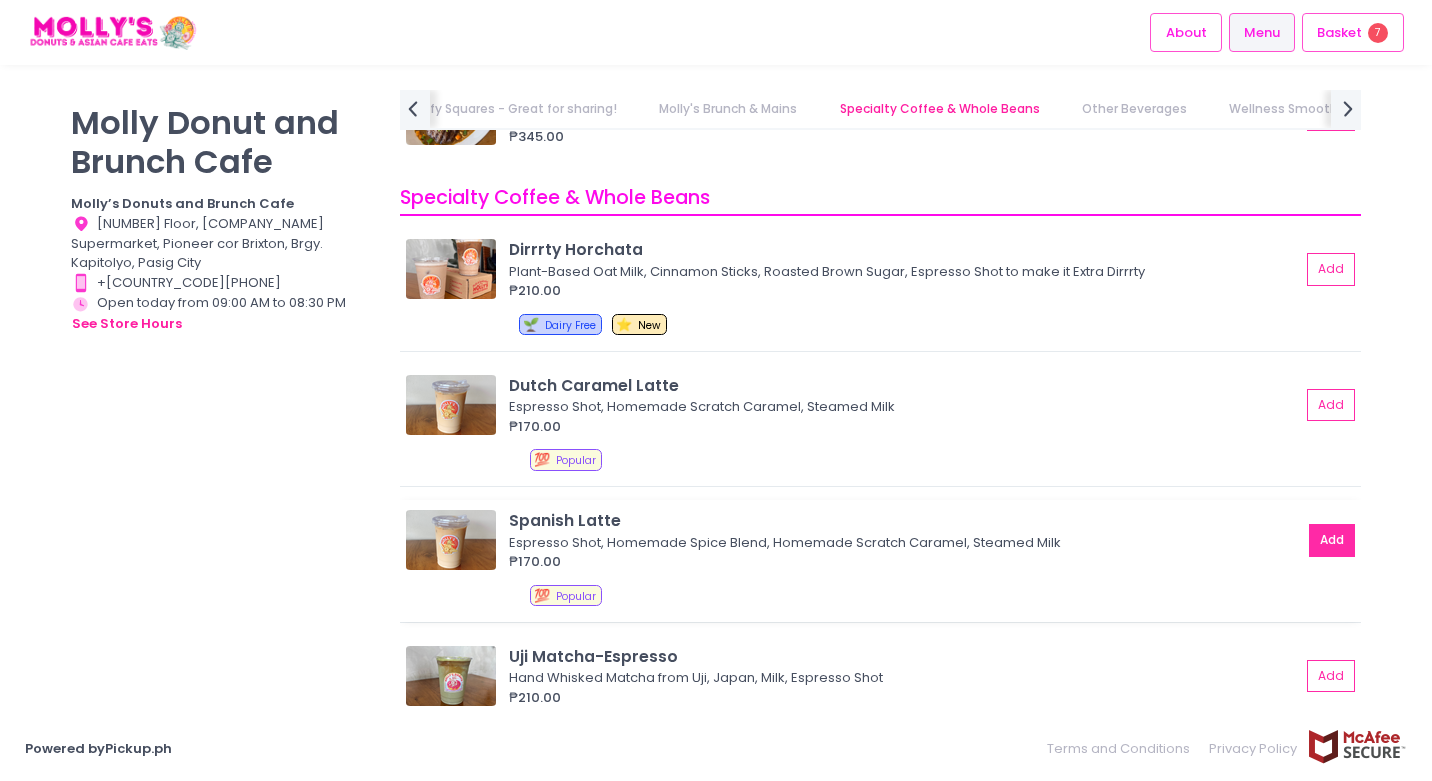 click on "Add" at bounding box center (1332, 540) 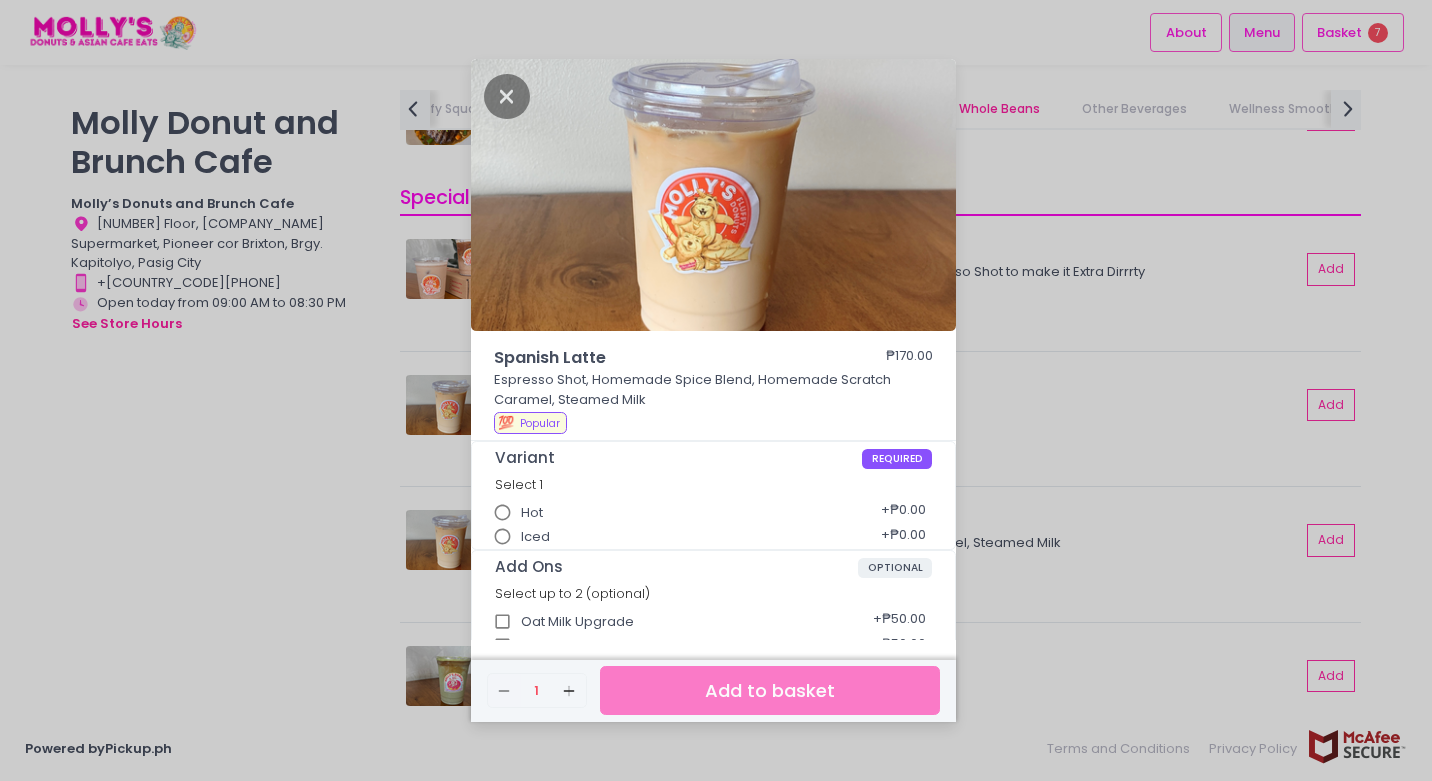 click on "Iced" at bounding box center [535, 537] 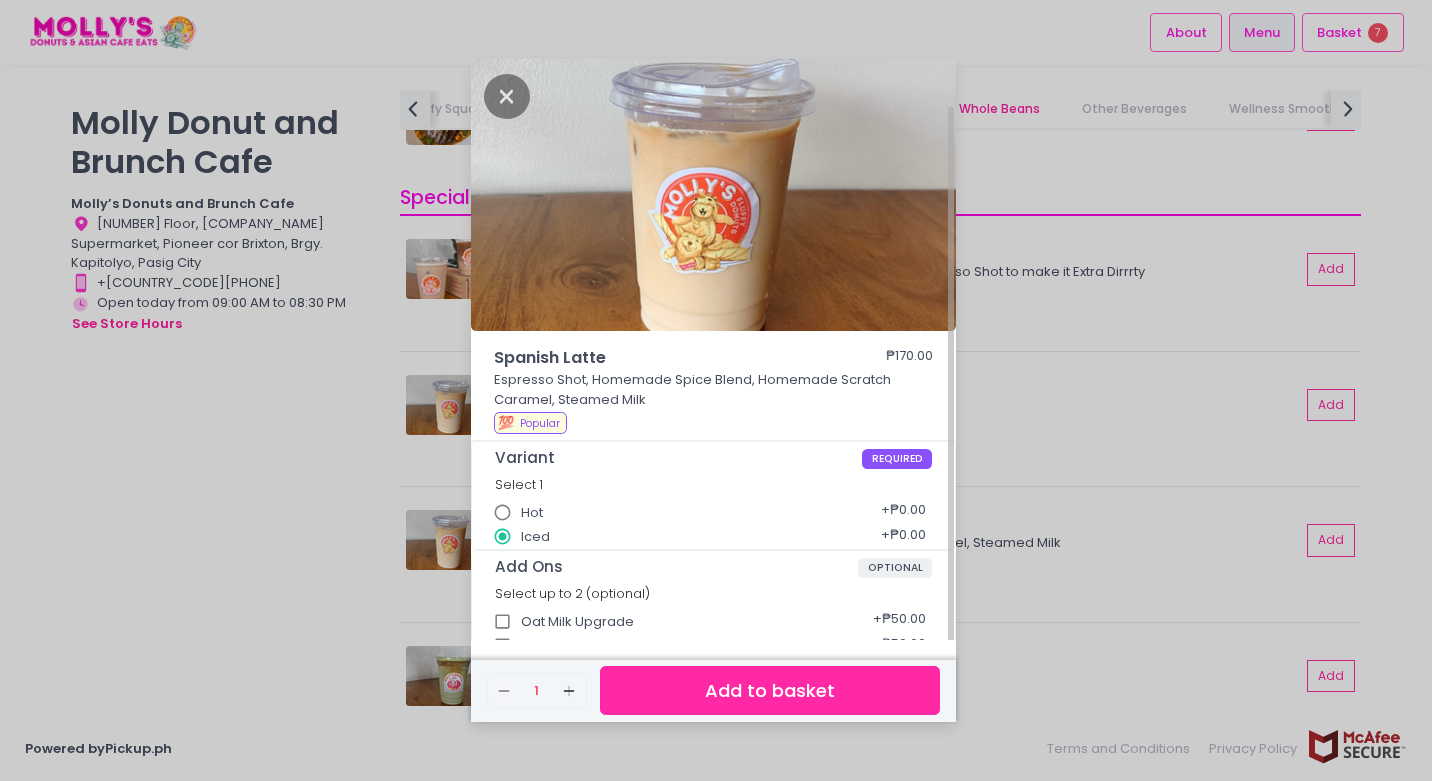 scroll, scrollTop: 24, scrollLeft: 0, axis: vertical 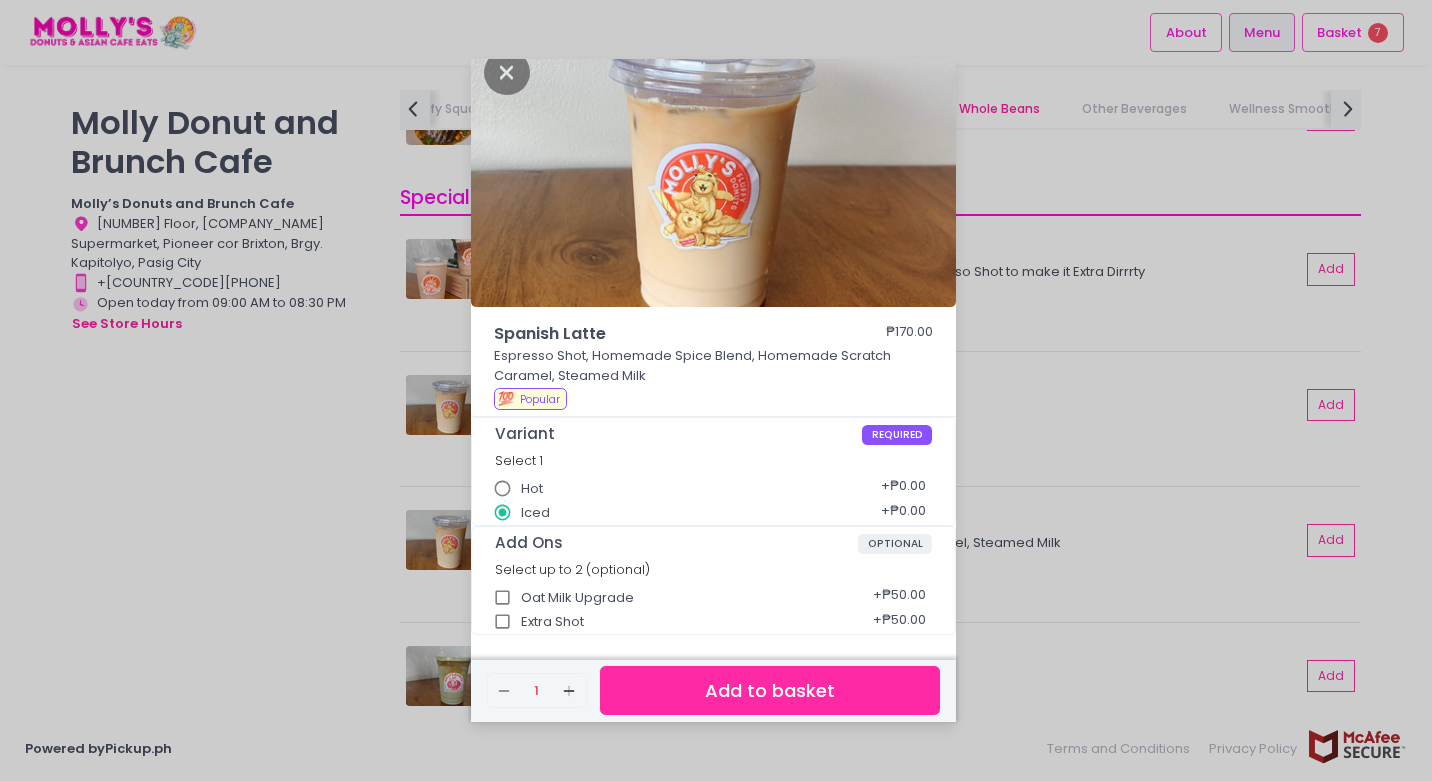 click on "Add to basket" at bounding box center [770, 690] 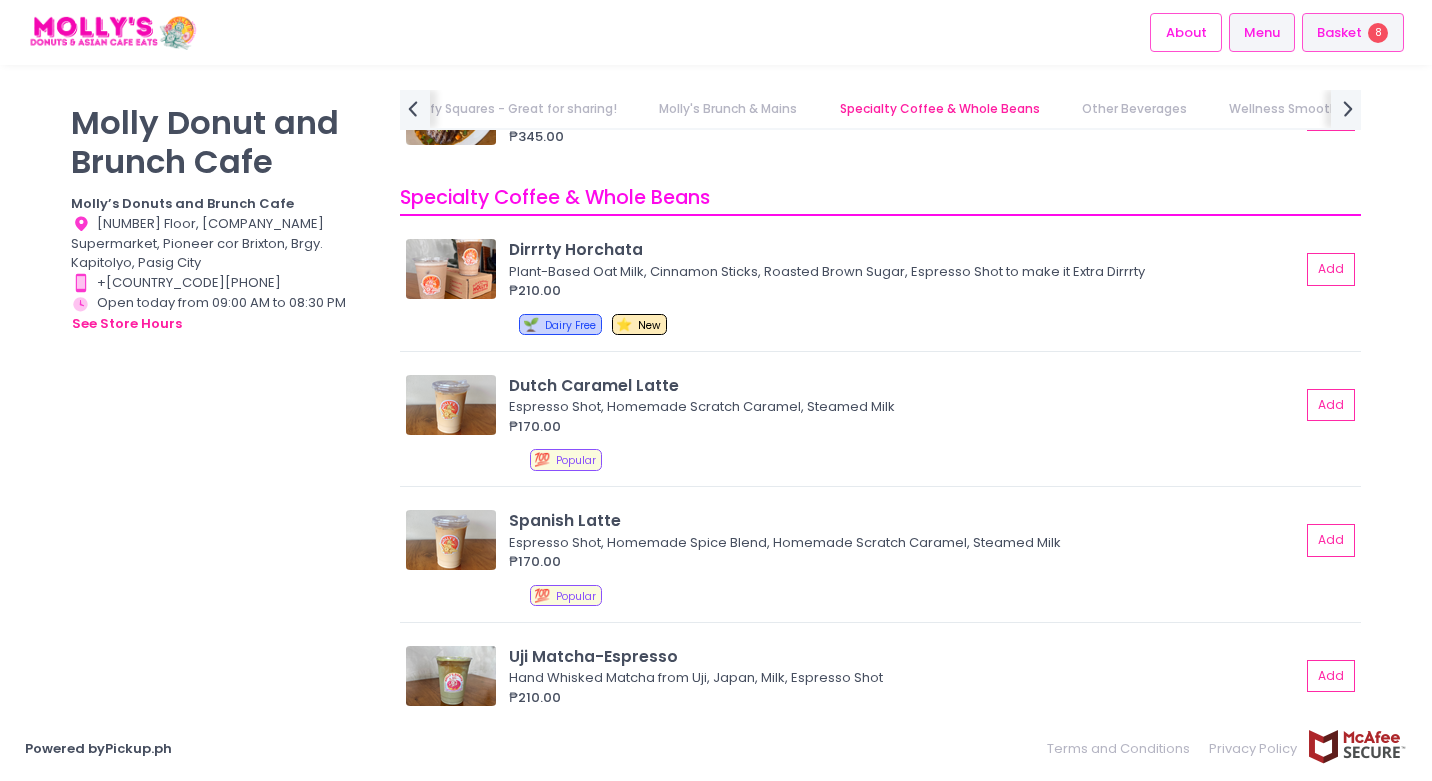 click on "Basket" at bounding box center (1339, 33) 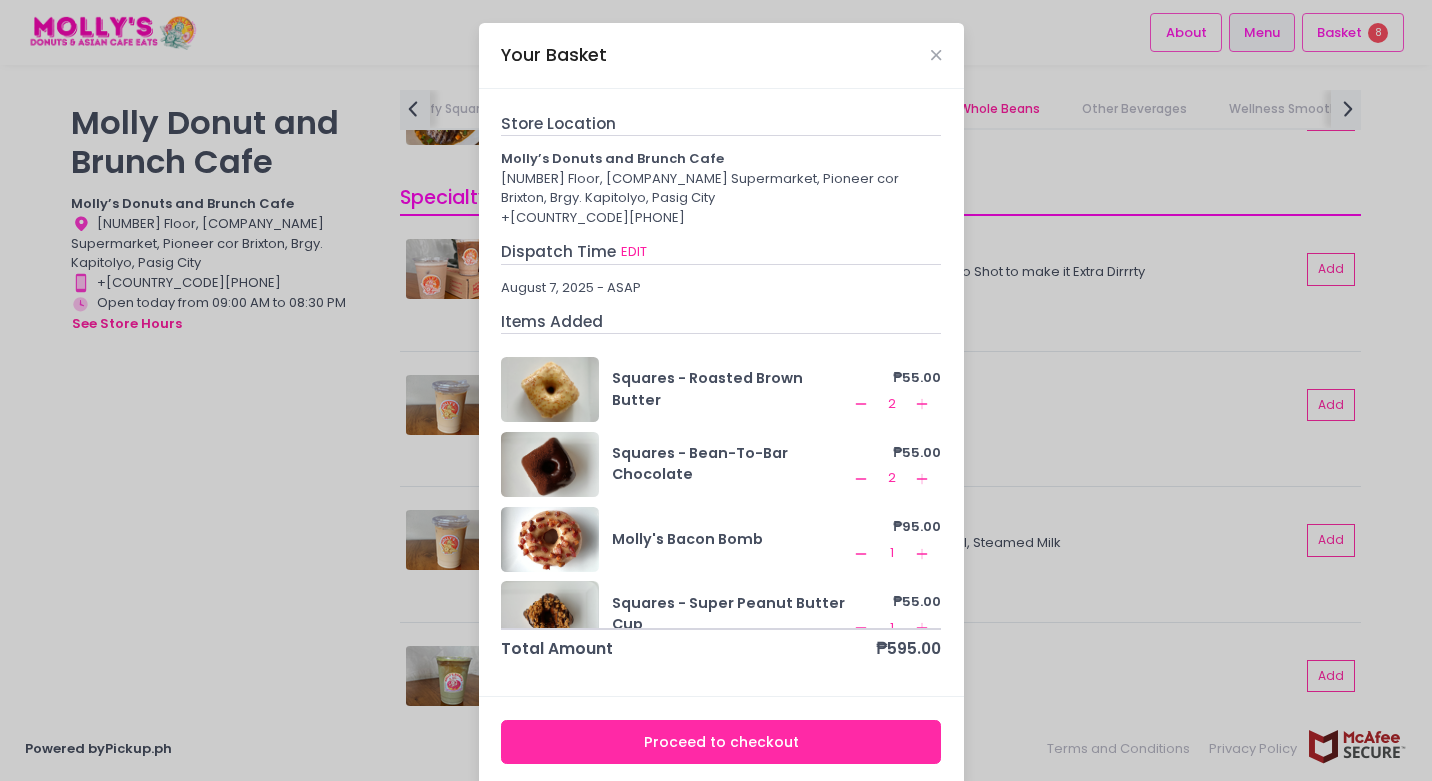 scroll, scrollTop: 177, scrollLeft: 0, axis: vertical 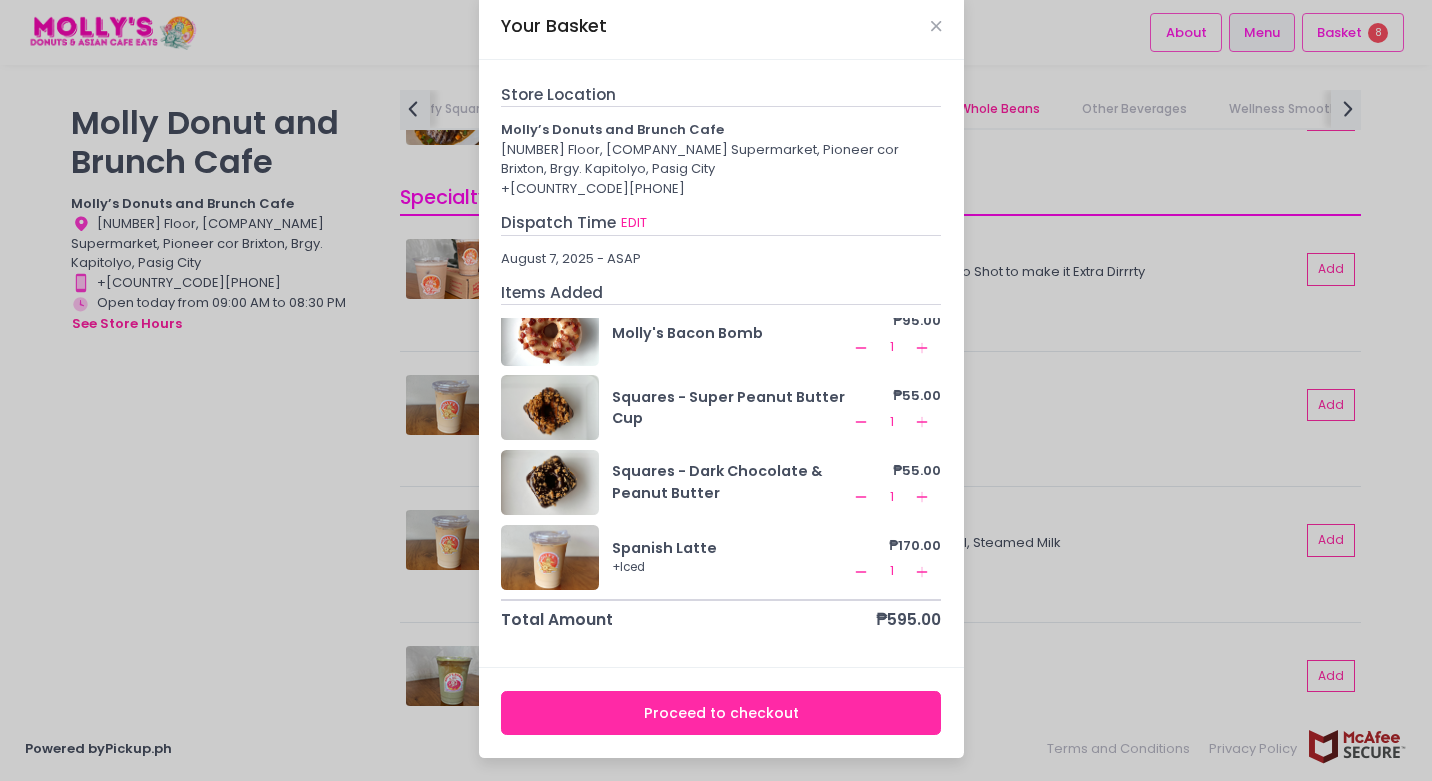 click on "Proceed to checkout" at bounding box center [721, 713] 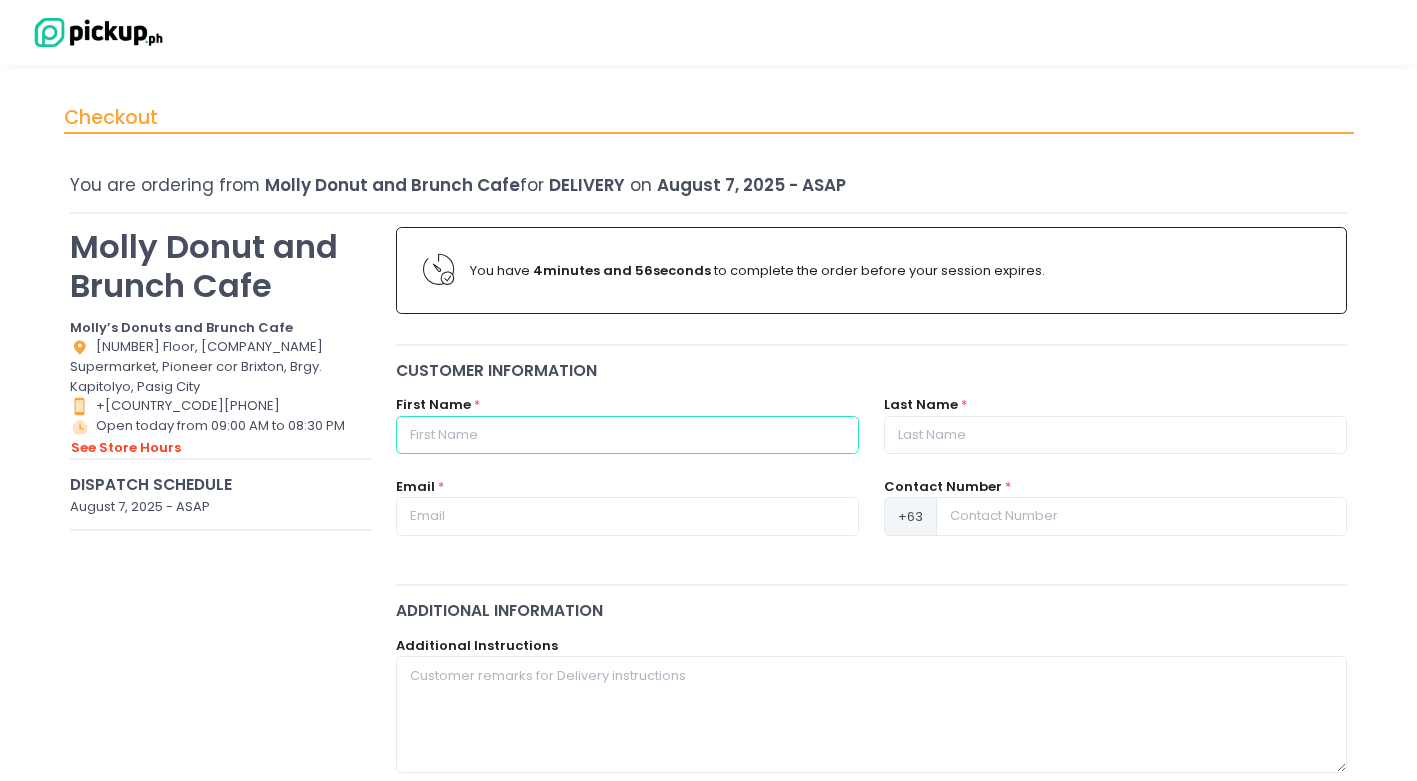 click at bounding box center [627, 435] 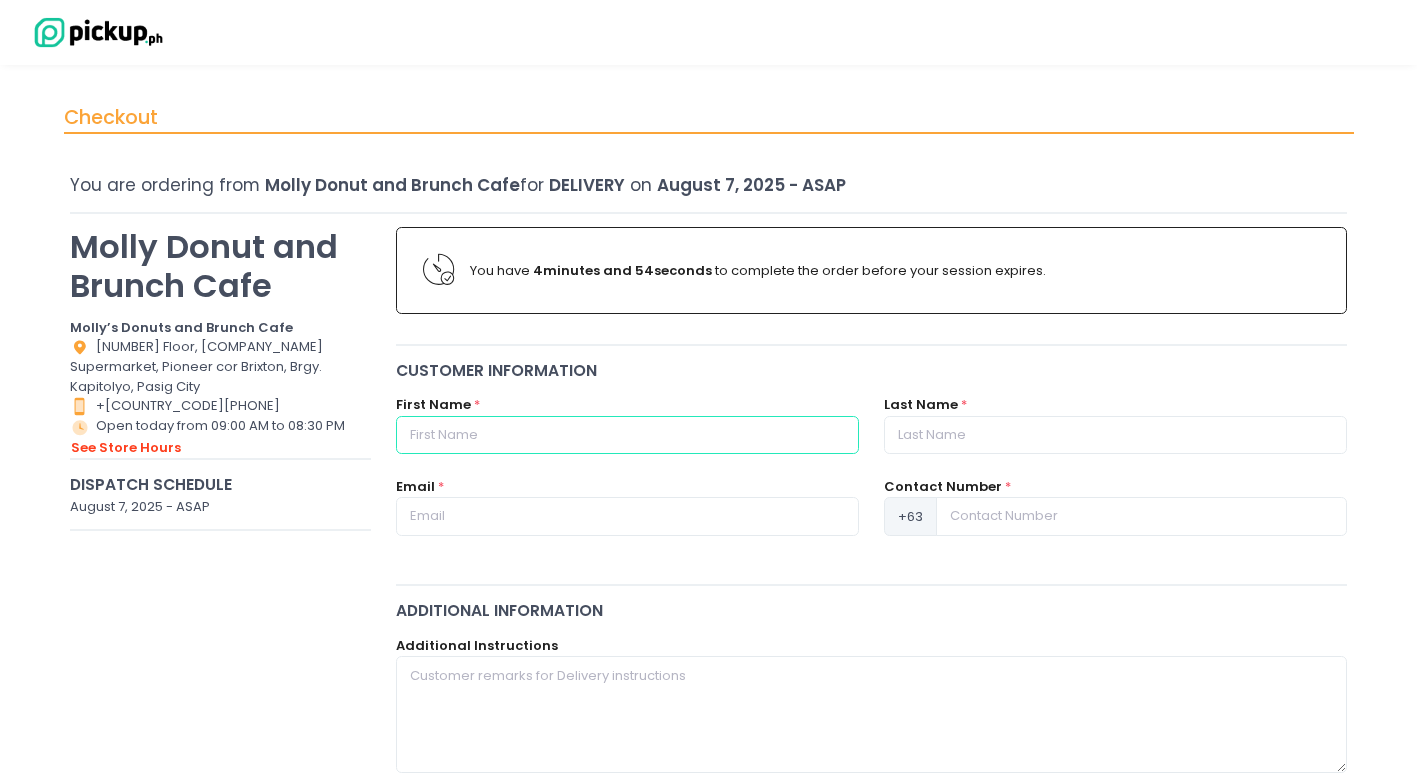 type on "[LAST]" 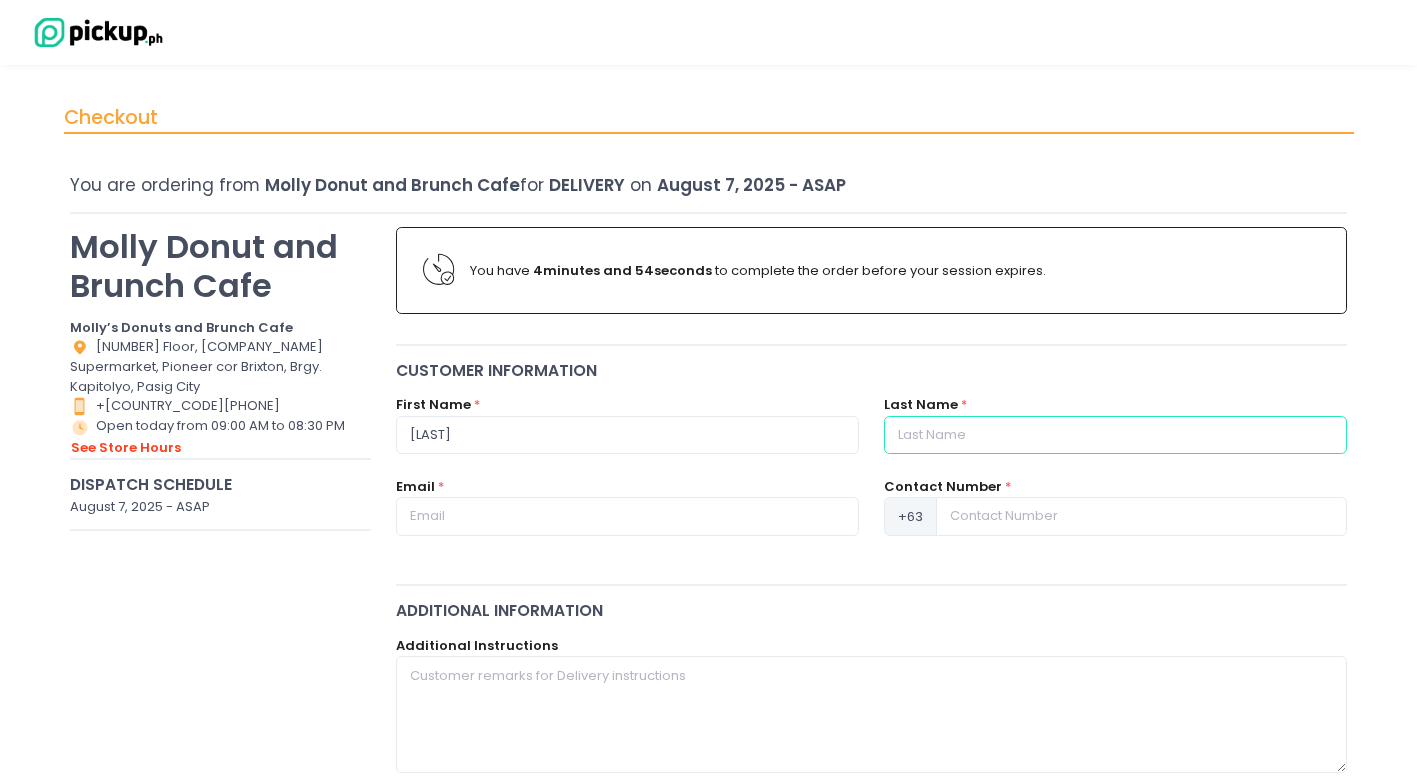 type on "[LAST]" 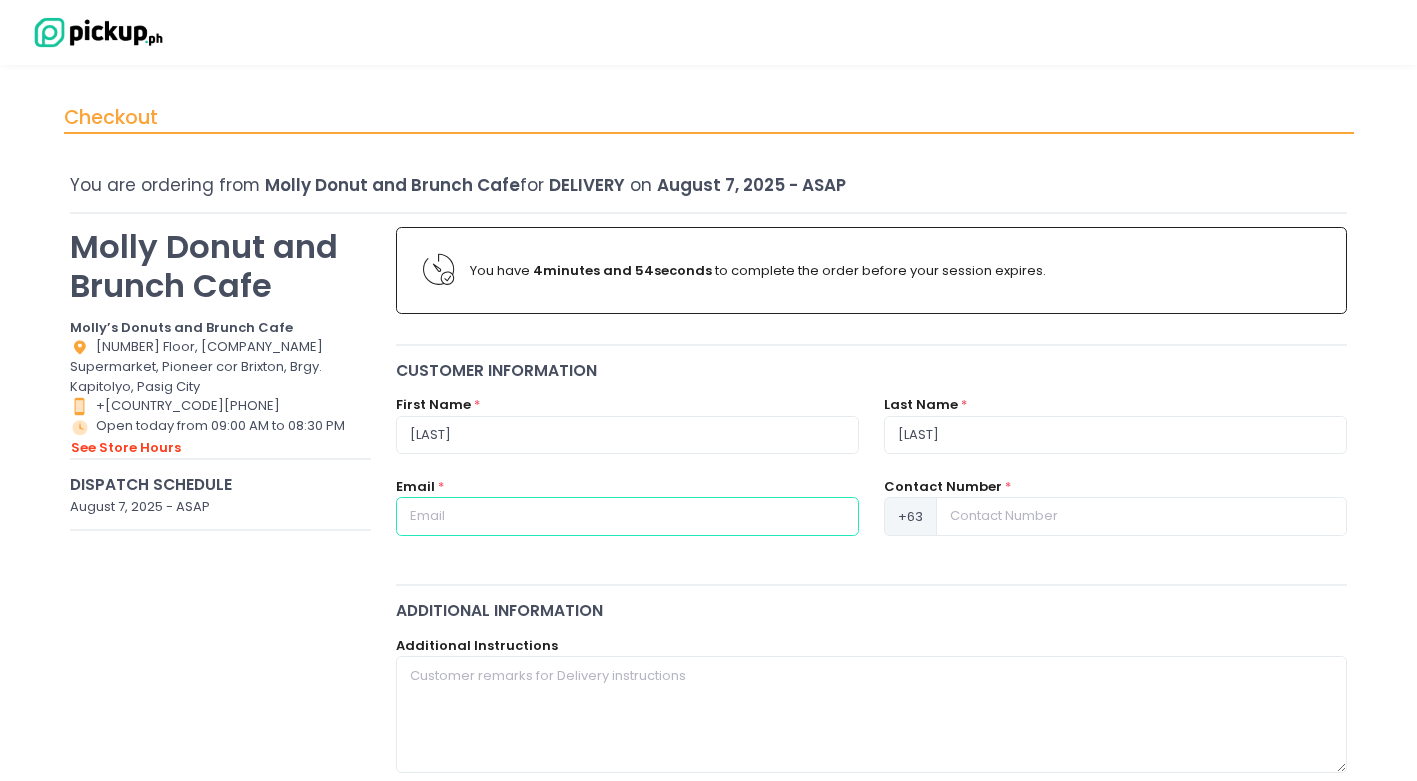 type on "[EMAIL]" 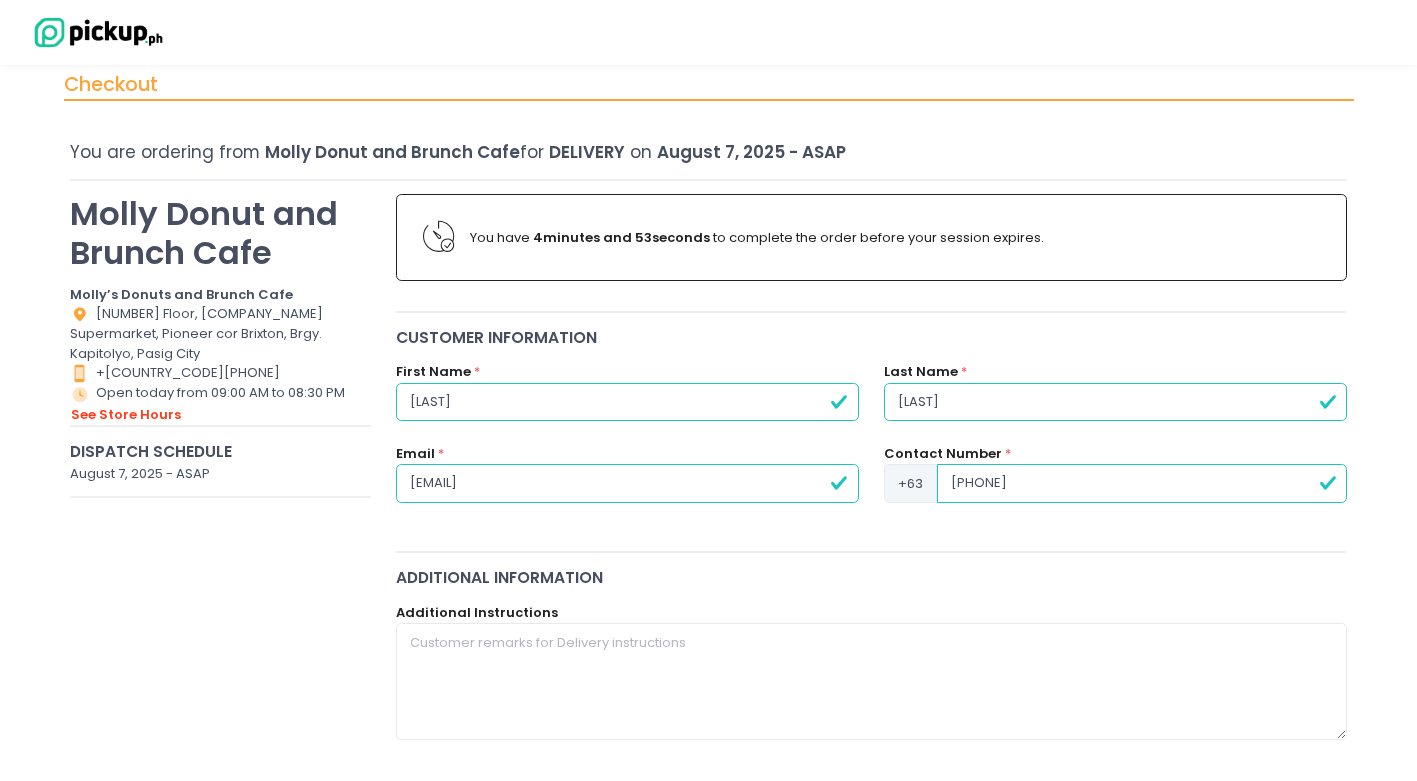 scroll, scrollTop: 43, scrollLeft: 0, axis: vertical 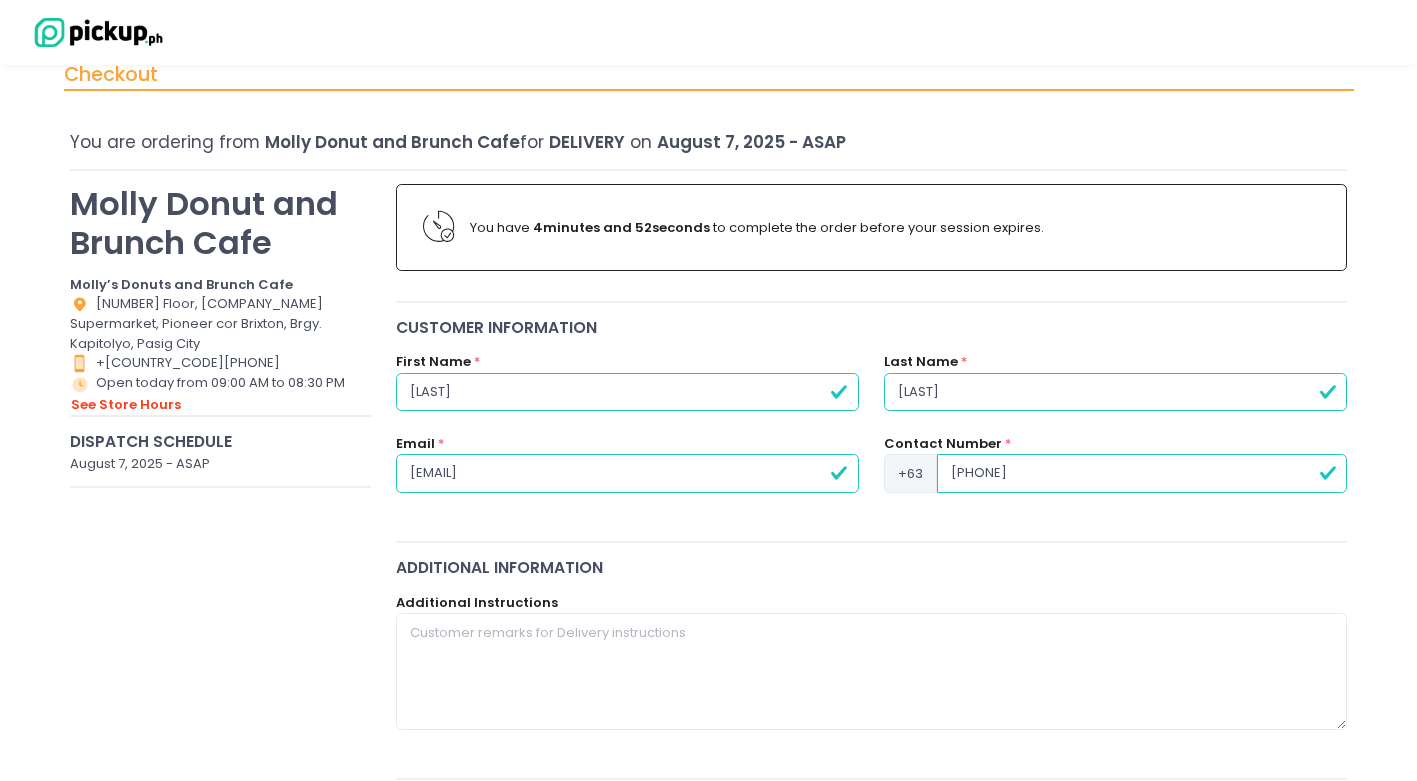 click on "[PHONE]" at bounding box center (1142, 473) 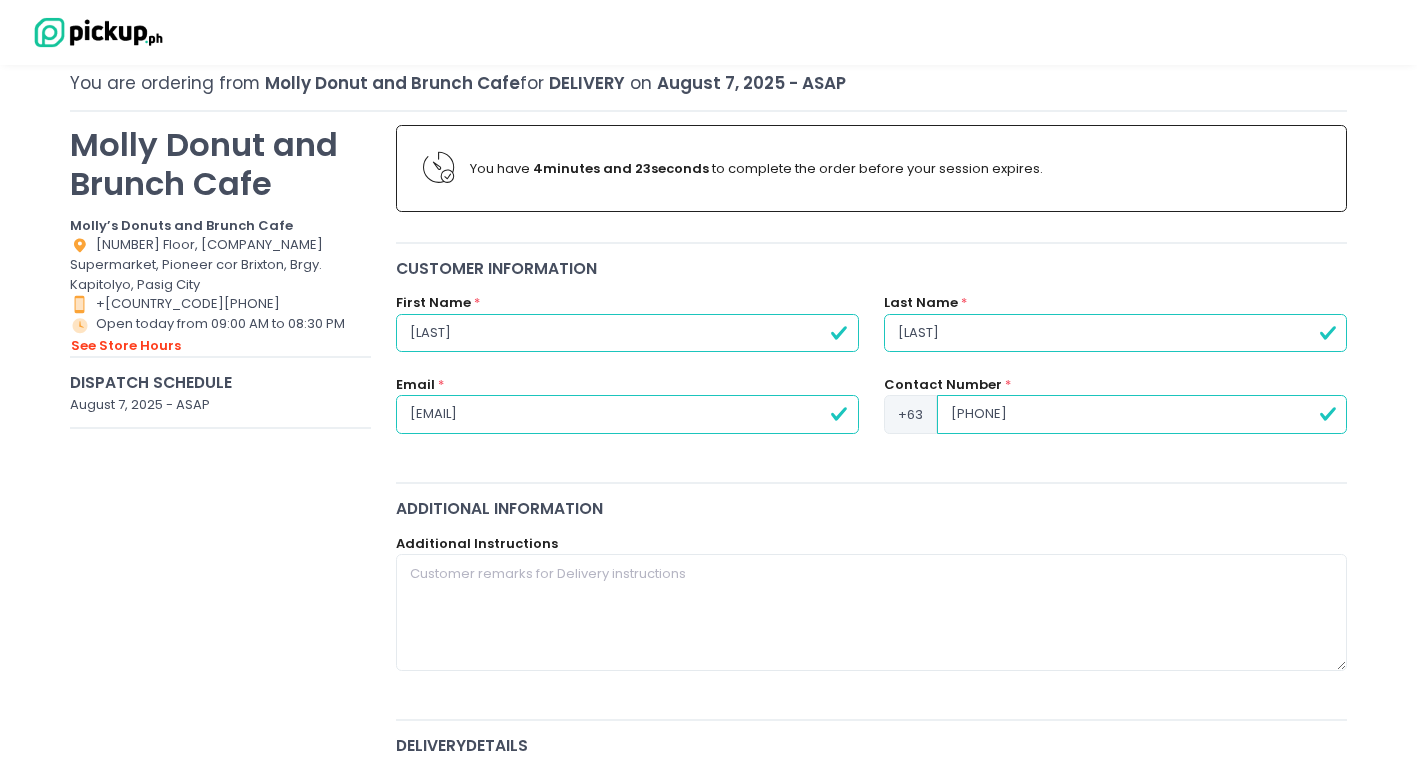 scroll, scrollTop: 0, scrollLeft: 0, axis: both 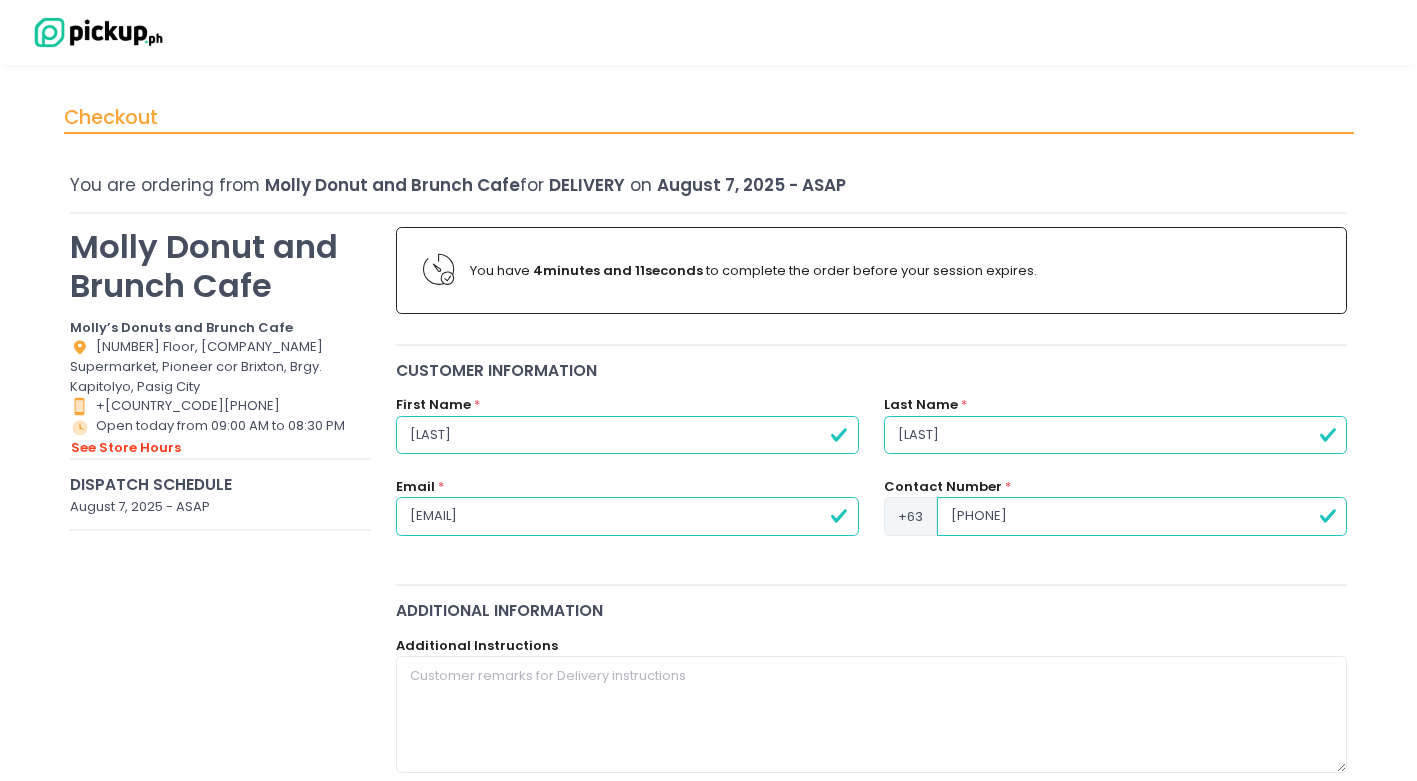 type on "[PHONE]" 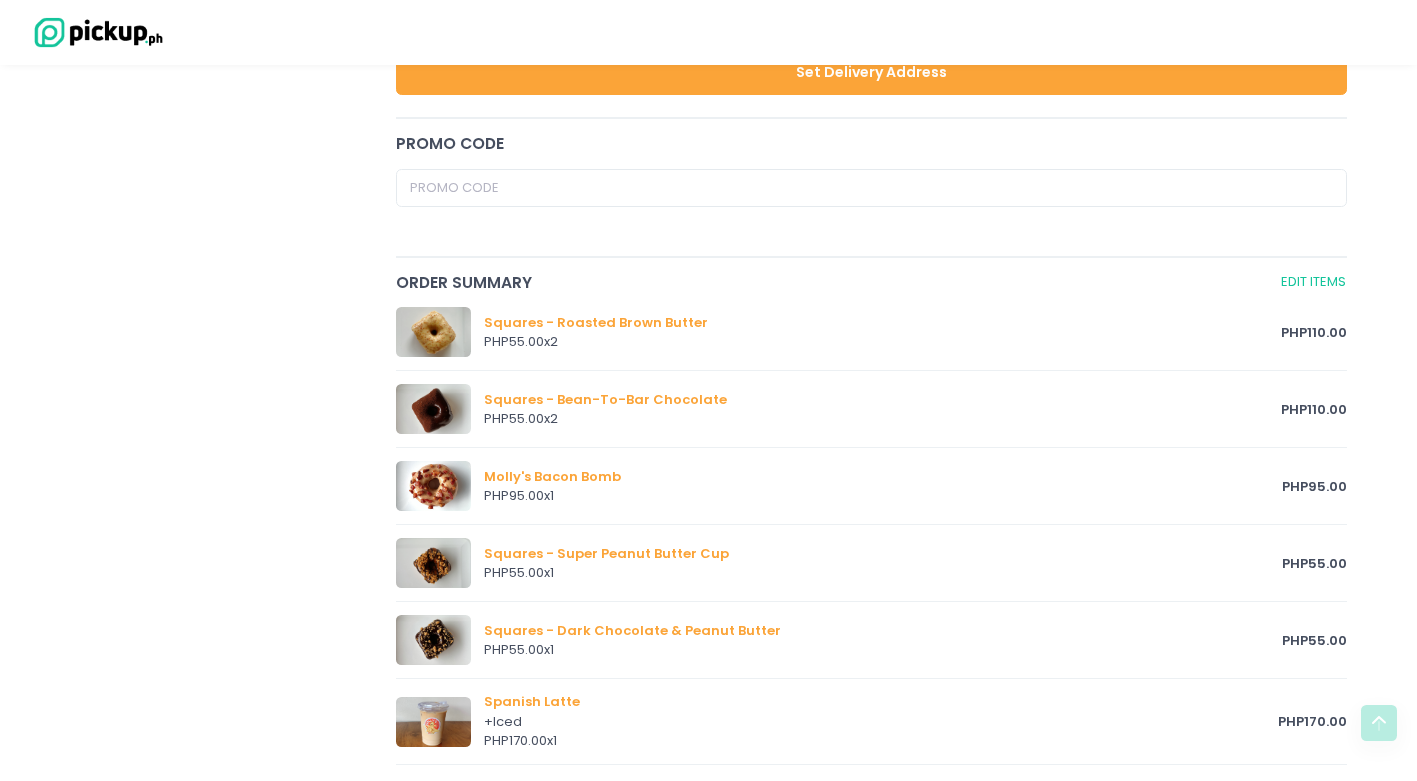 scroll, scrollTop: 513, scrollLeft: 0, axis: vertical 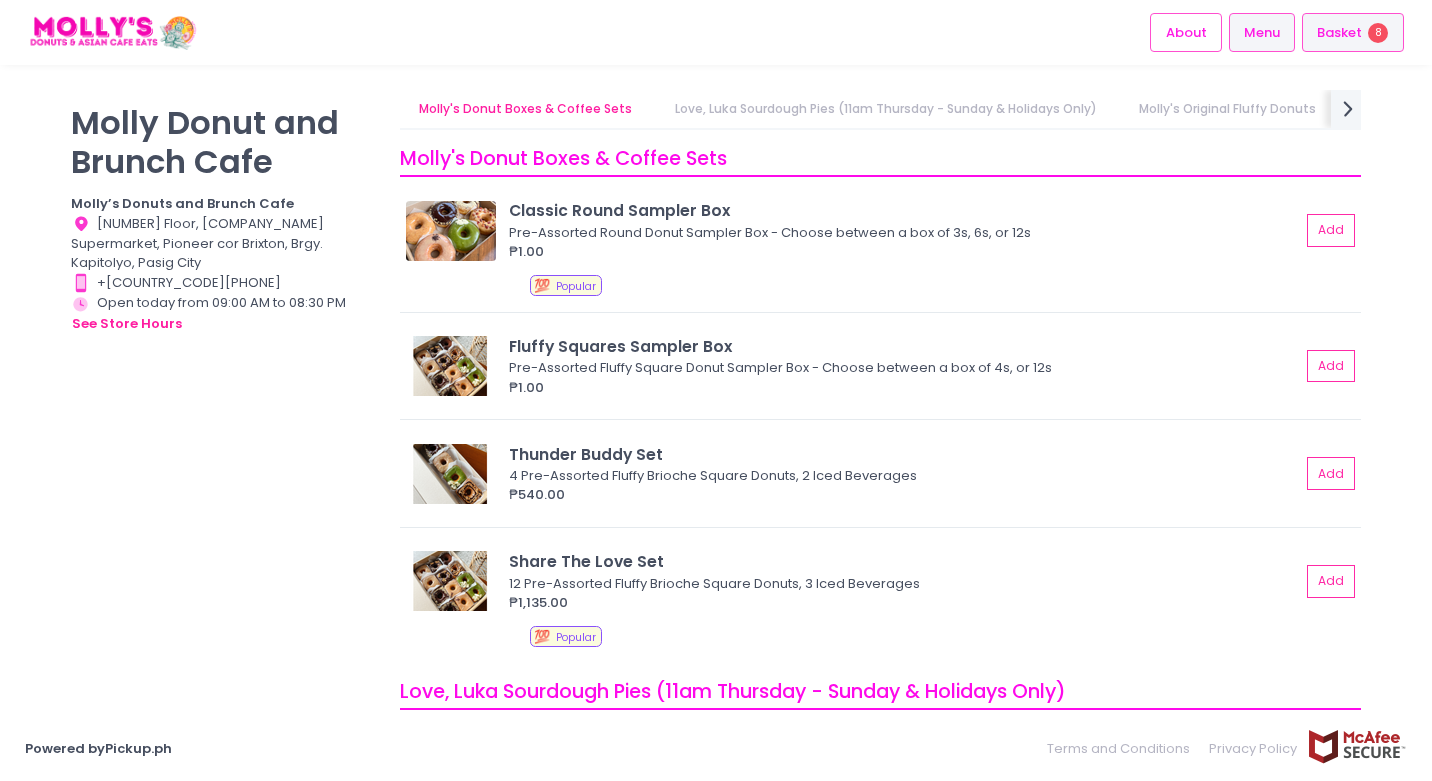 click on "Basket 8" at bounding box center (1353, 32) 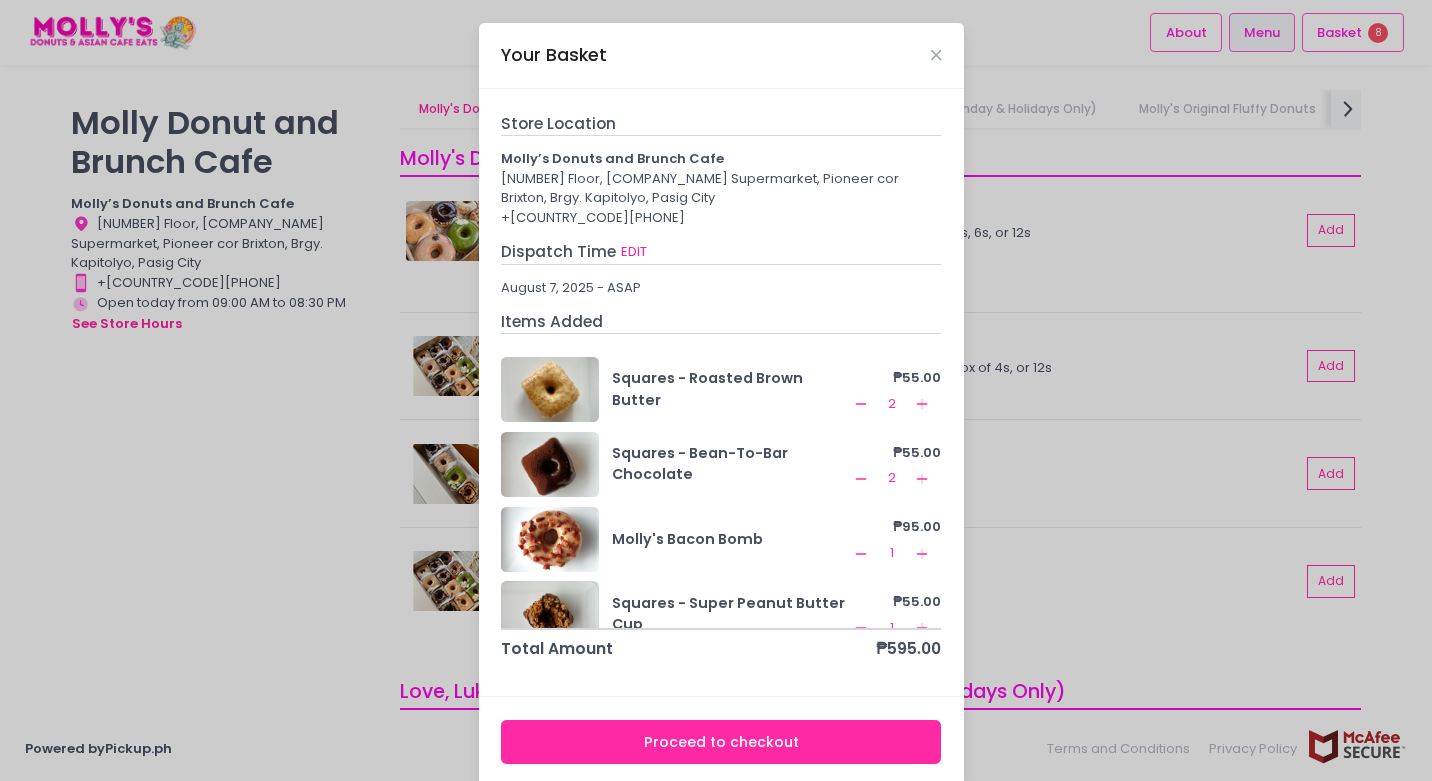 click on "Your Basket Store Location Molly’s Donuts and Brunch Cafe 1st Floor, Pioneer Center Supermarket, Pioneer cor Brixton, Brgy. Kapitolyo, Pasig City	 +[COUNTRY_CODE][PHONE] Dispatch Time EDIT   August 7, 2025    - ASAP        Items Added Squares - Roasted Brown Butter   ₱55.00 Remove Created with Sketch. 2 Add Created with Sketch. Squares - Bean-To-Bar Chocolate   ₱55.00 Remove Created with Sketch. 1 Add Created with Sketch. Molly's Bacon Bomb   ₱95.00 Remove Created with Sketch. 1 Add Created with Sketch. Squares - Super Peanut Butter Cup   ₱55.00 Remove Created with Sketch. 1 Add Created with Sketch. Squares - Dark Chocolate & Peanut Butter   ₱55.00 Remove Created with Sketch. 1 Add Created with Sketch. Spanish Latte   +  Iced   ₱170.00 Remove Created with Sketch. 1 Add Created with Sketch. Total Amount ₱595.00 Proceed to checkout" at bounding box center (716, 390) 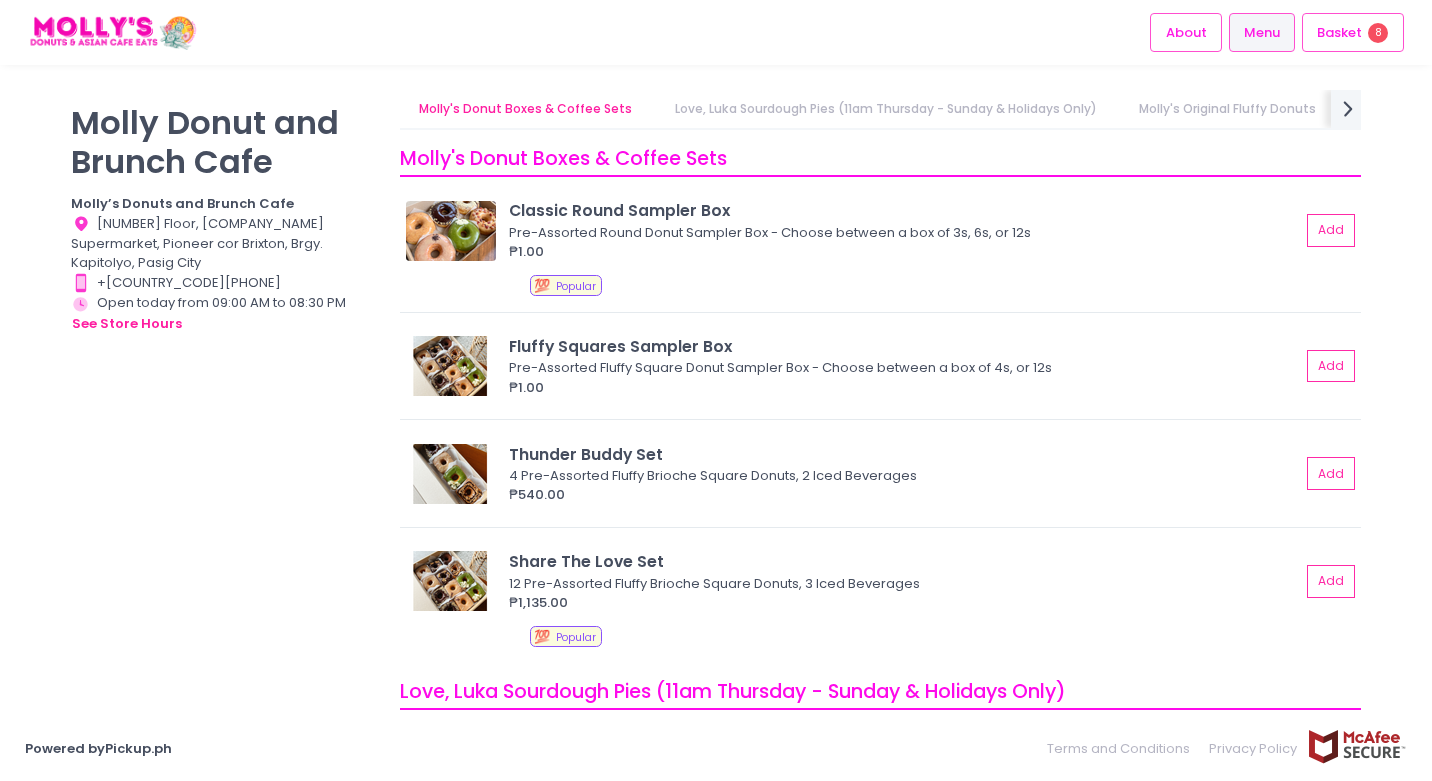 click on "Basket" at bounding box center [1339, 33] 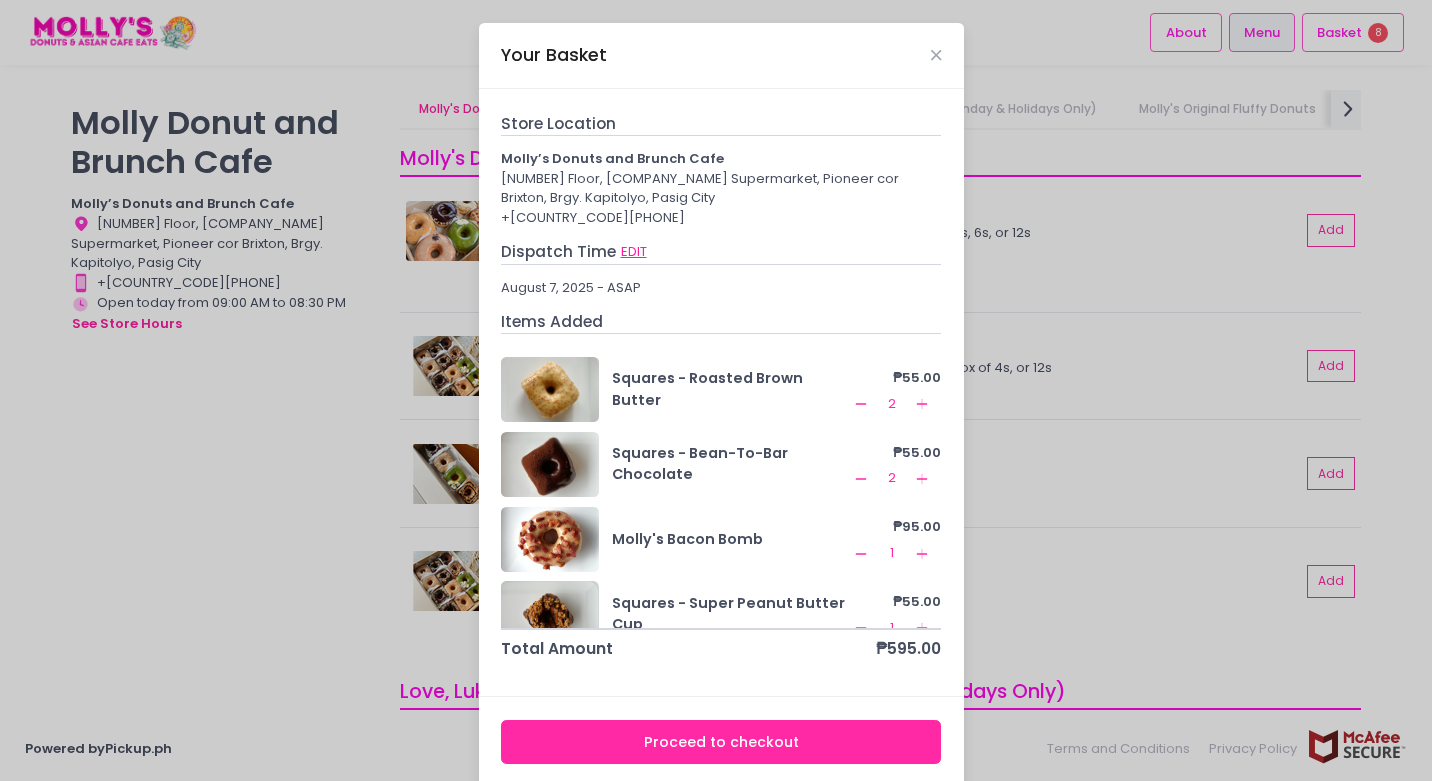 click on "EDIT" at bounding box center [634, 252] 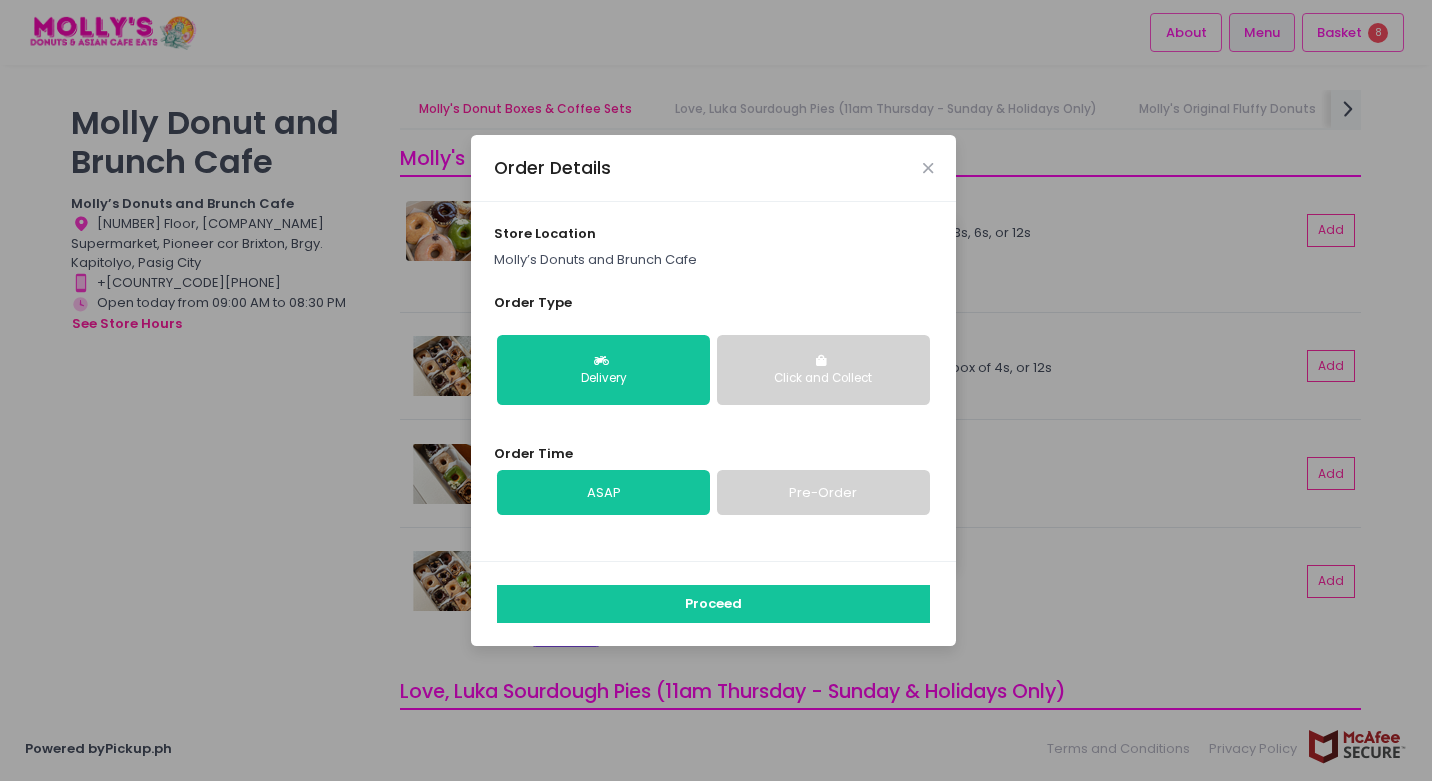 click on "Click and Collect" at bounding box center [823, 370] 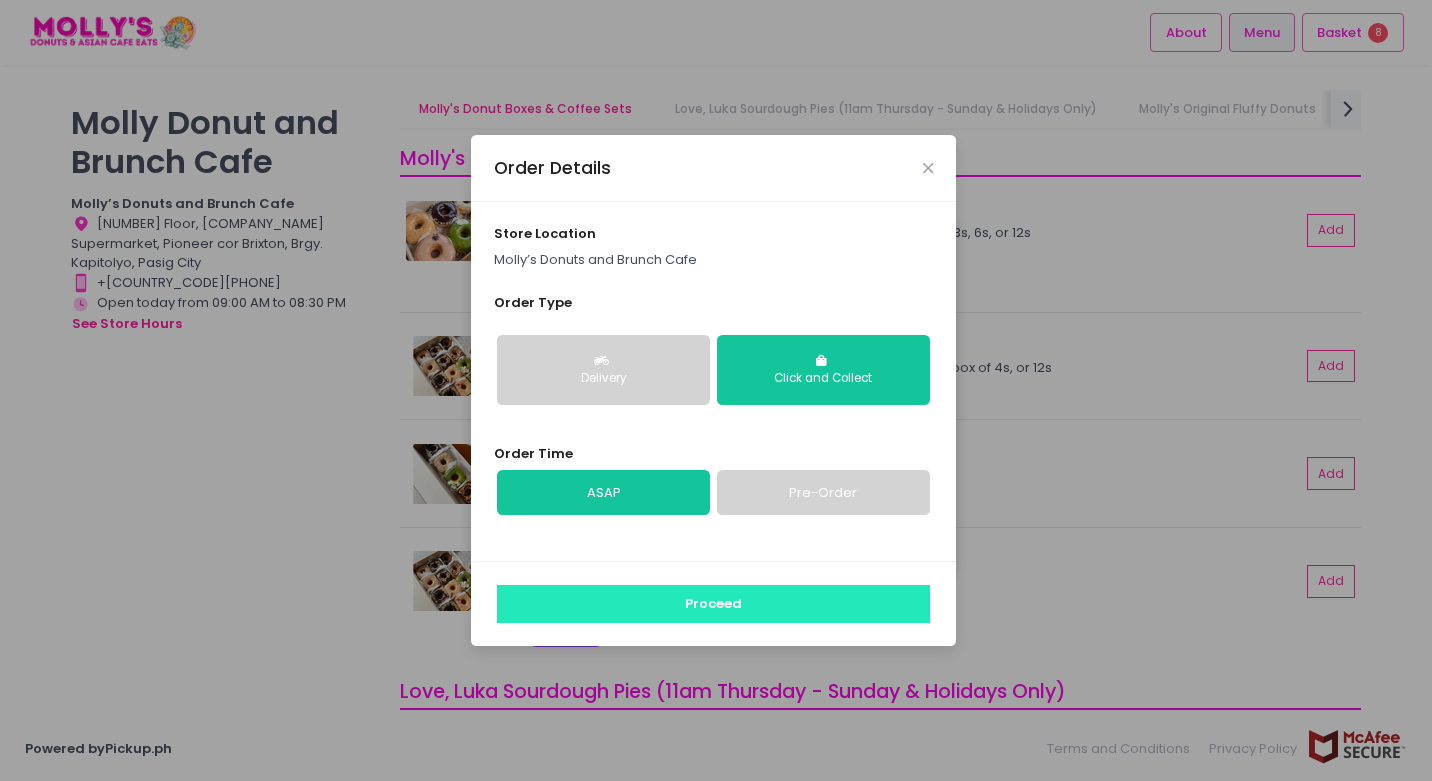 click on "Proceed" at bounding box center [713, 604] 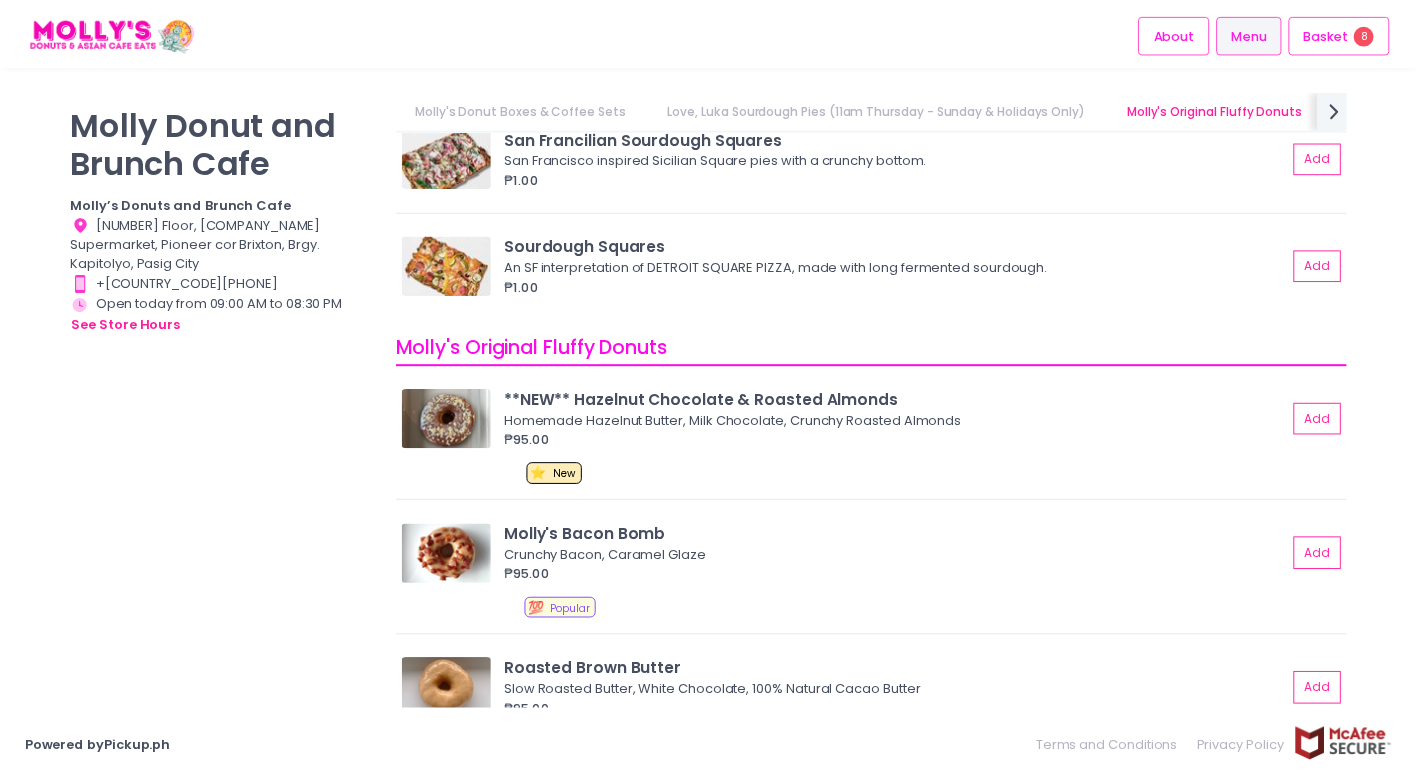 scroll, scrollTop: 719, scrollLeft: 0, axis: vertical 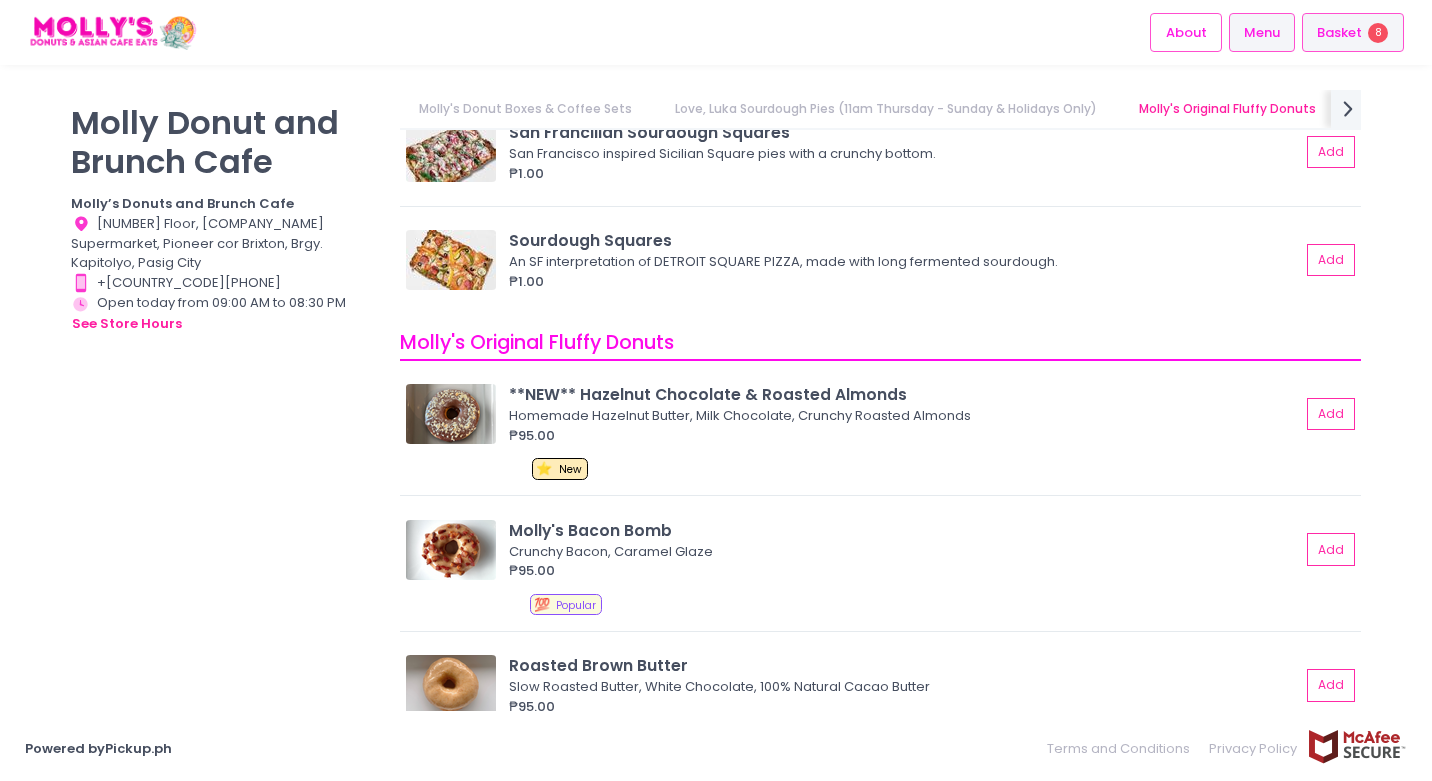 click on "Basket 8" at bounding box center [1353, 32] 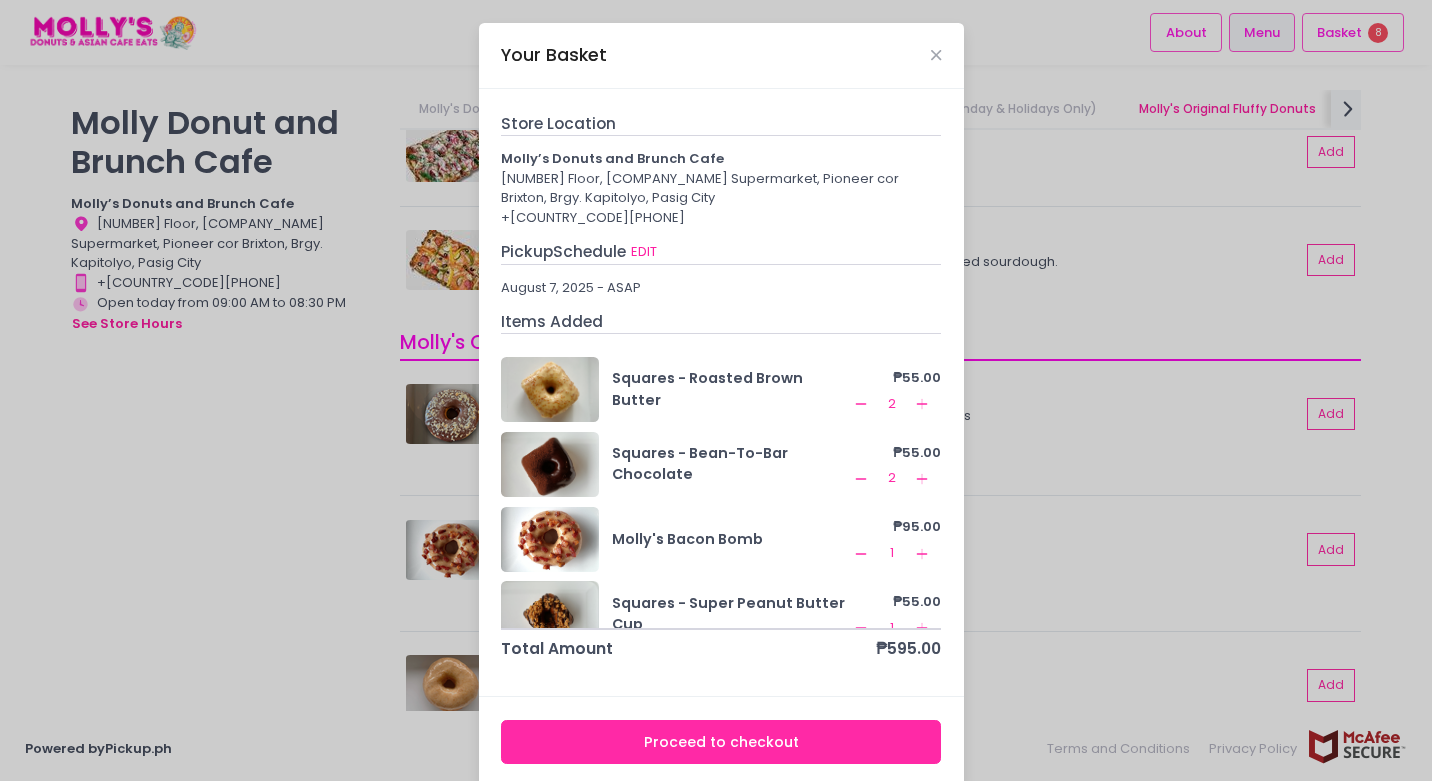 click on "Proceed to checkout" at bounding box center (721, 742) 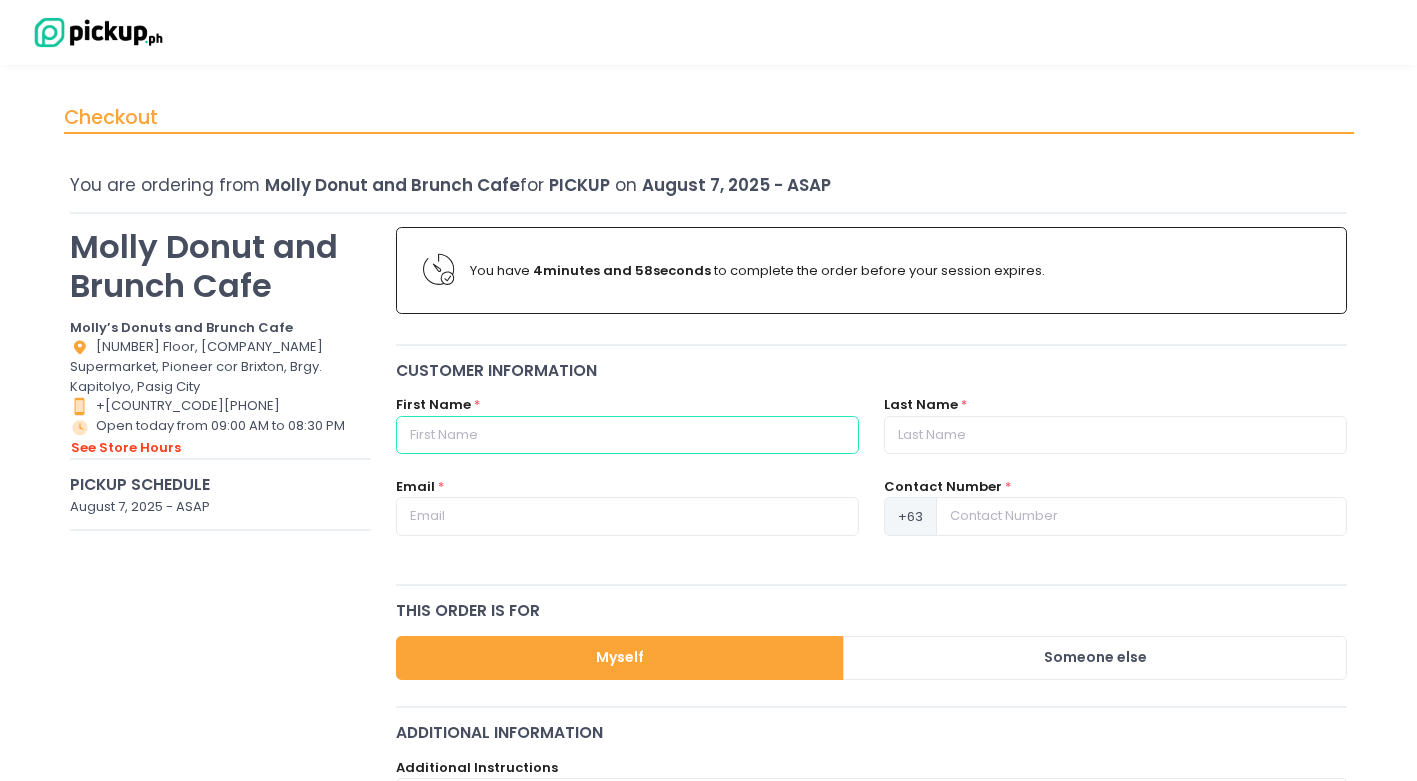 click at bounding box center (627, 435) 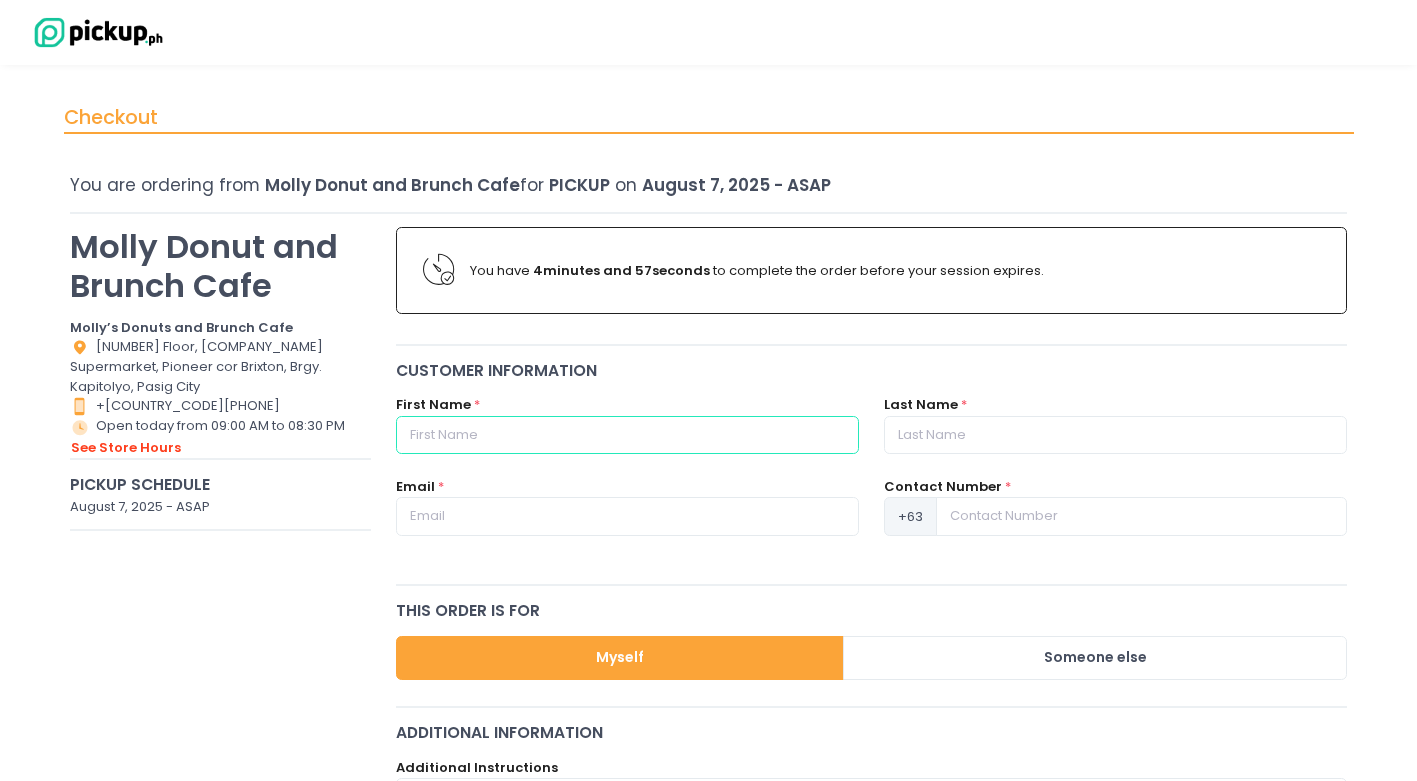 type on "[LAST]" 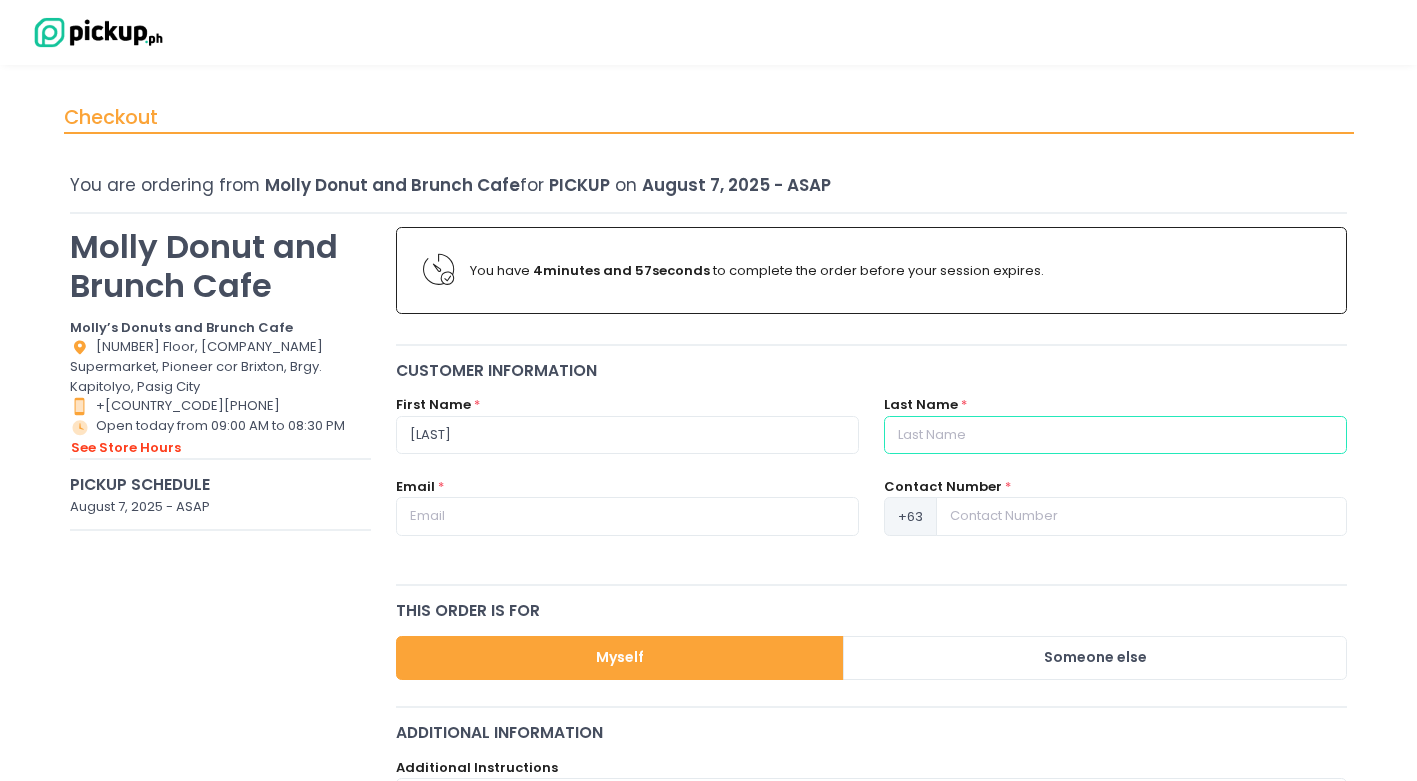 type on "[LAST]" 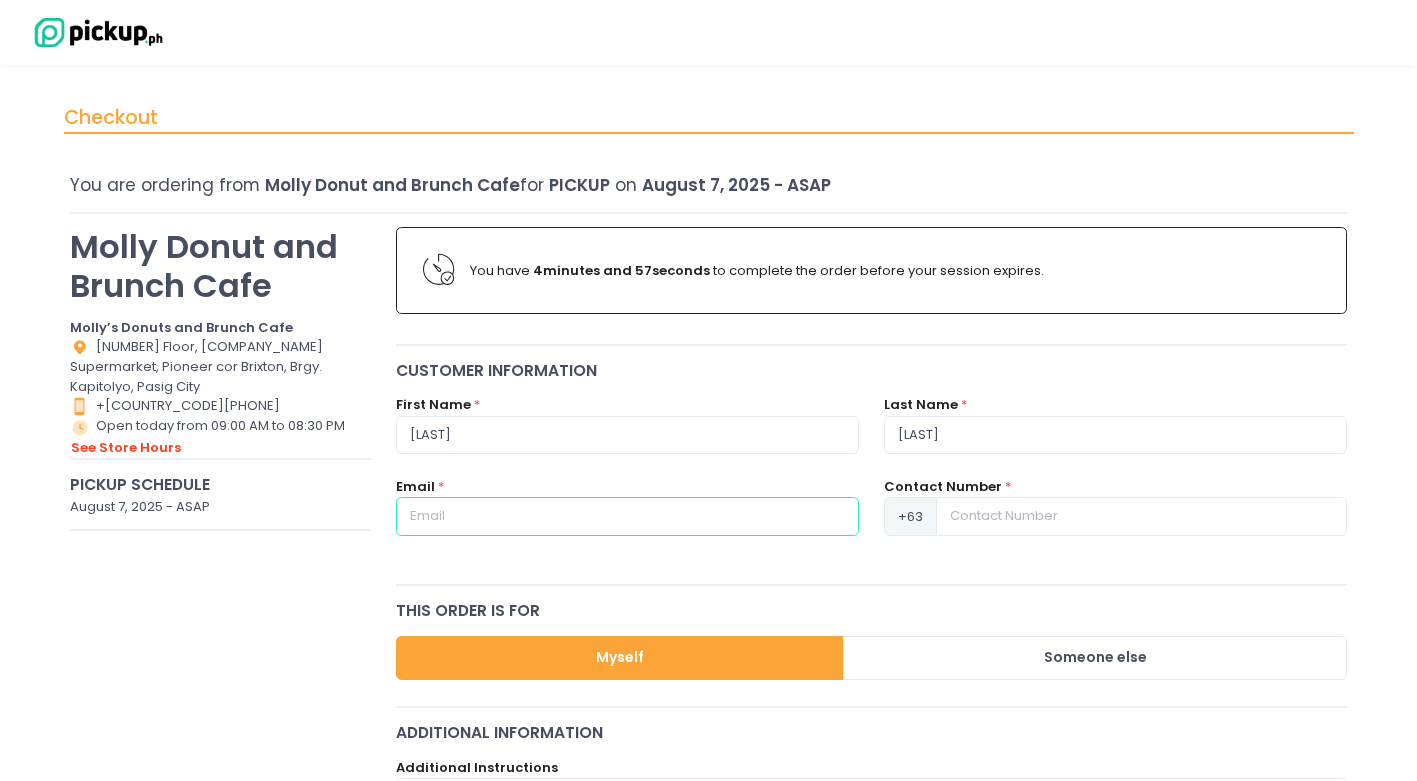 type on "[EMAIL]" 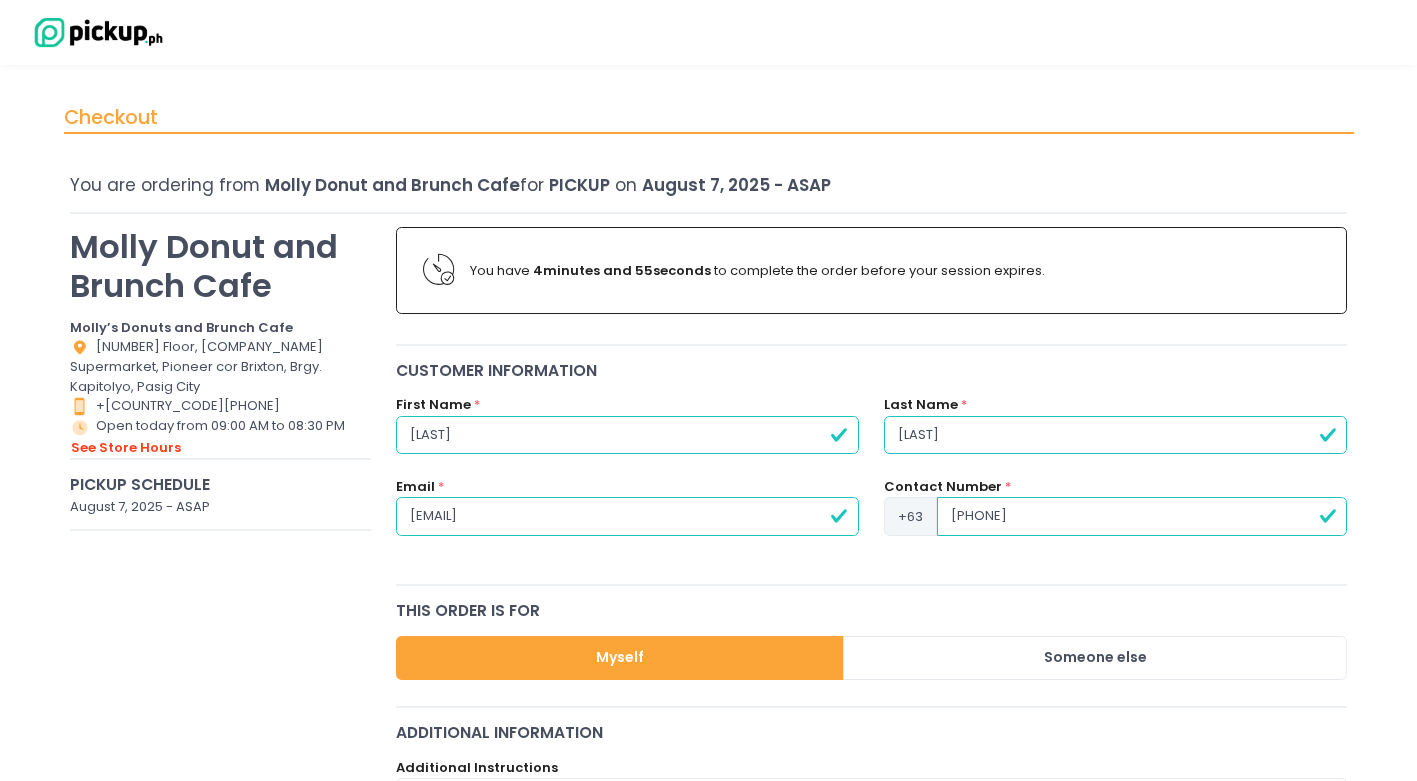 click on "[PHONE]" at bounding box center (1142, 516) 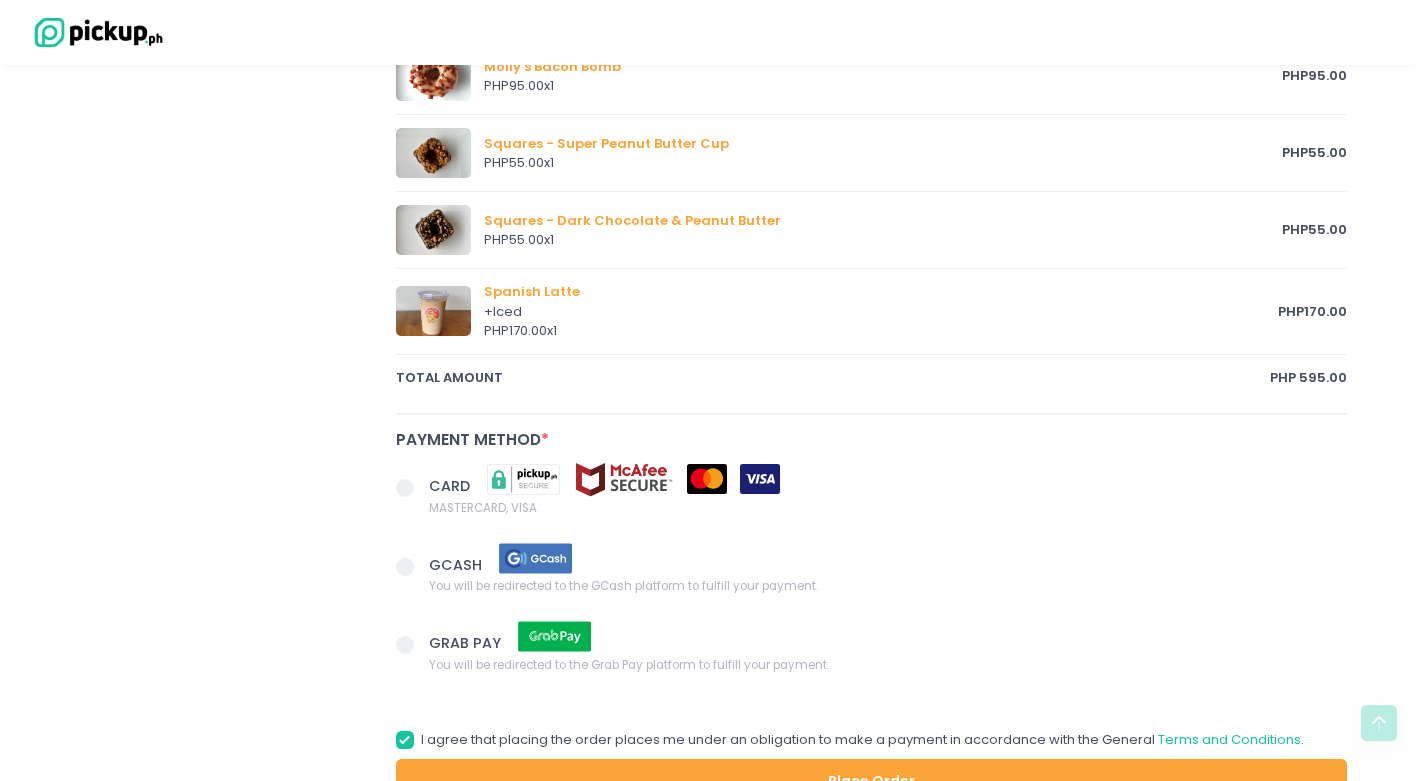 scroll, scrollTop: 1240, scrollLeft: 0, axis: vertical 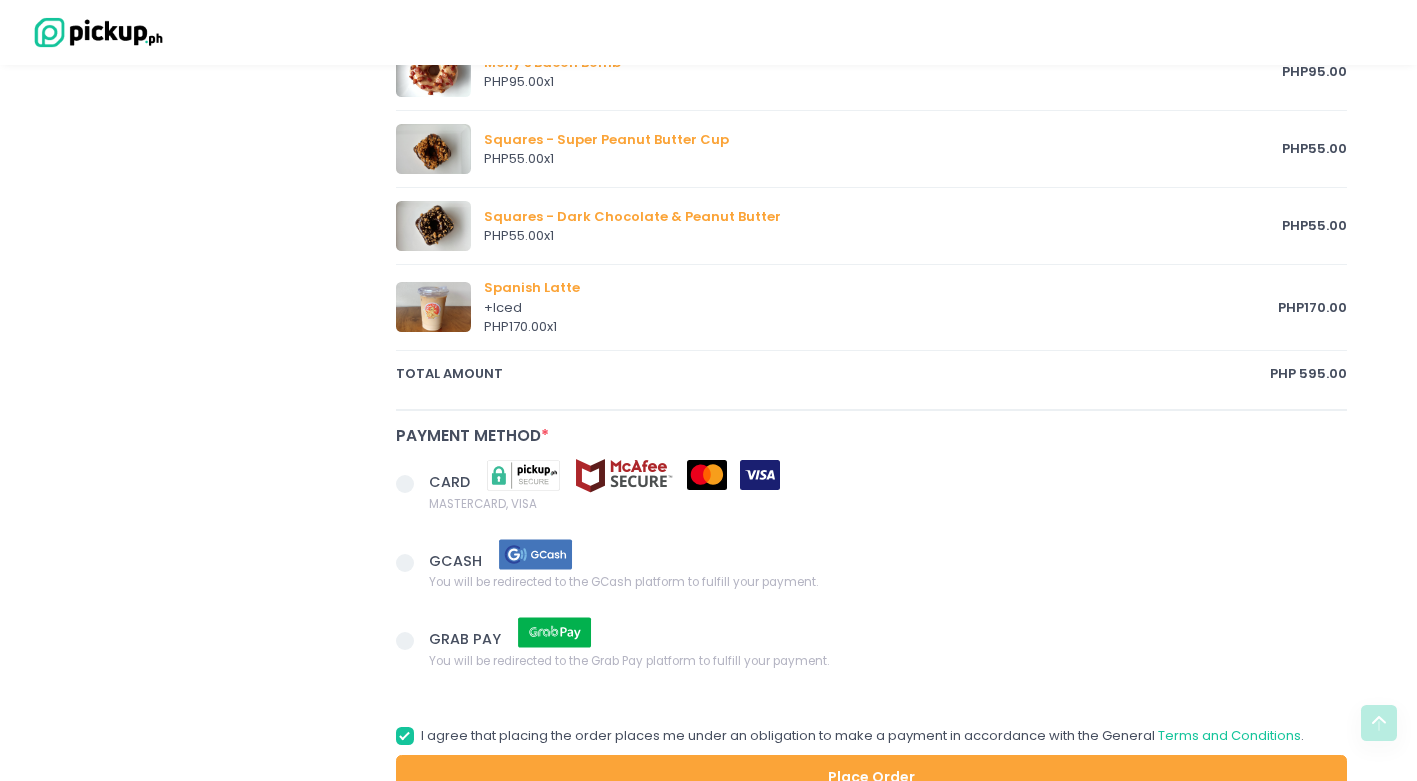 type on "[PHONE]" 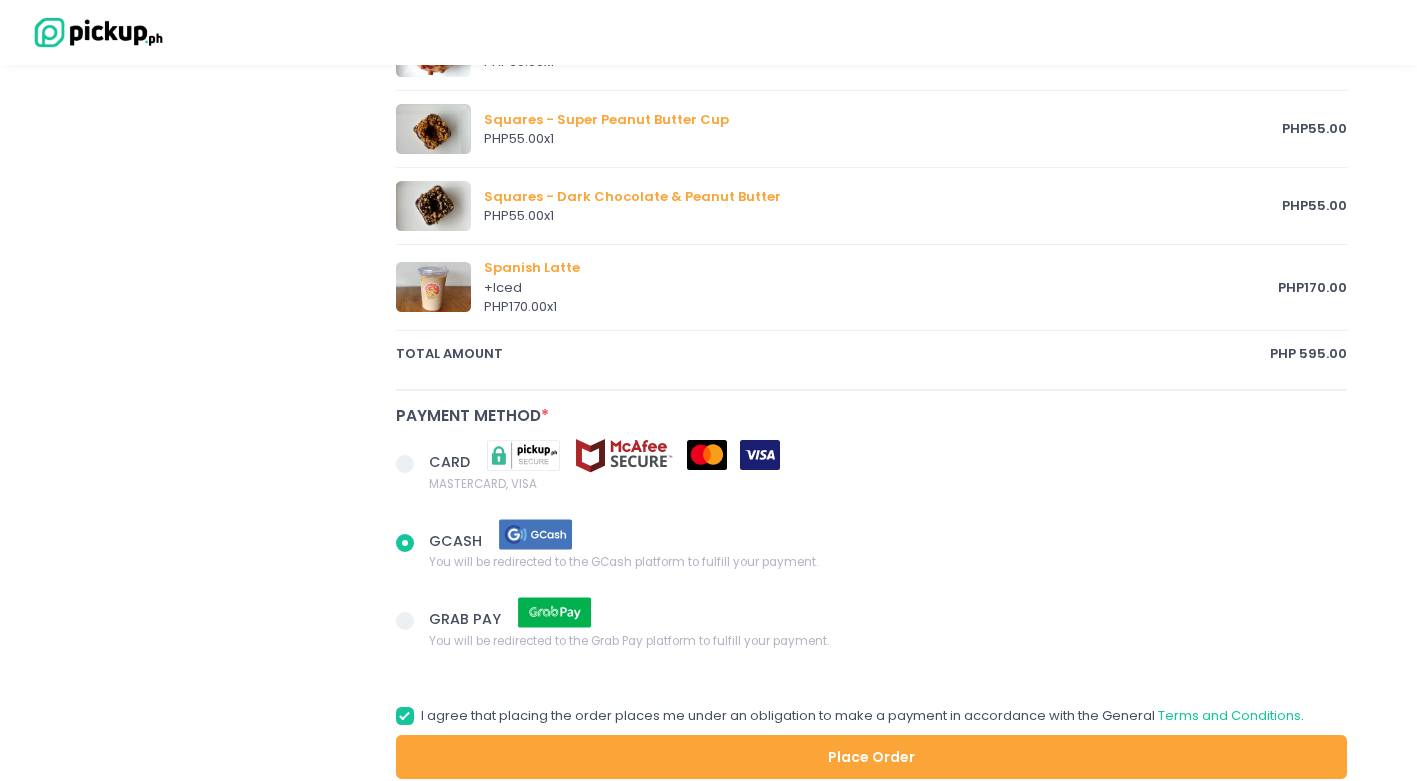 scroll, scrollTop: 1374, scrollLeft: 0, axis: vertical 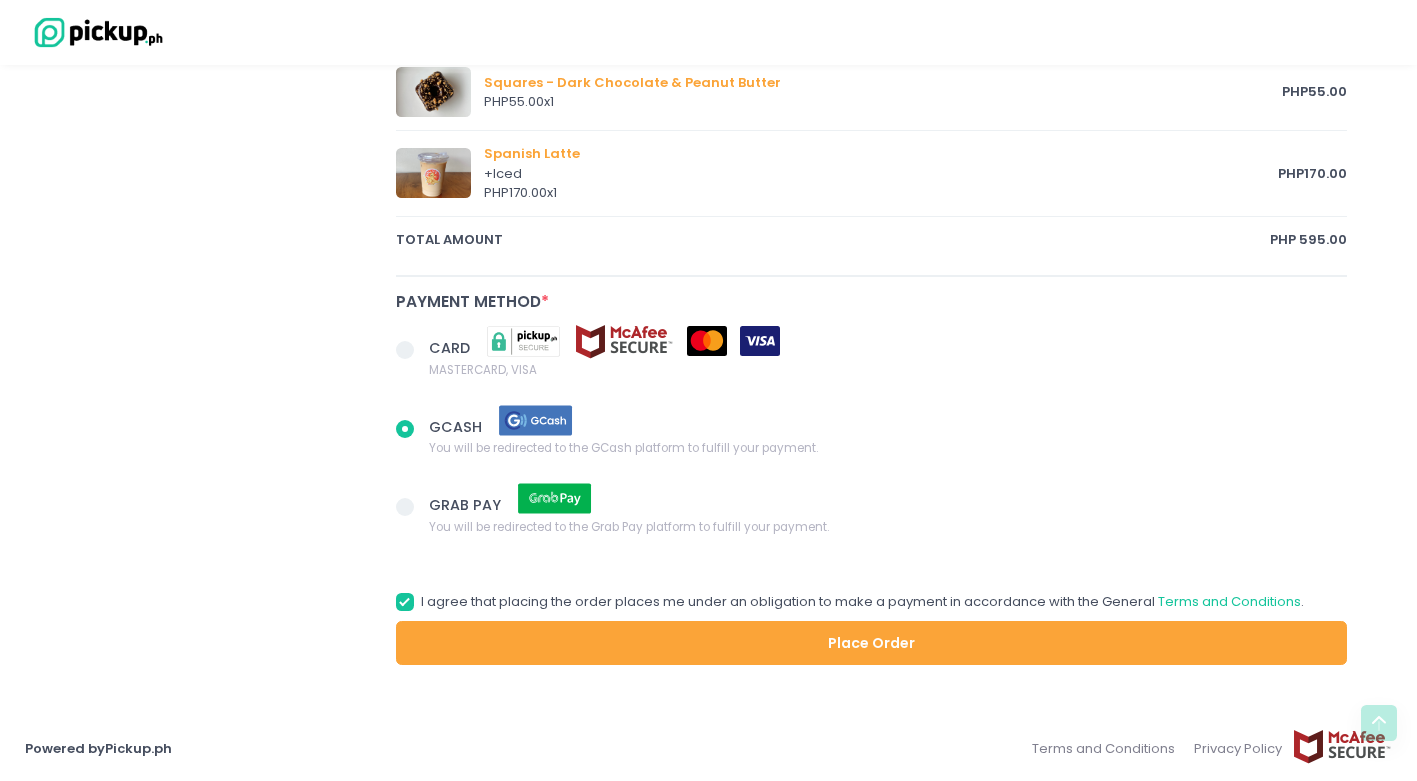 click on "Place Order" at bounding box center [872, 643] 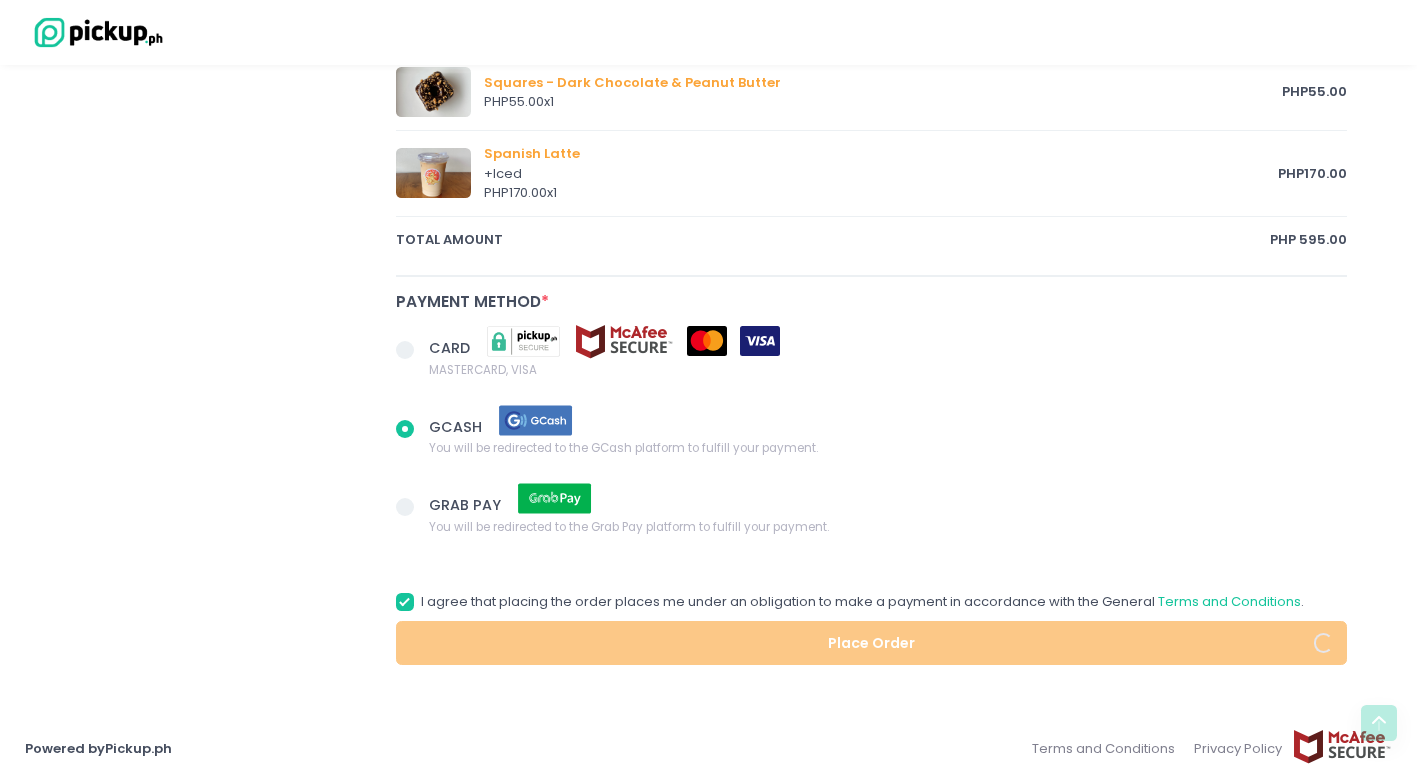 radio on "true" 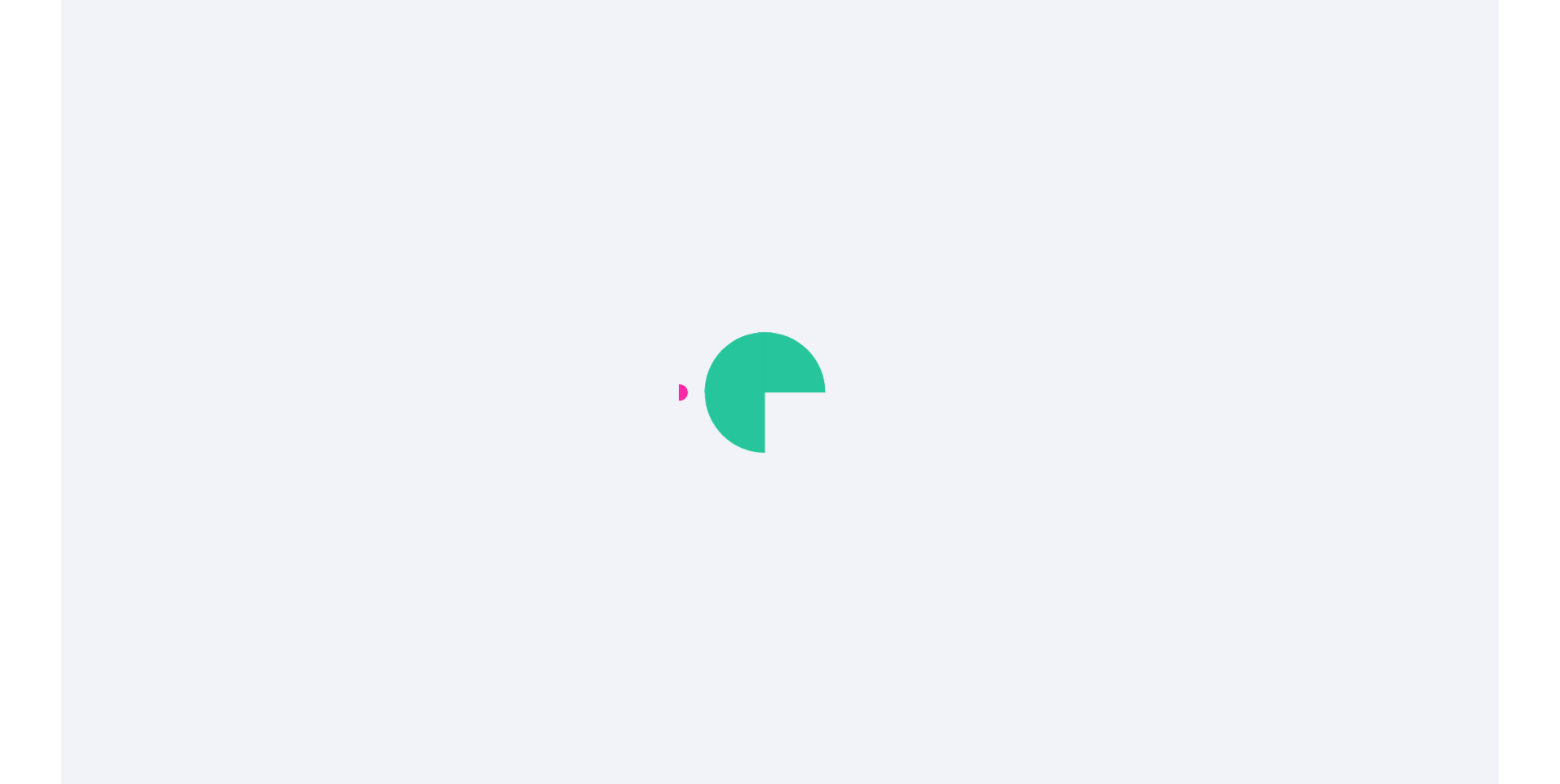 scroll, scrollTop: 0, scrollLeft: 0, axis: both 